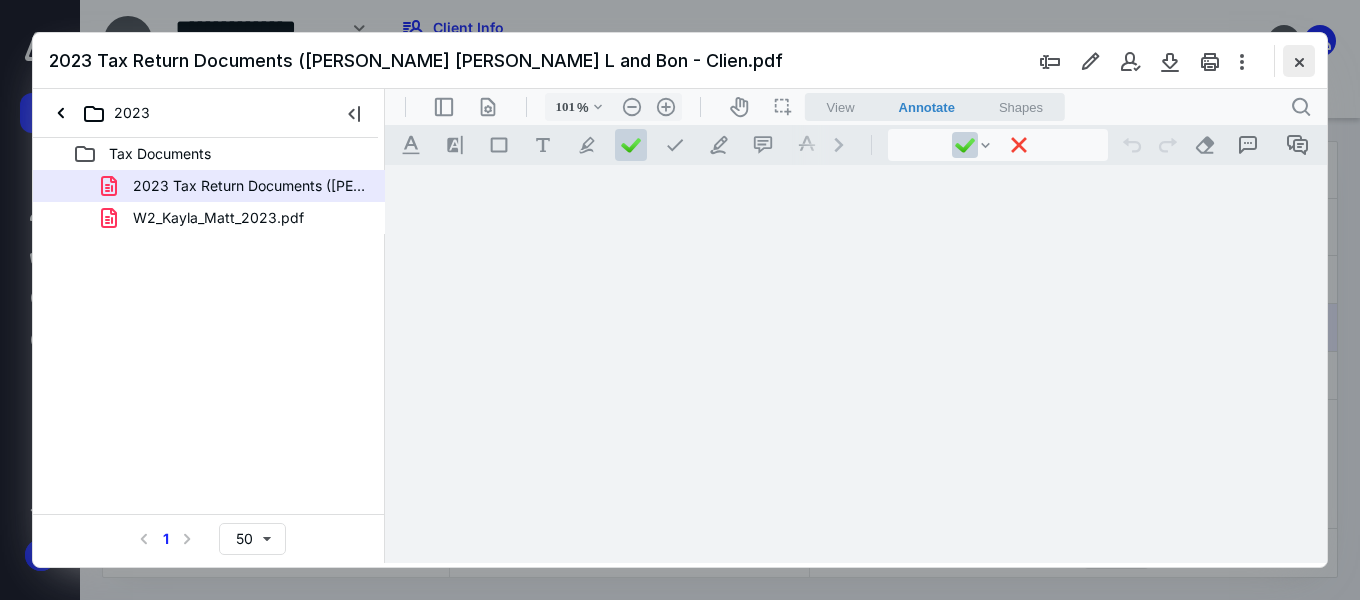 scroll, scrollTop: 0, scrollLeft: 0, axis: both 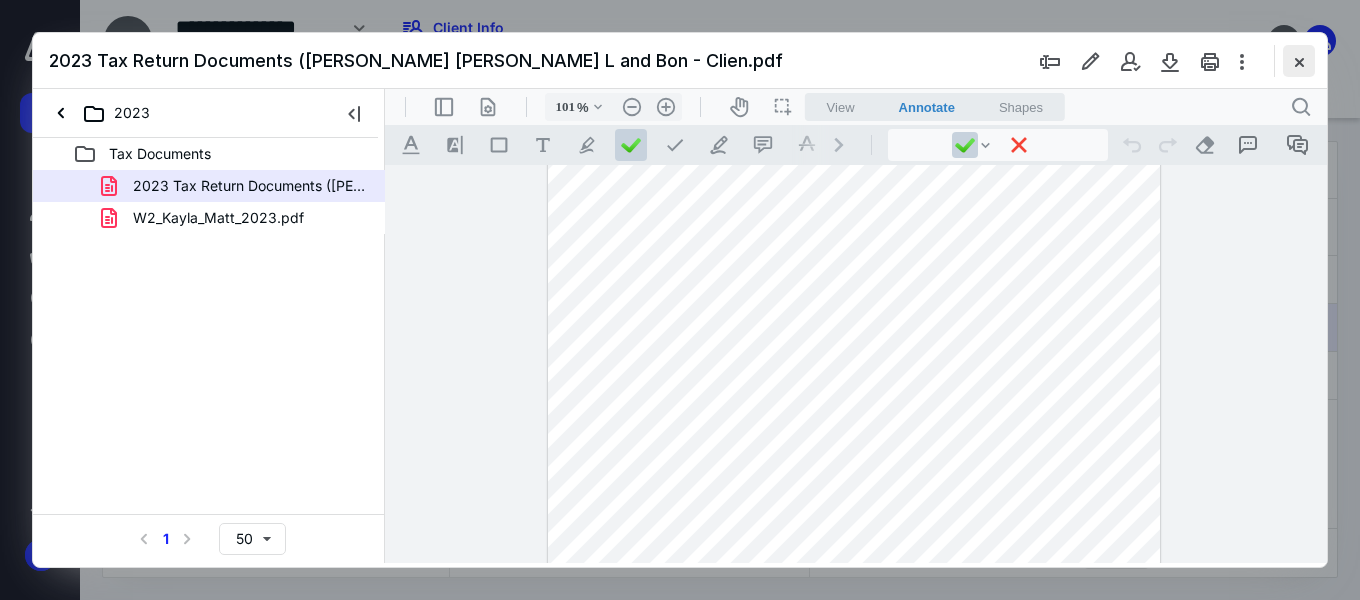 click at bounding box center [1299, 61] 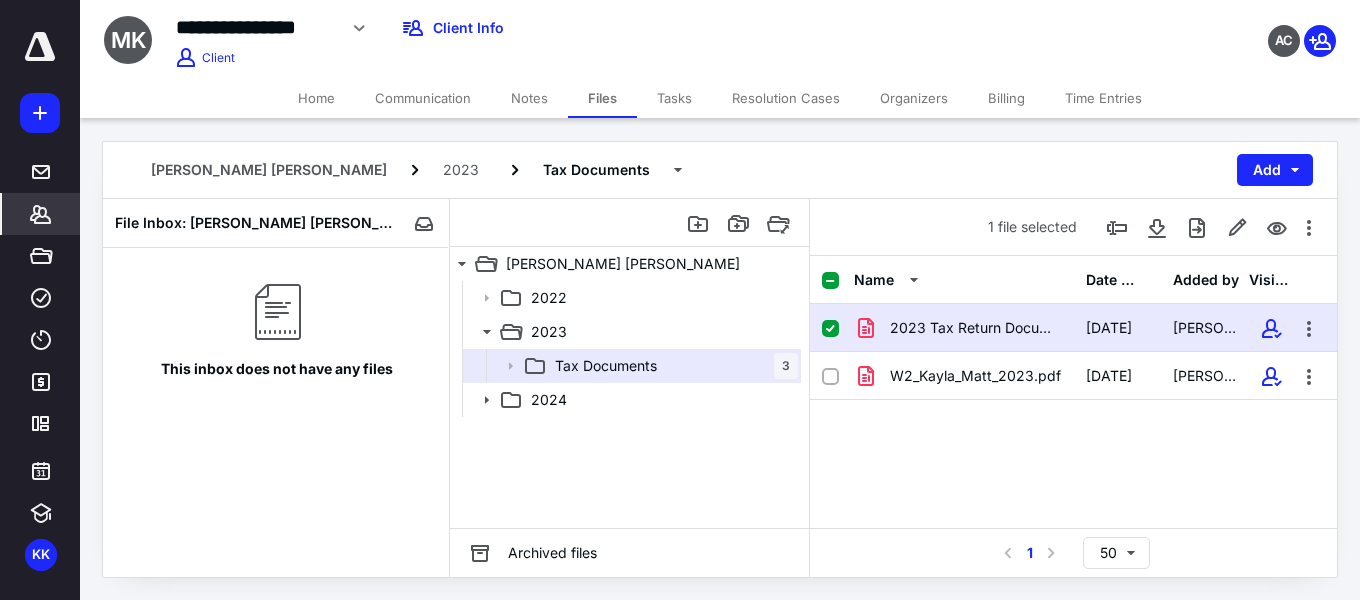 click 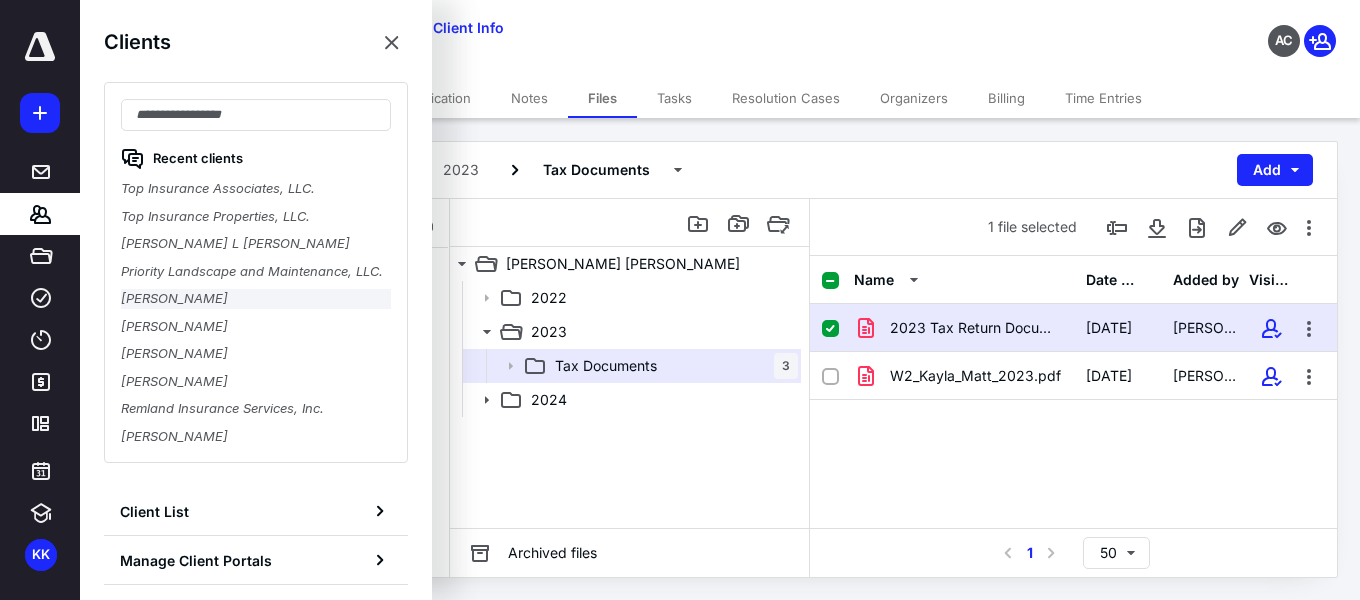 click on "[PERSON_NAME]" at bounding box center [256, 299] 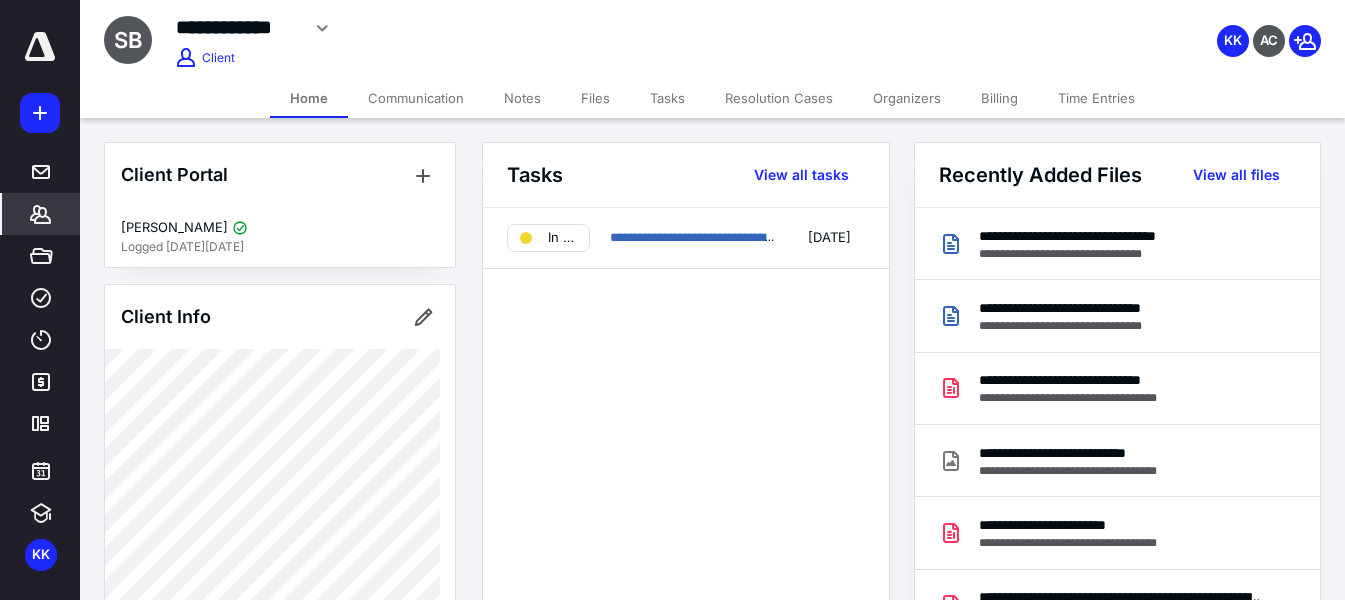 drag, startPoint x: 601, startPoint y: 97, endPoint x: 651, endPoint y: 148, distance: 71.42129 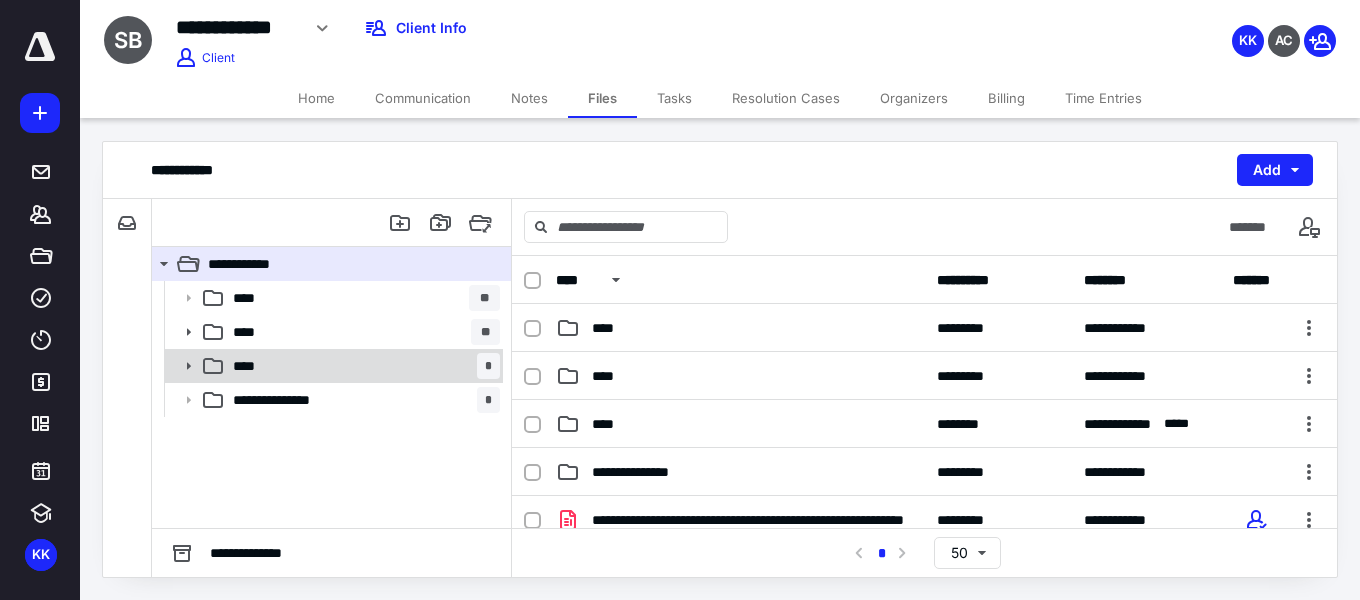 click on "**** *" at bounding box center [362, 366] 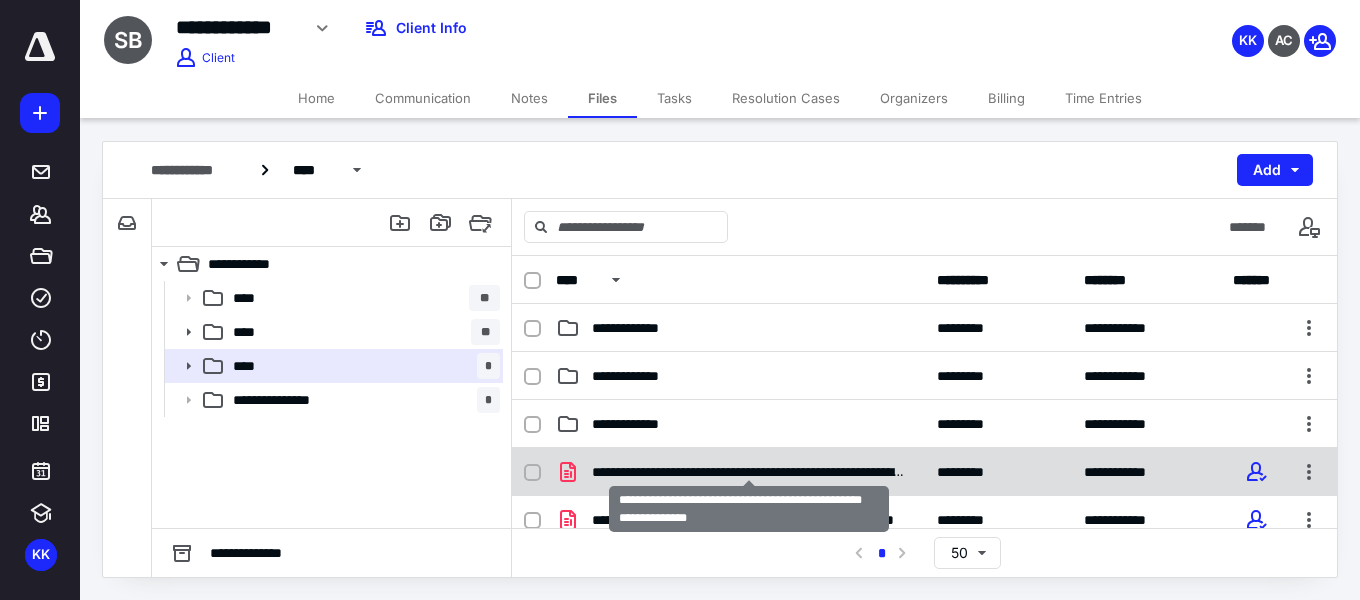 scroll, scrollTop: 100, scrollLeft: 0, axis: vertical 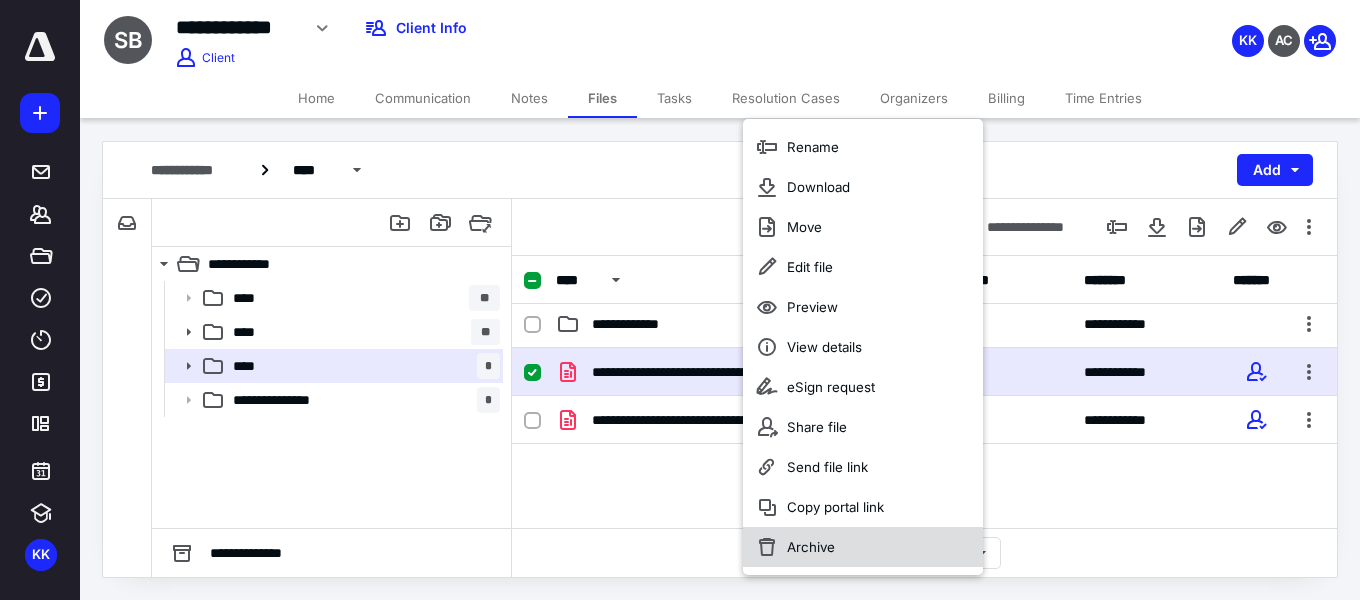 click on "Archive" at bounding box center (811, 547) 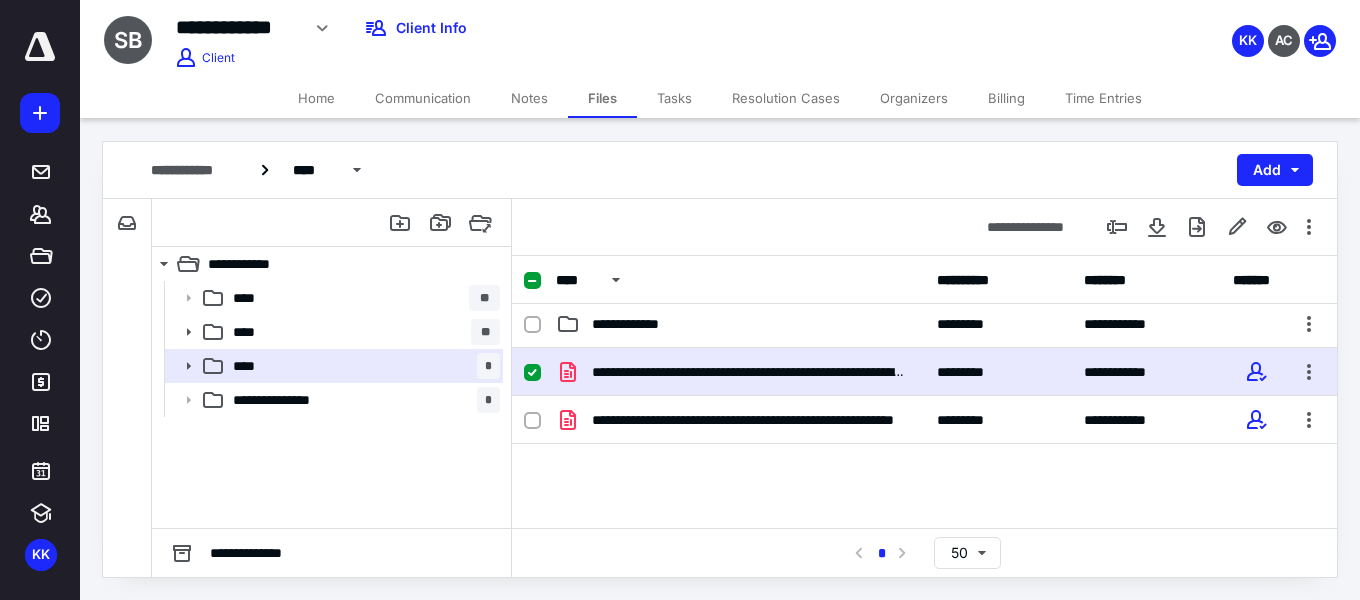 checkbox on "false" 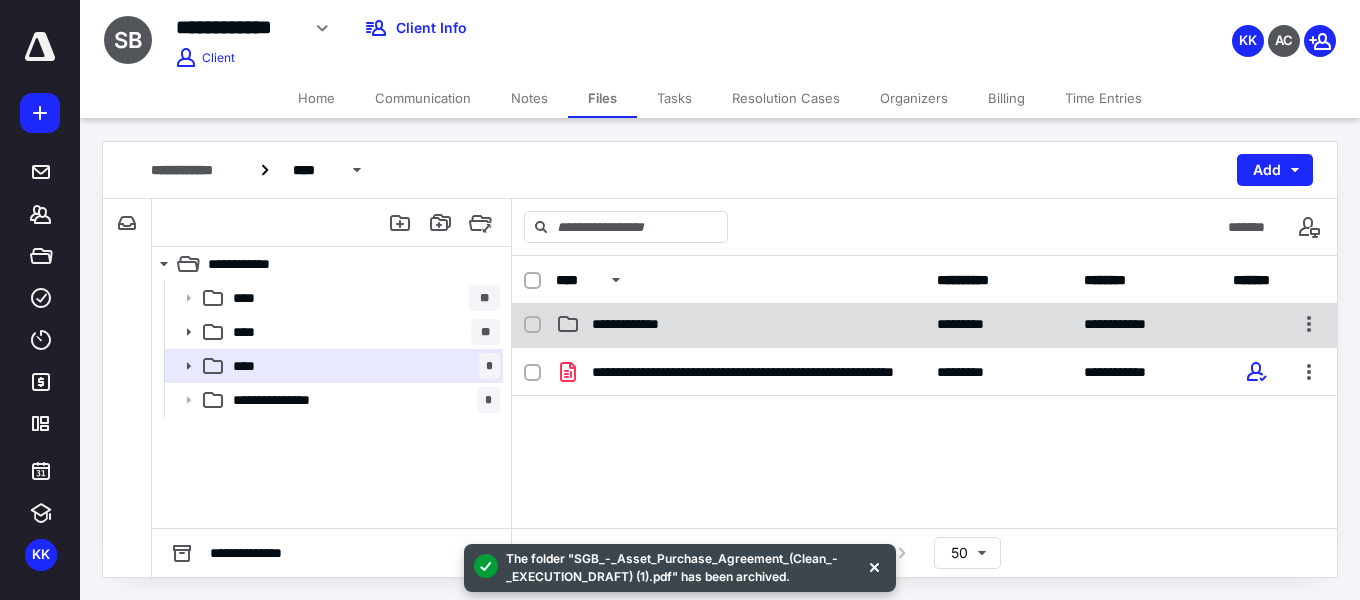 click on "**********" at bounding box center [740, 324] 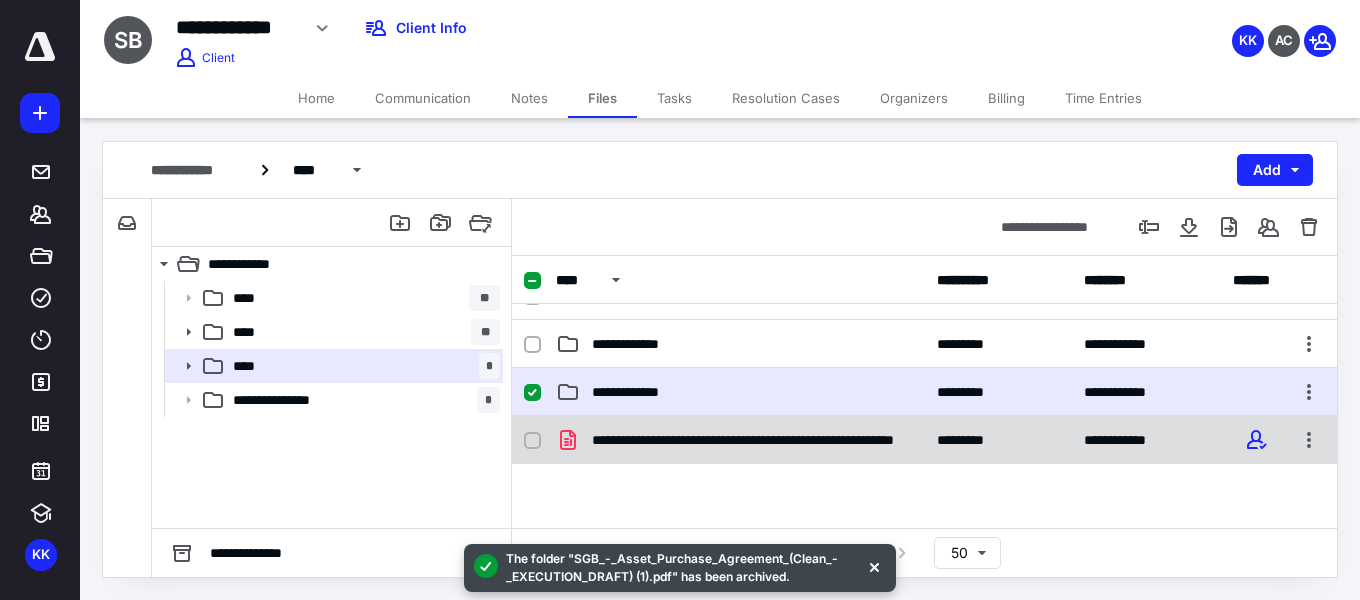 scroll, scrollTop: 0, scrollLeft: 0, axis: both 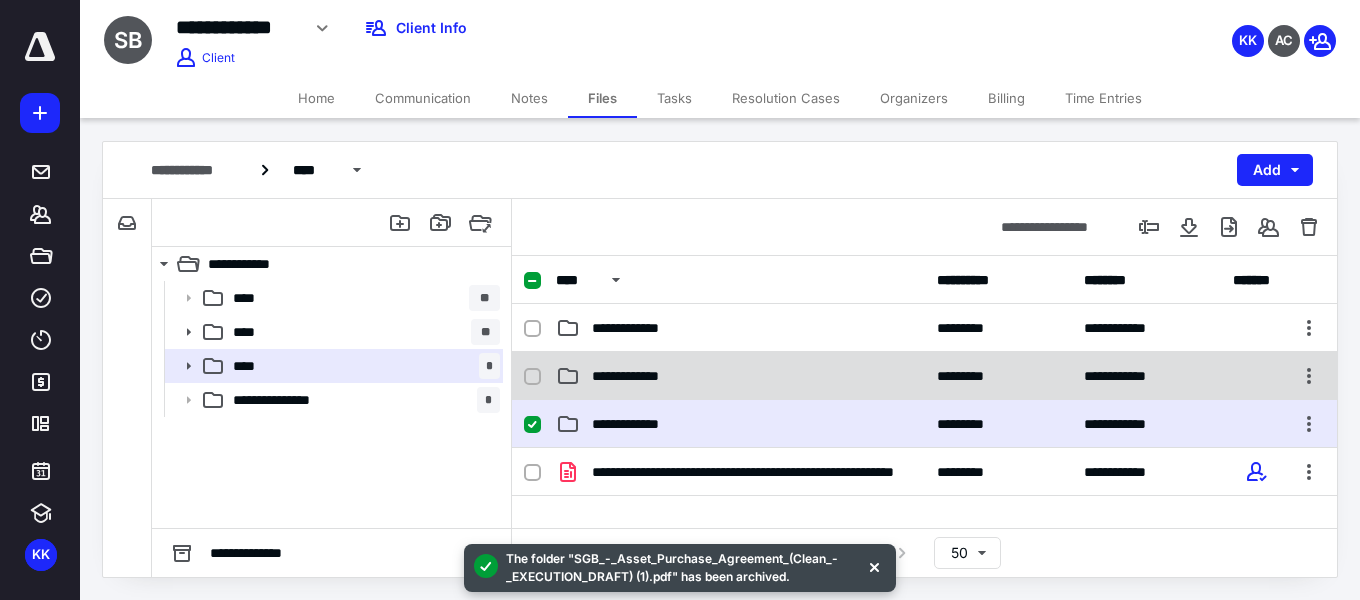 click on "**********" at bounding box center [740, 376] 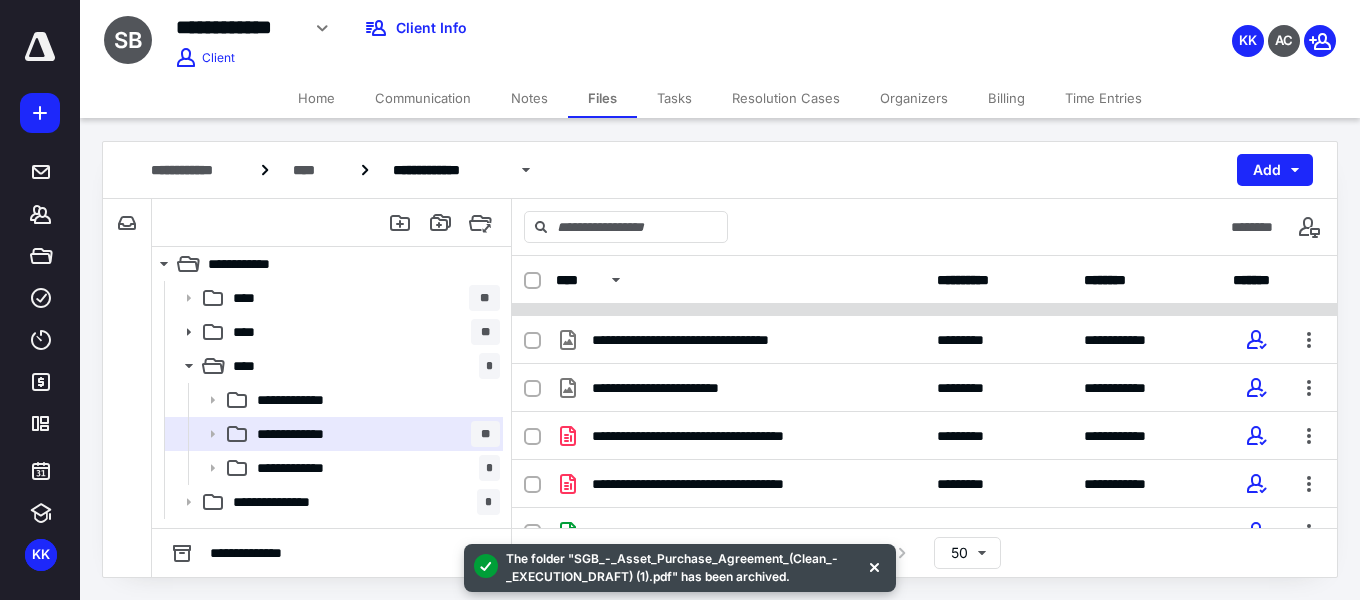 scroll, scrollTop: 0, scrollLeft: 0, axis: both 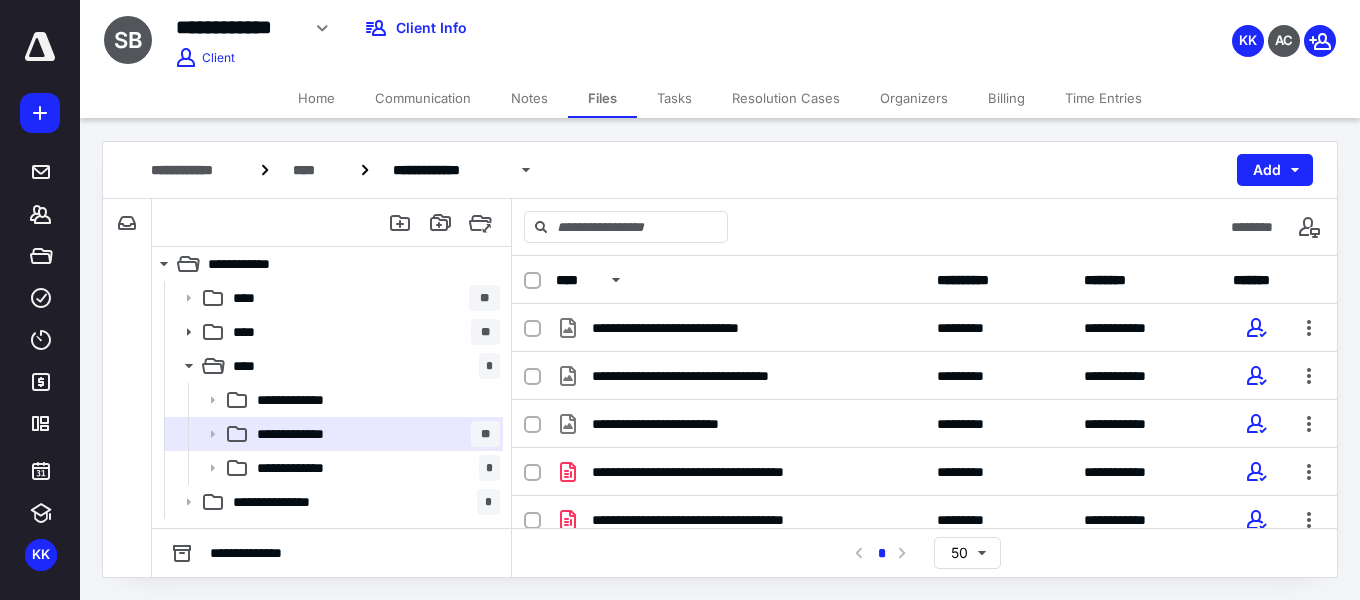click on "********" at bounding box center (1116, 280) 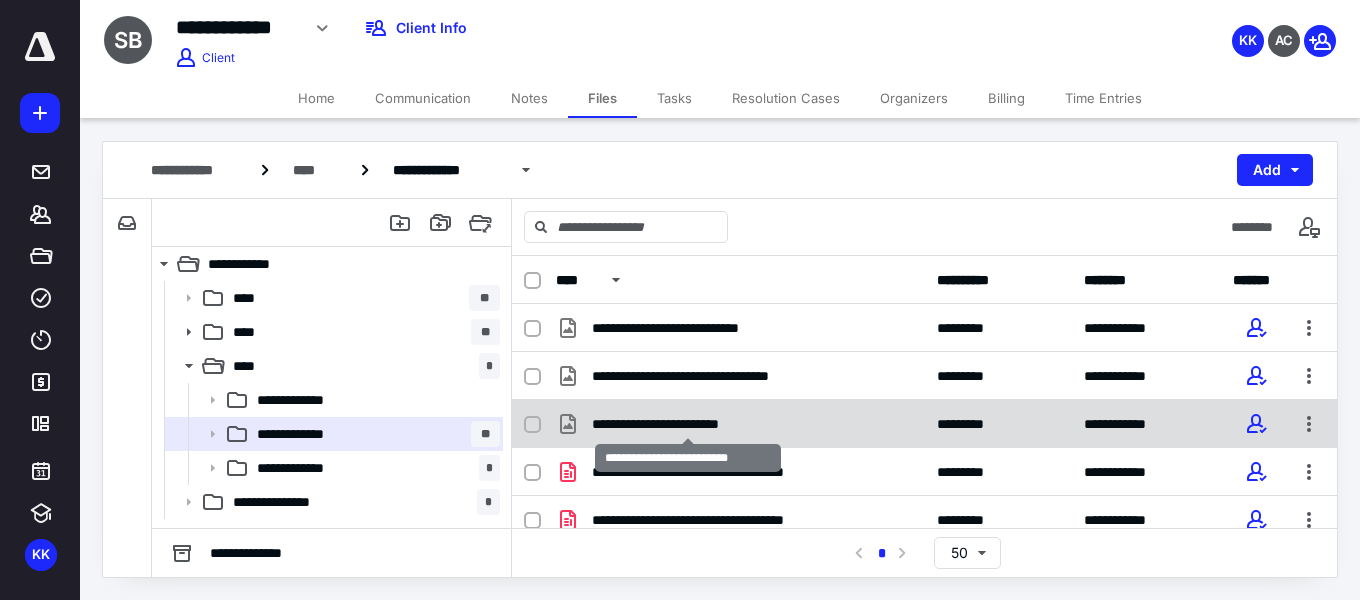 scroll, scrollTop: 100, scrollLeft: 0, axis: vertical 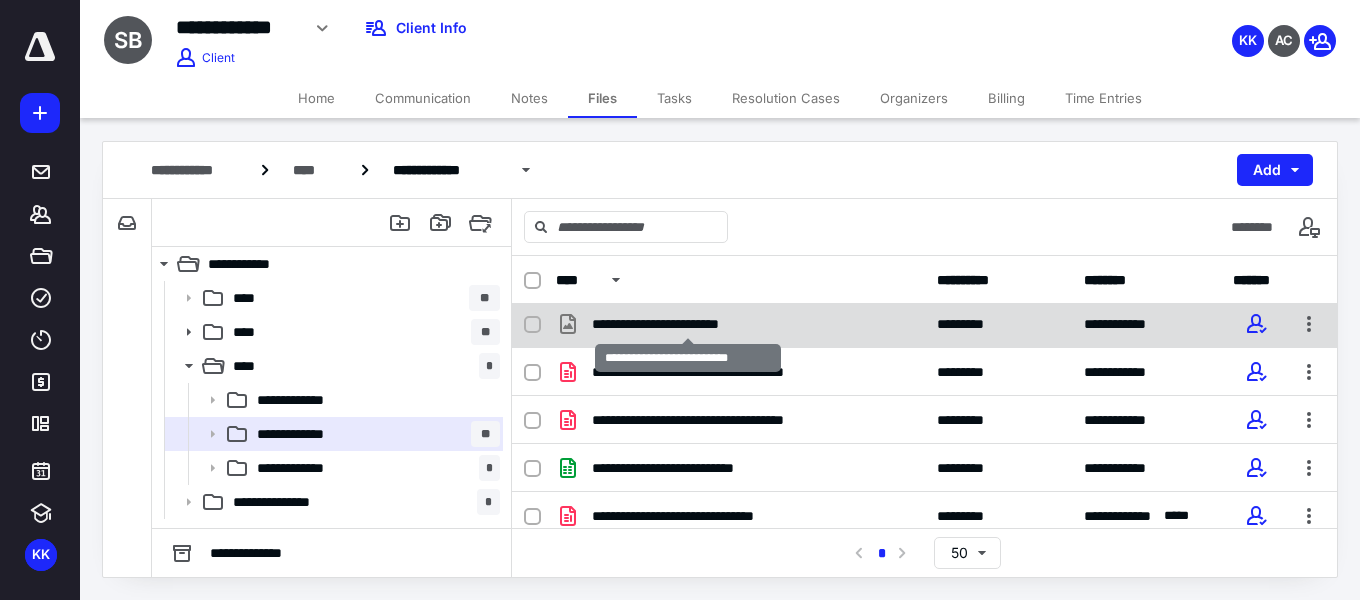 click on "**********" at bounding box center (688, 324) 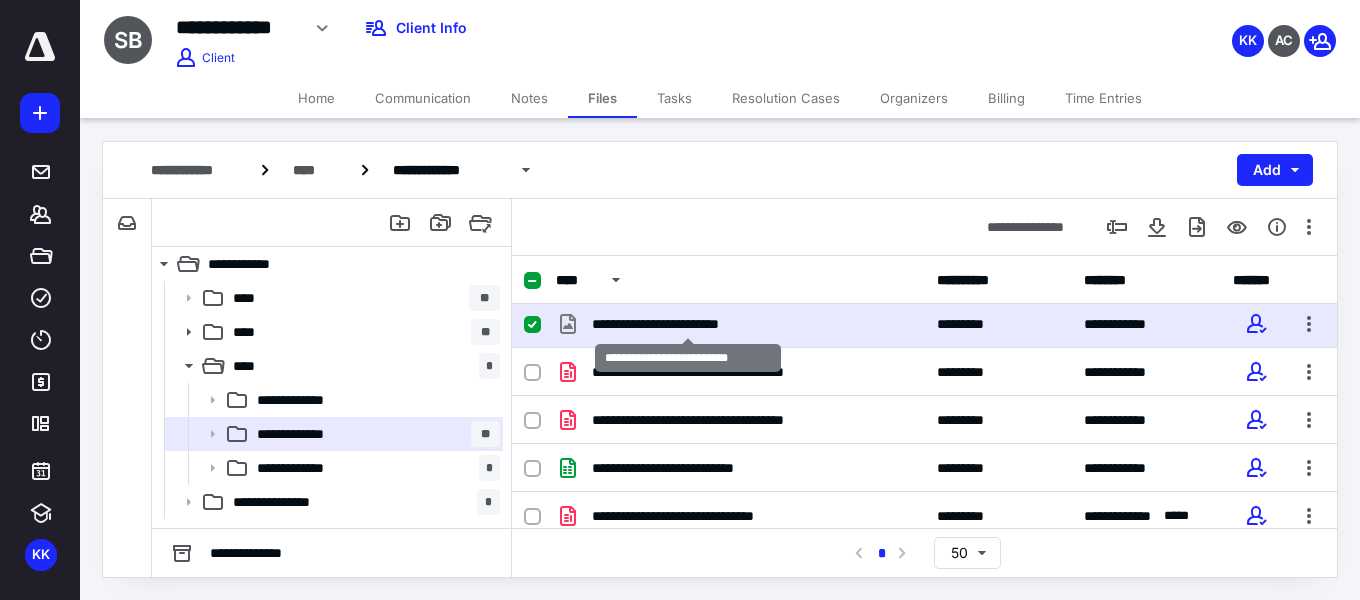 click on "**********" at bounding box center (688, 324) 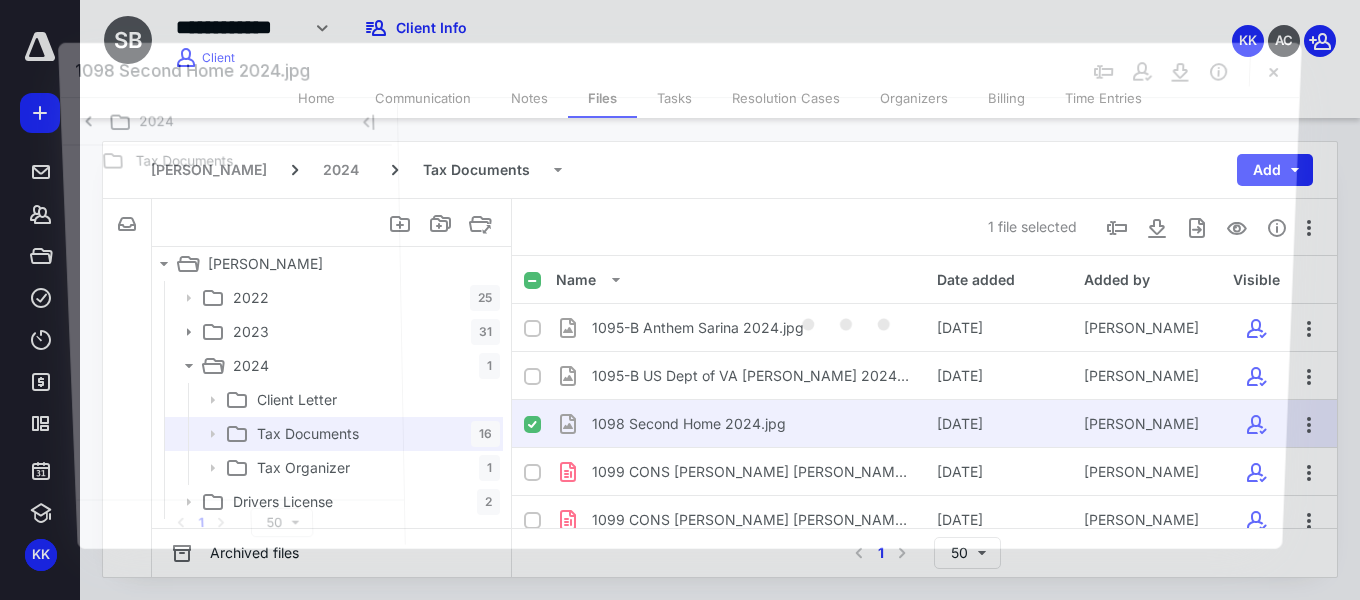 scroll, scrollTop: 100, scrollLeft: 0, axis: vertical 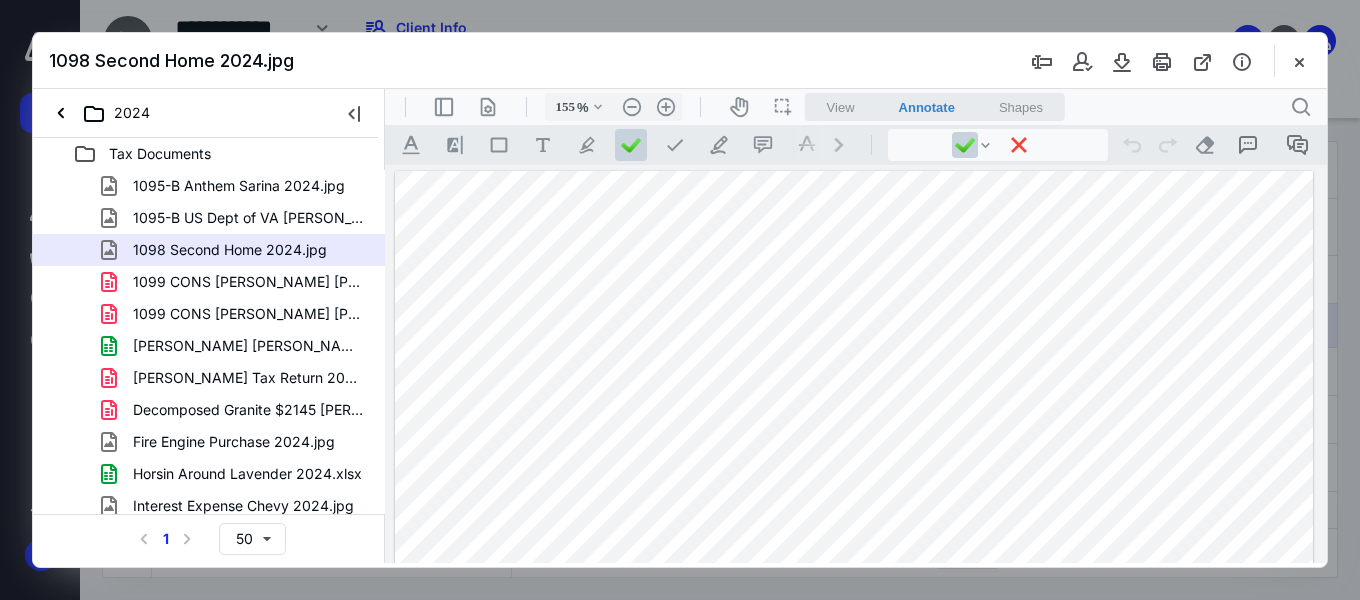 drag, startPoint x: 971, startPoint y: 309, endPoint x: 987, endPoint y: 312, distance: 16.27882 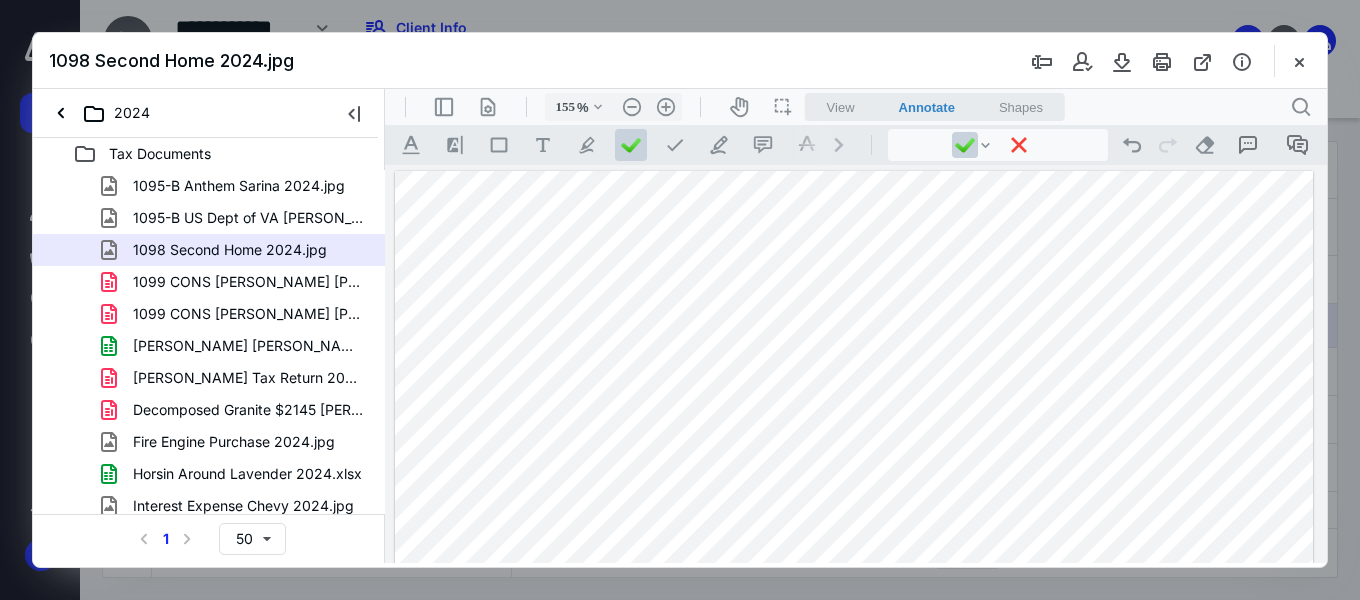click at bounding box center [854, 783] 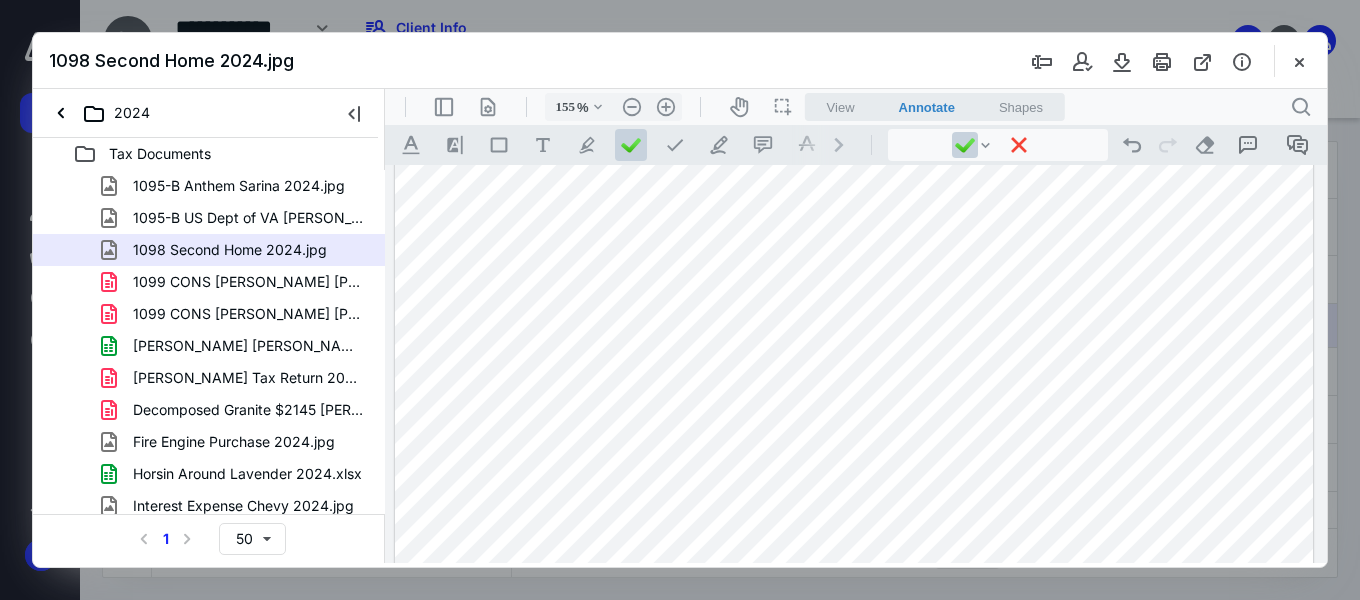 scroll, scrollTop: 438, scrollLeft: 0, axis: vertical 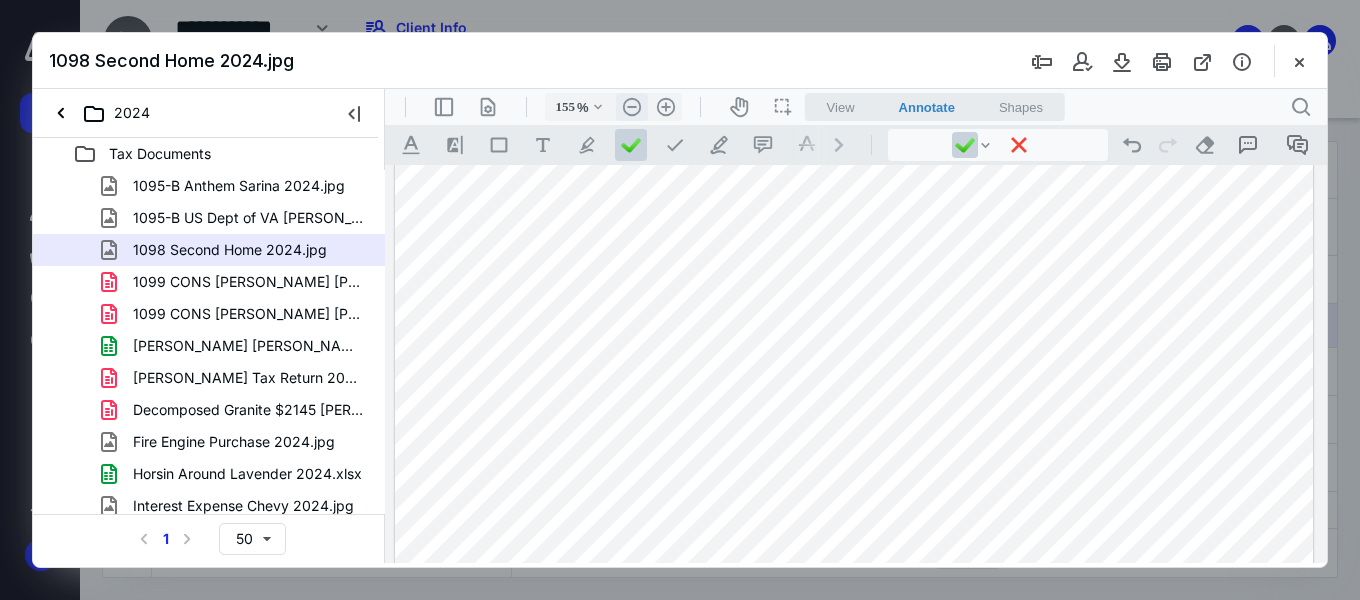 click on ".cls-1{fill:#abb0c4;} icon - header - zoom - out - line" at bounding box center [632, 107] 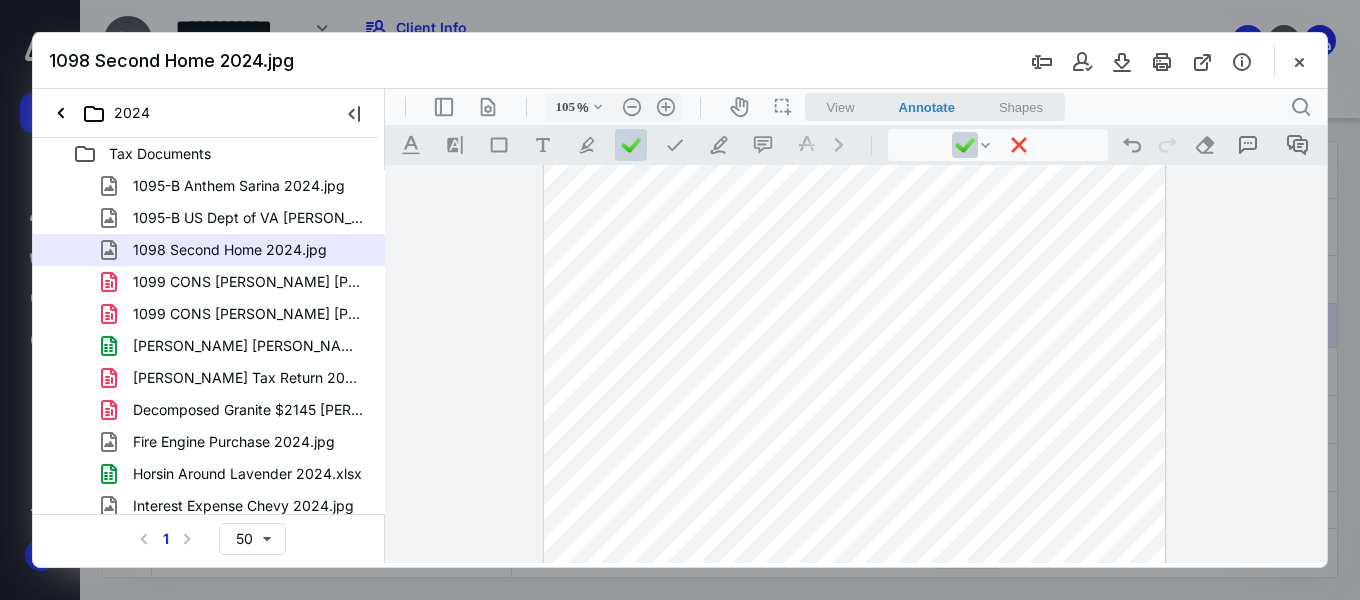 scroll, scrollTop: 438, scrollLeft: 0, axis: vertical 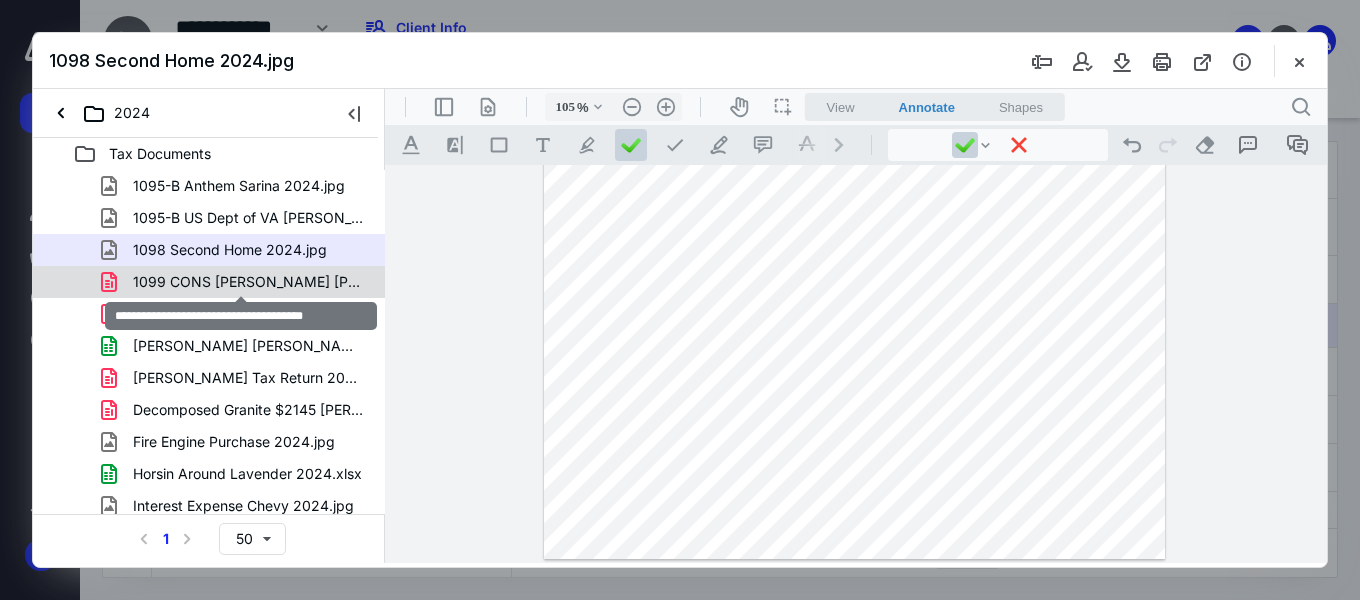 click on "1099 CONS [PERSON_NAME] [PERSON_NAME] 3908 2024.pdf" at bounding box center (249, 282) 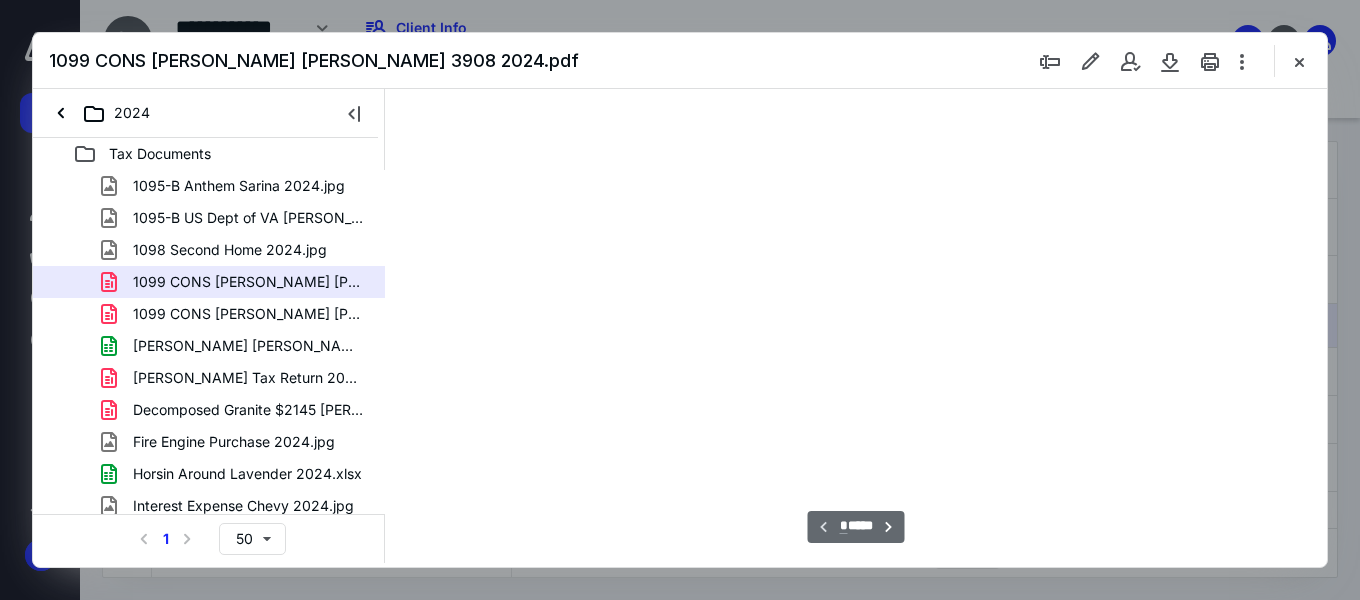 type on "117" 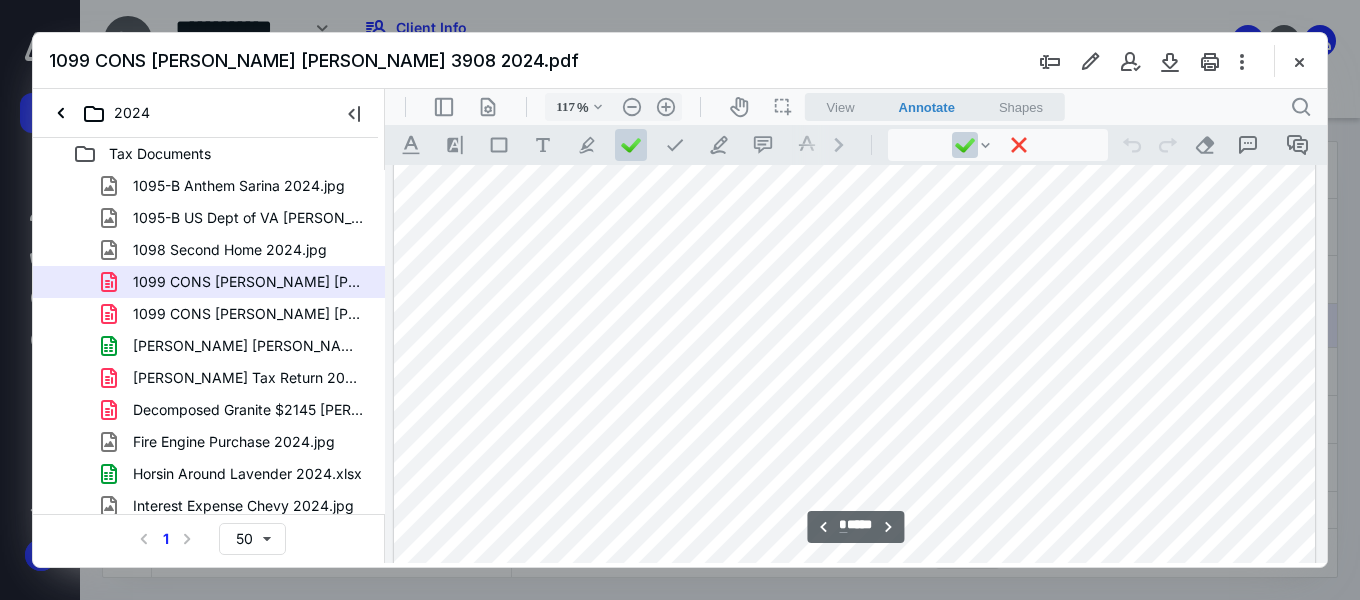 scroll, scrollTop: 1700, scrollLeft: 0, axis: vertical 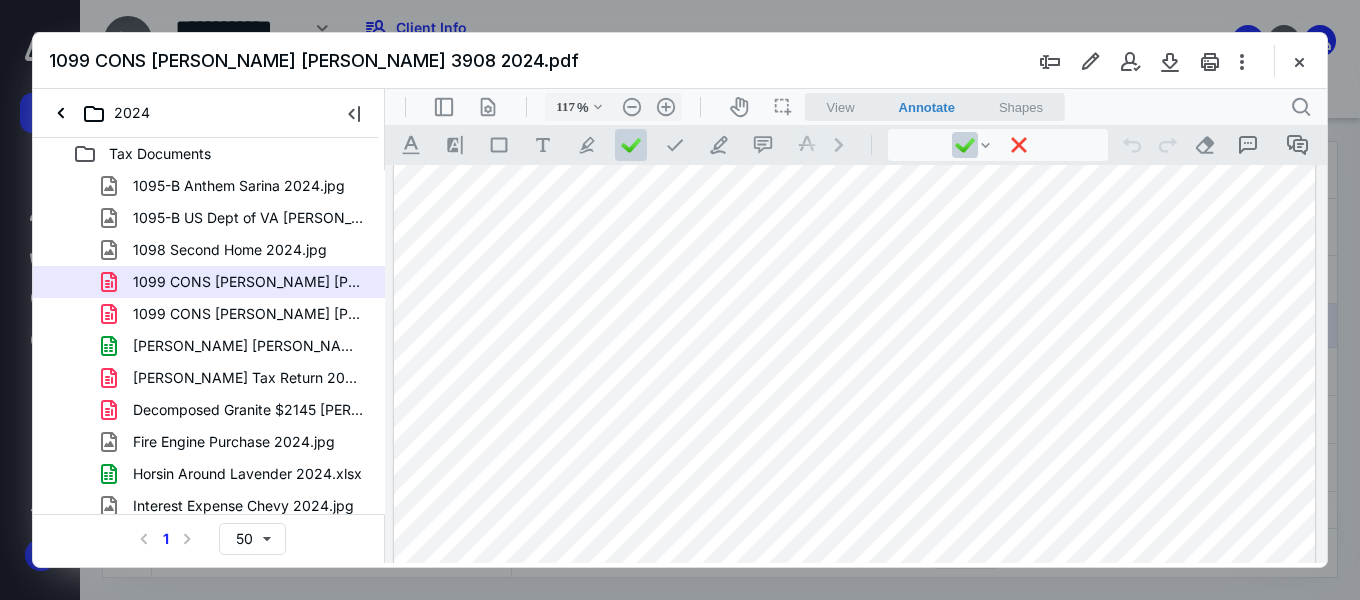 click at bounding box center [855, 270] 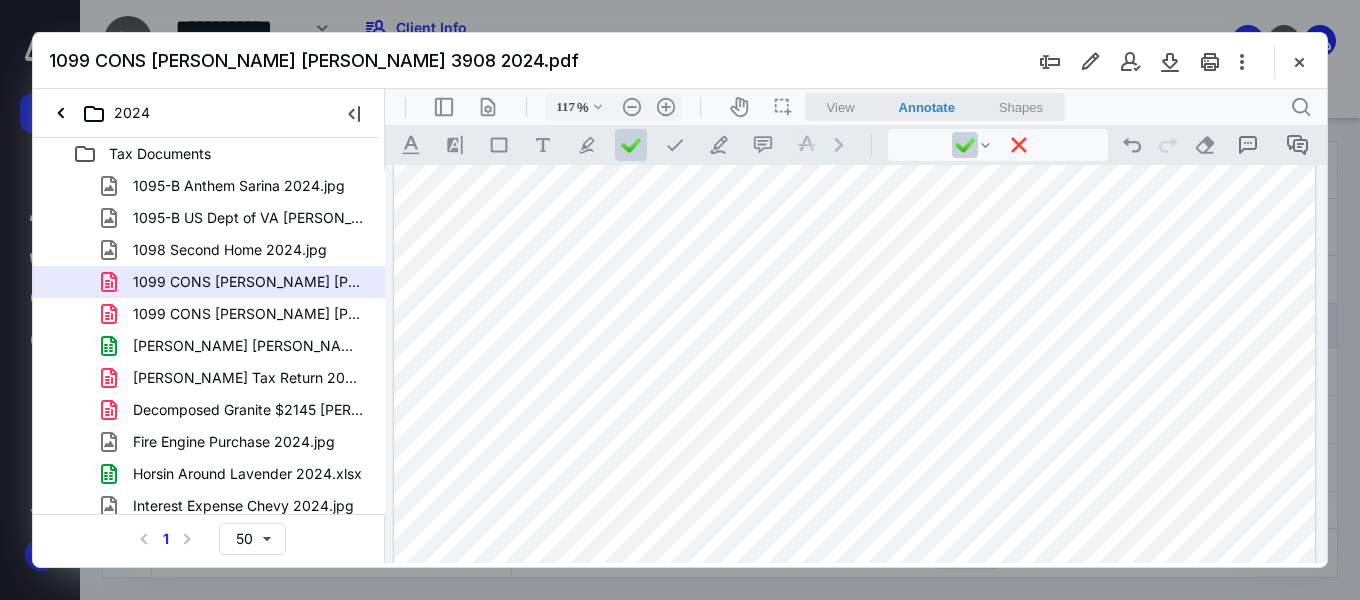 click at bounding box center (855, 270) 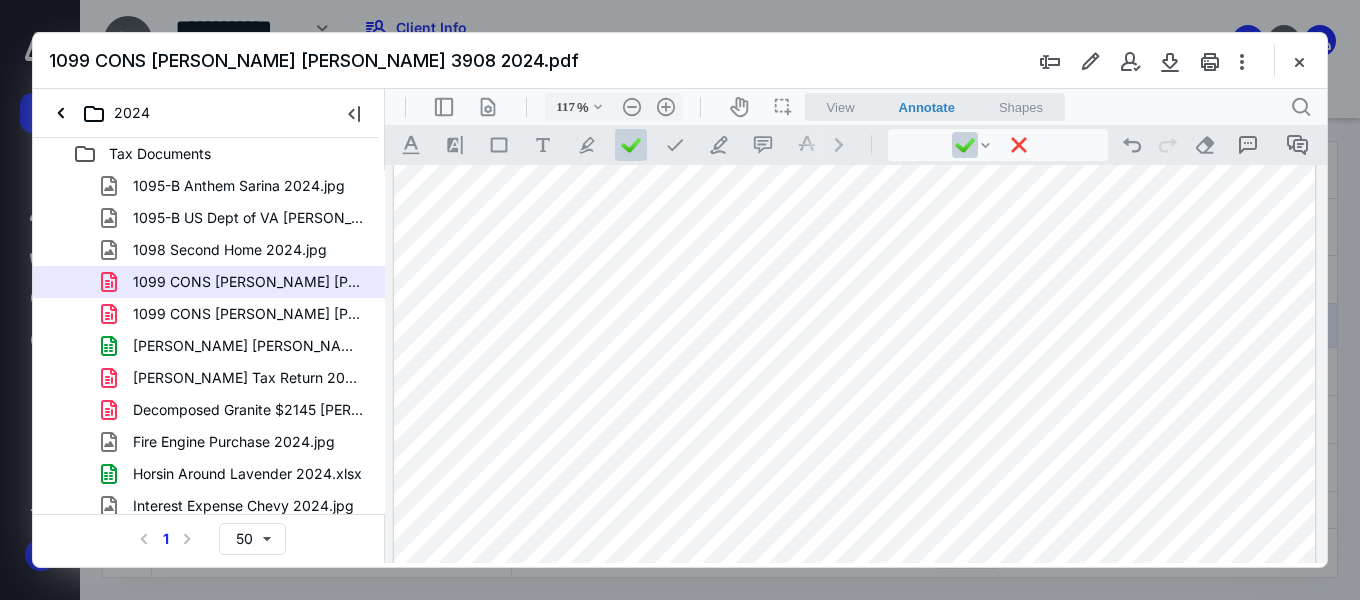 click at bounding box center (855, 270) 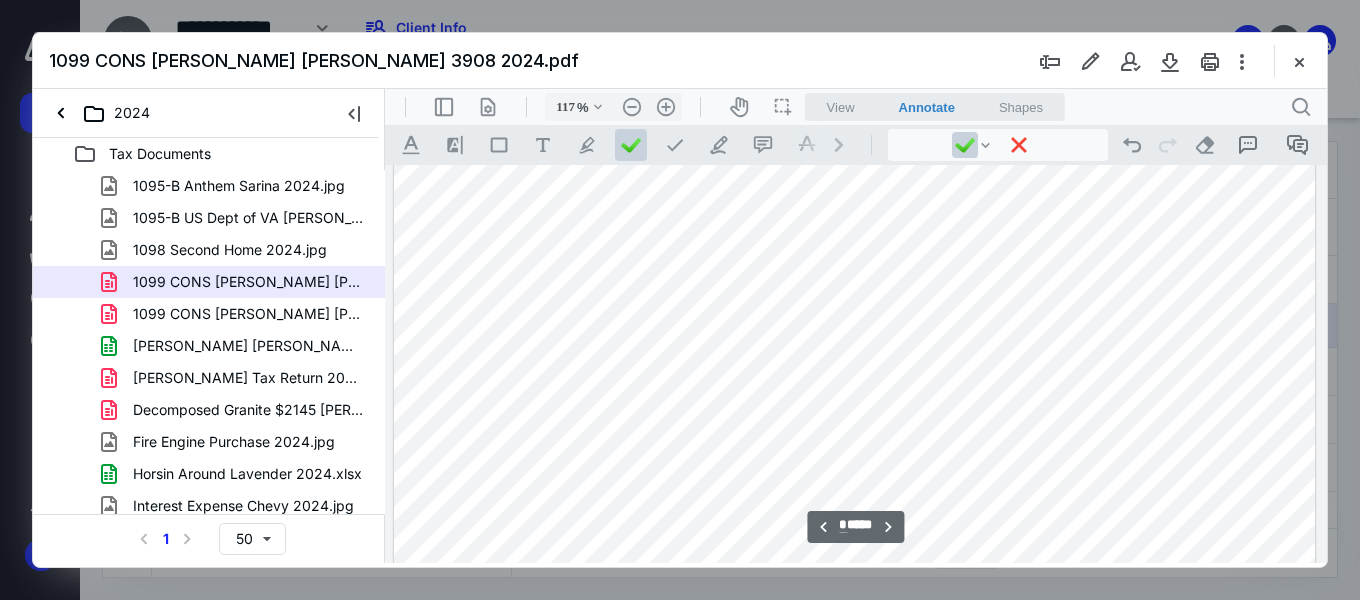 scroll, scrollTop: 3100, scrollLeft: 0, axis: vertical 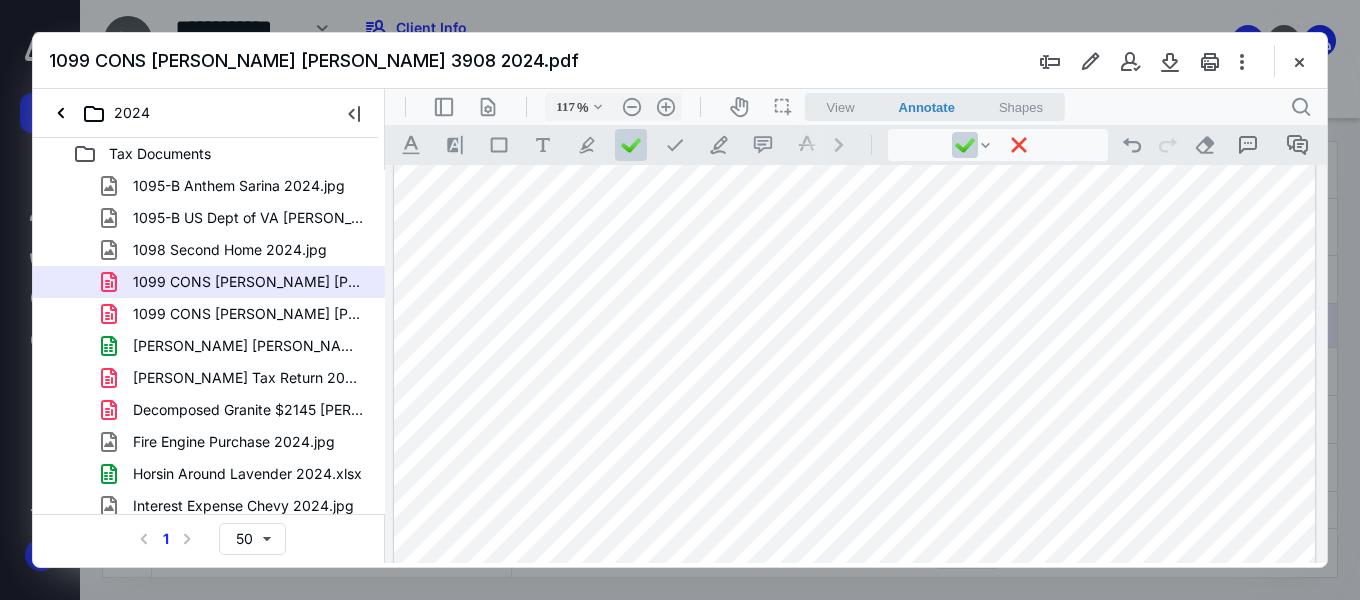 click at bounding box center [855, 314] 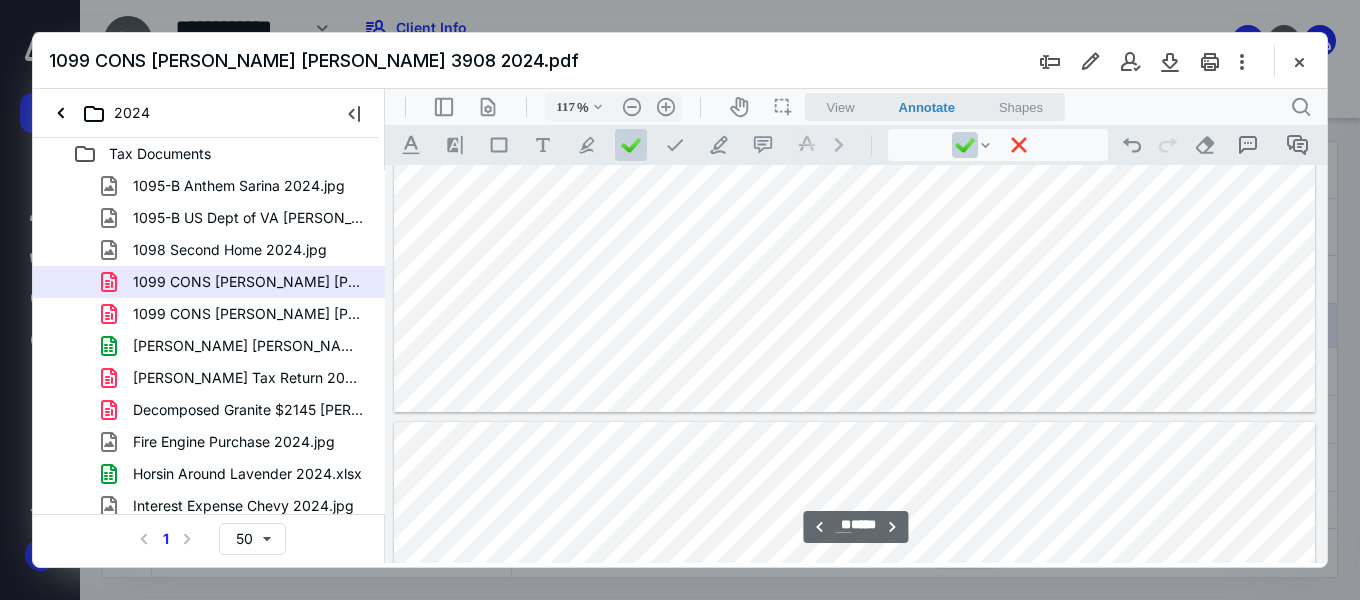 scroll, scrollTop: 11000, scrollLeft: 0, axis: vertical 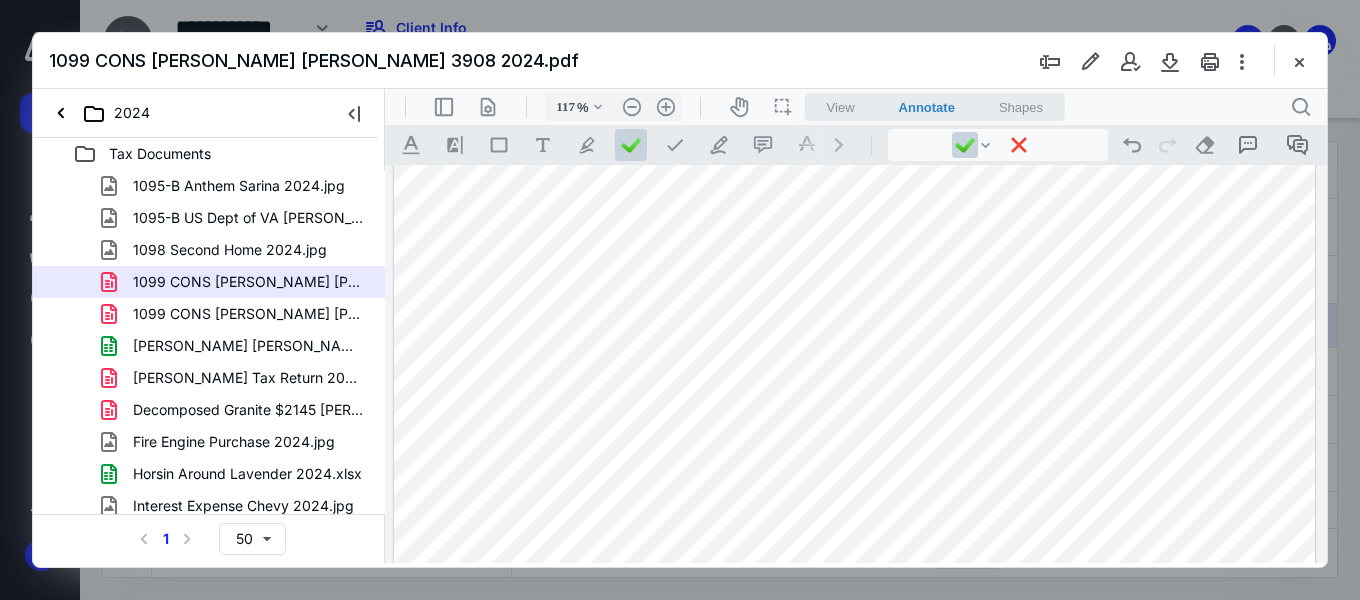 click at bounding box center (855, 356) 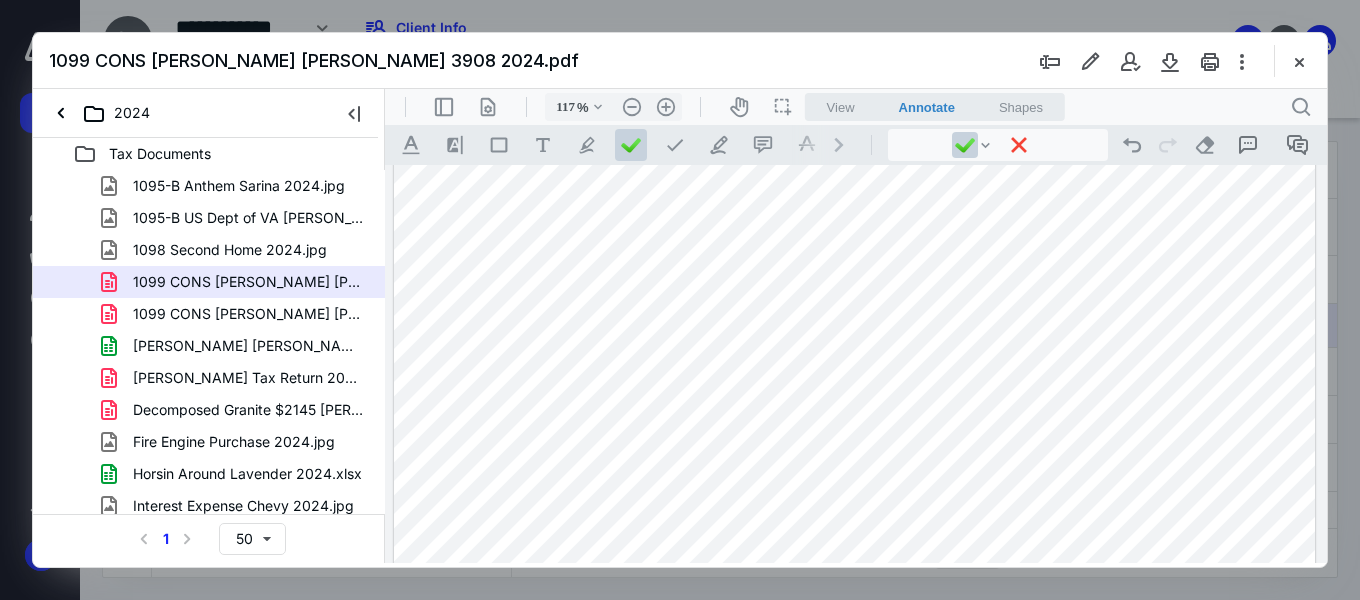 click at bounding box center [855, 356] 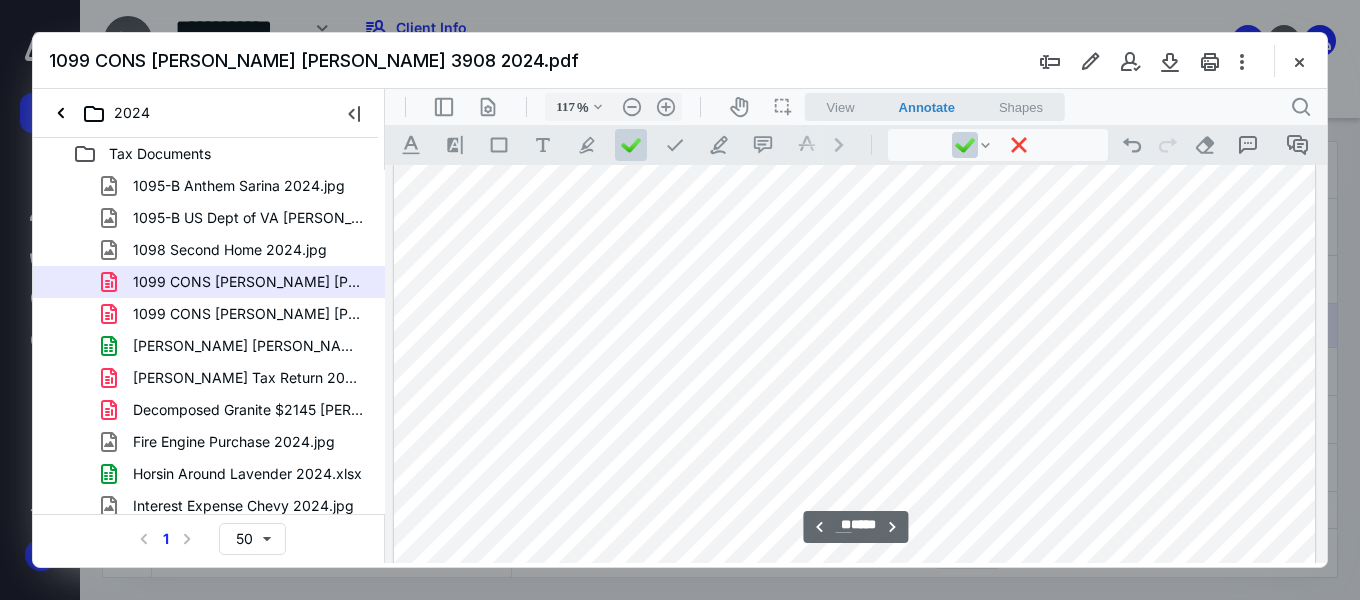 scroll, scrollTop: 19700, scrollLeft: 0, axis: vertical 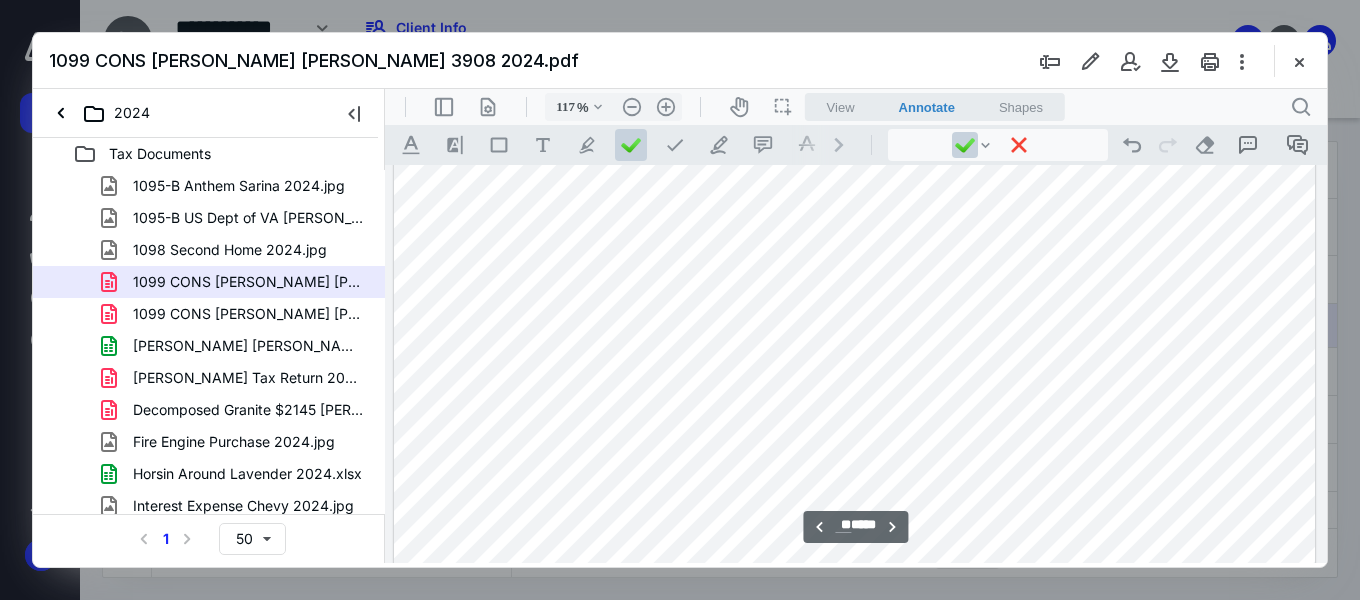 click at bounding box center (855, 320) 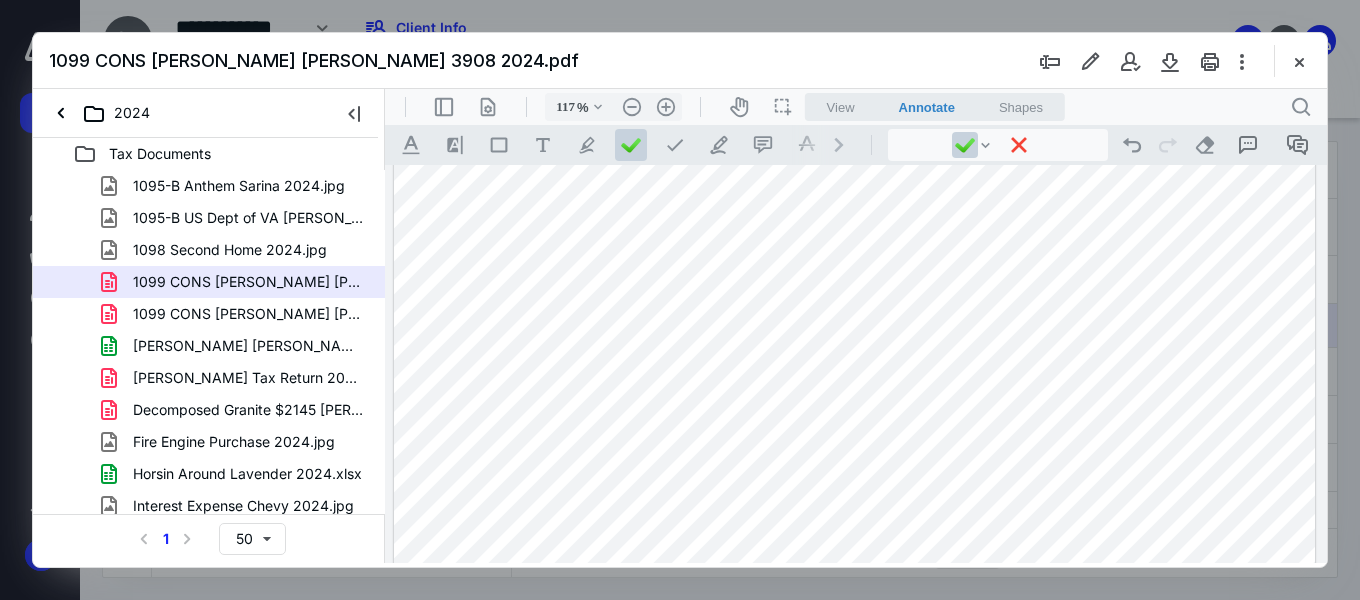click at bounding box center (855, 320) 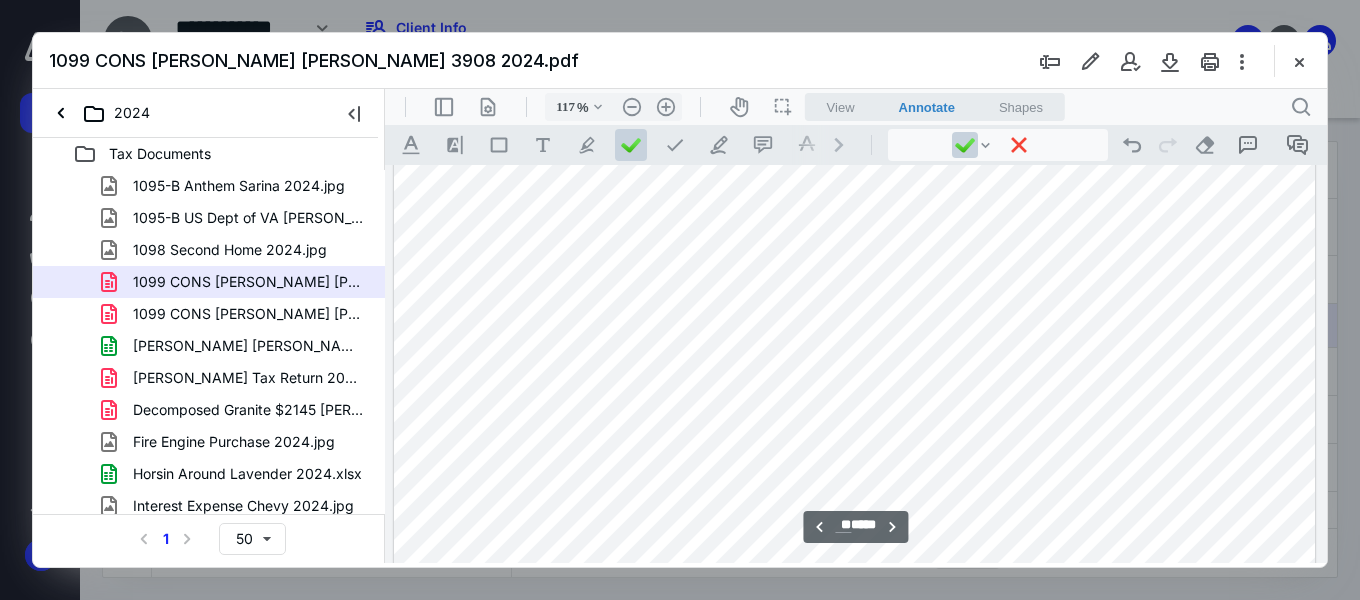 scroll, scrollTop: 19700, scrollLeft: 0, axis: vertical 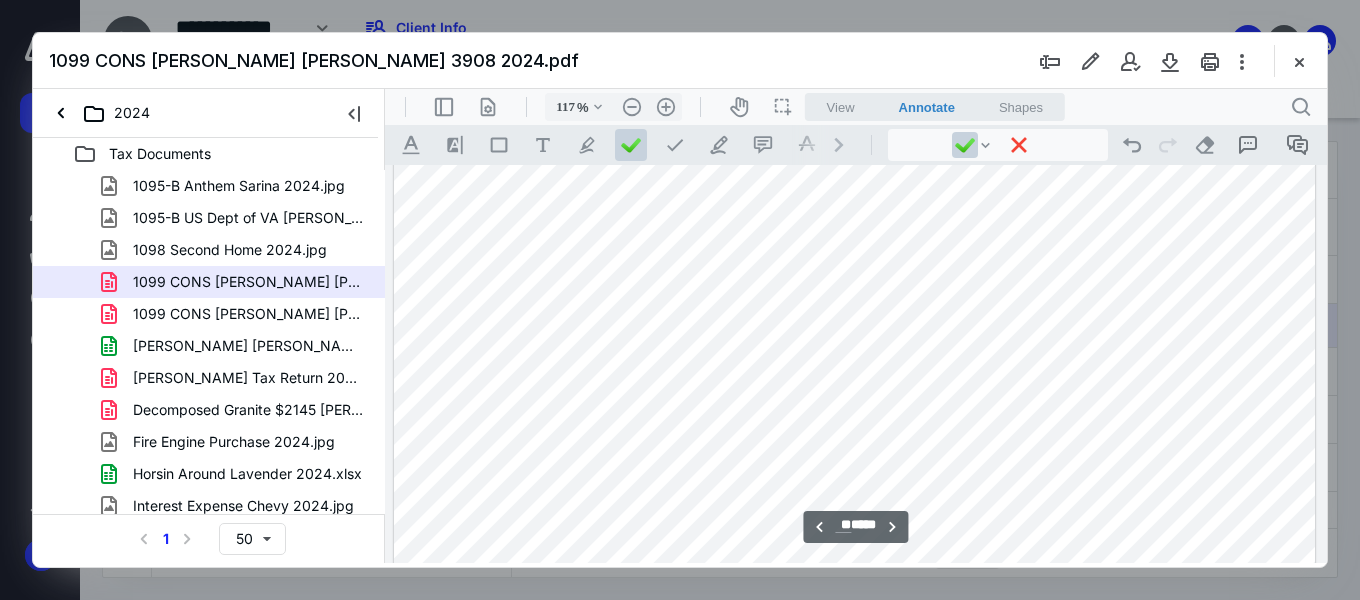 drag, startPoint x: 1171, startPoint y: 327, endPoint x: 1048, endPoint y: 401, distance: 143.54442 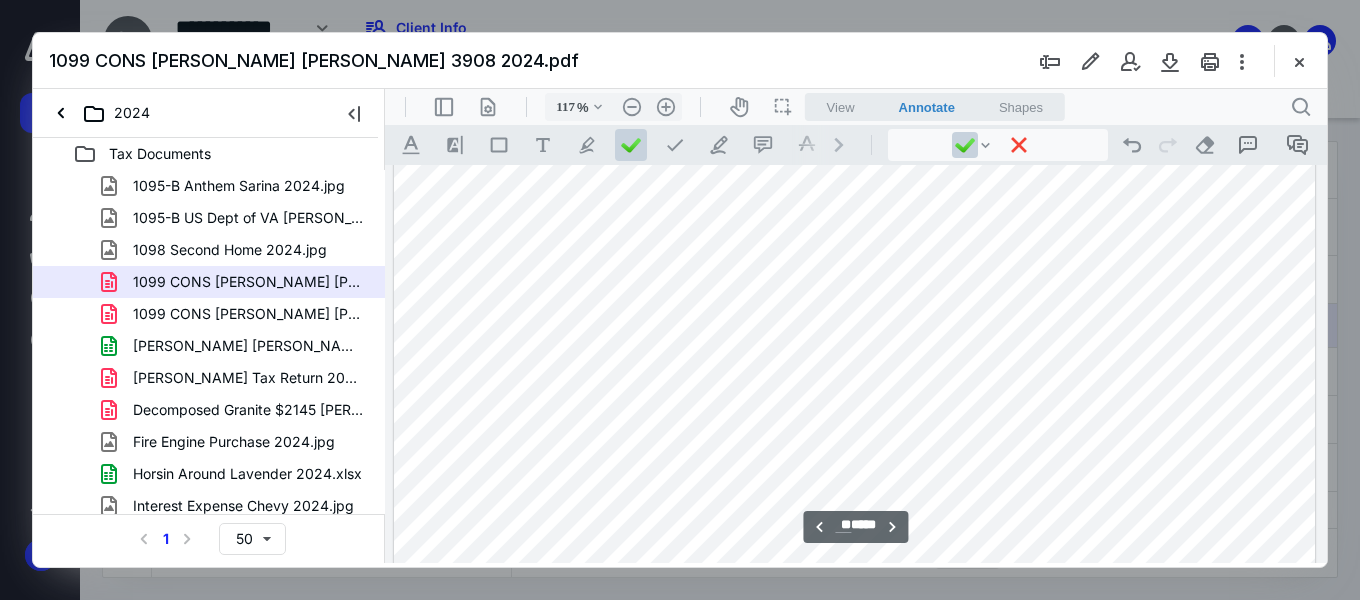 scroll, scrollTop: 37000, scrollLeft: 0, axis: vertical 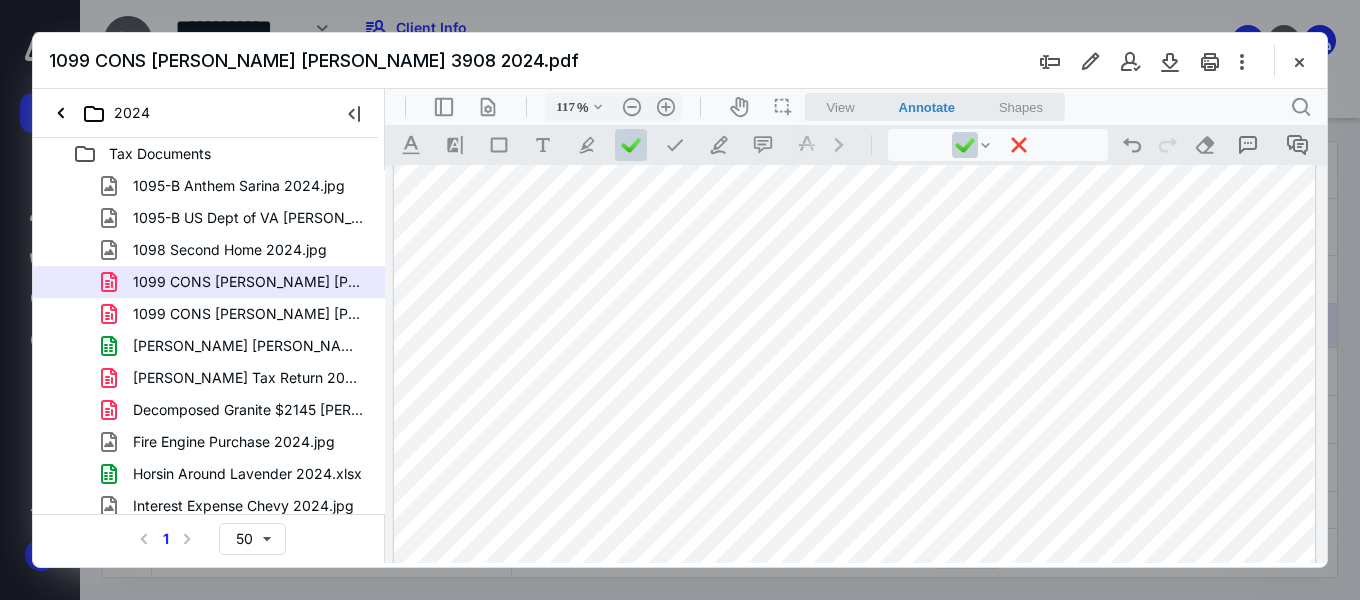 click at bounding box center (855, 348) 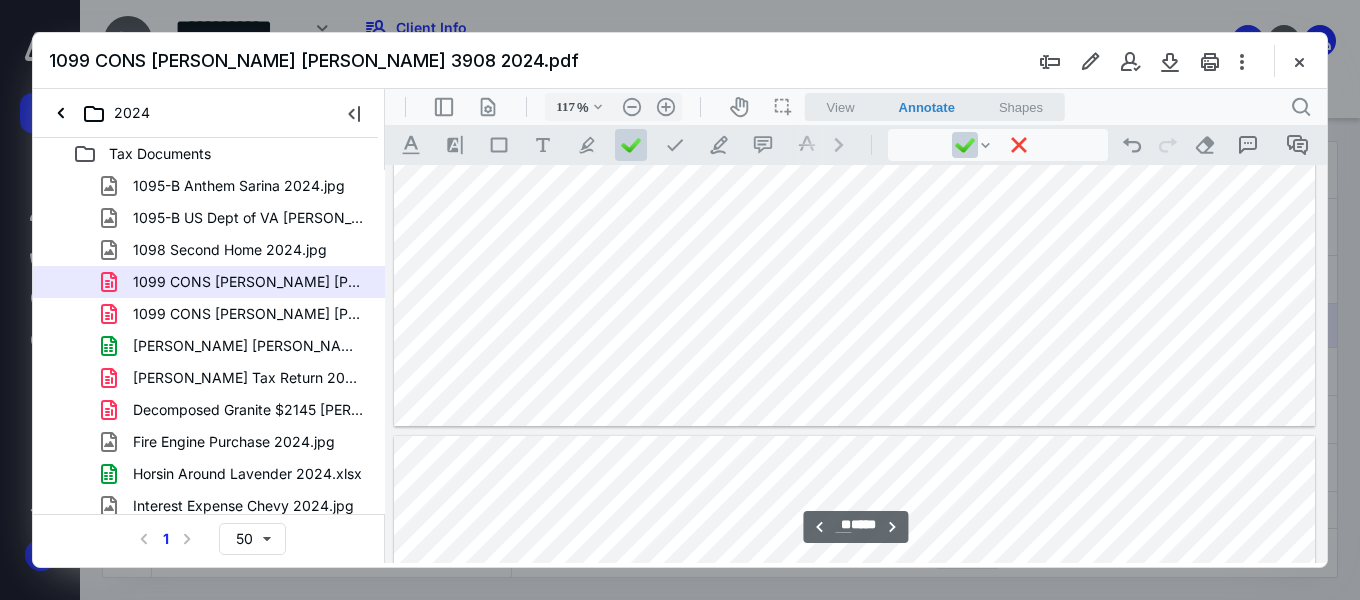 scroll, scrollTop: 37700, scrollLeft: 0, axis: vertical 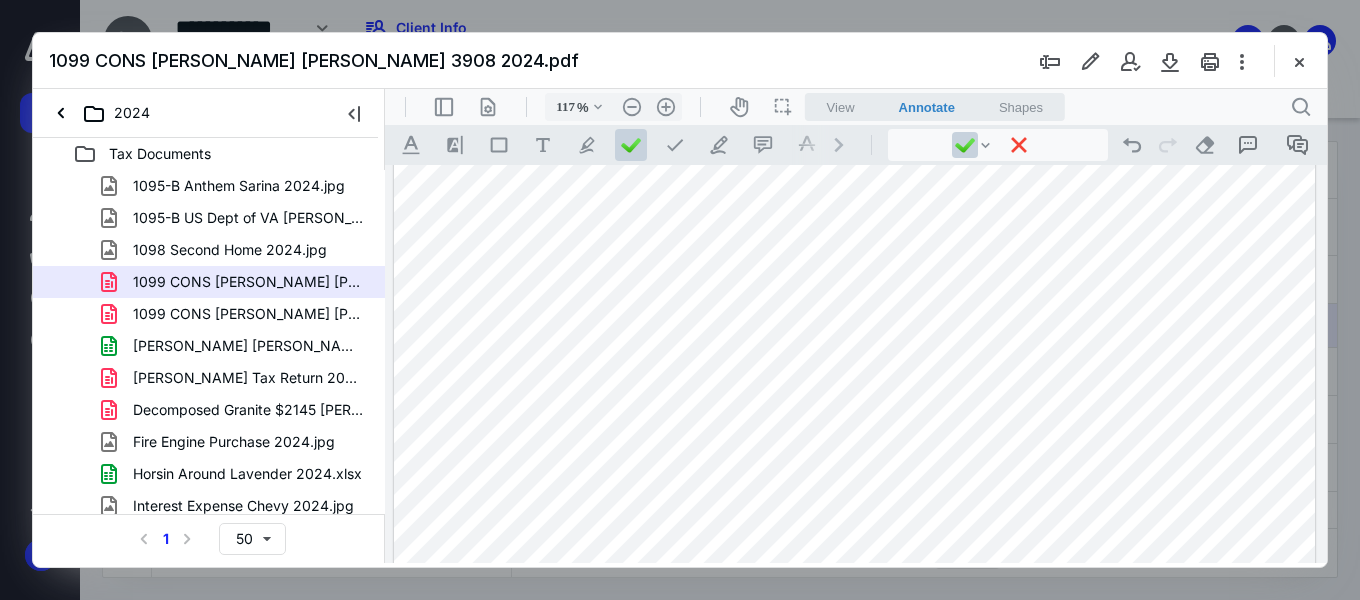 click at bounding box center (855, 370) 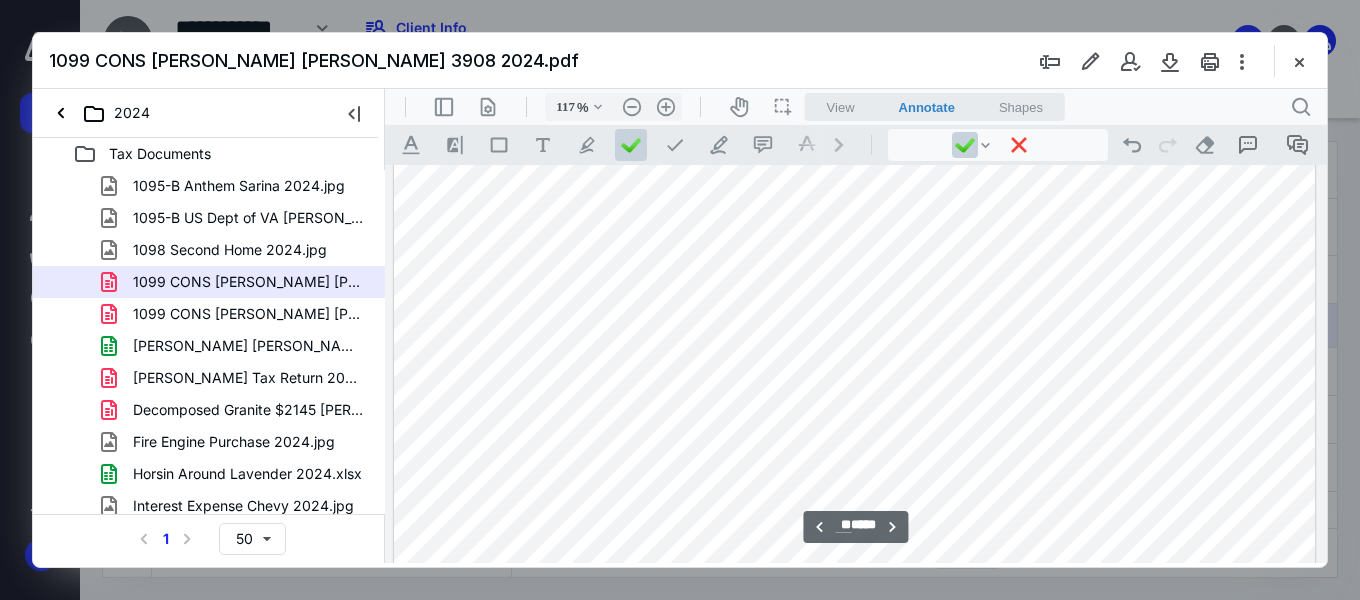 type on "**" 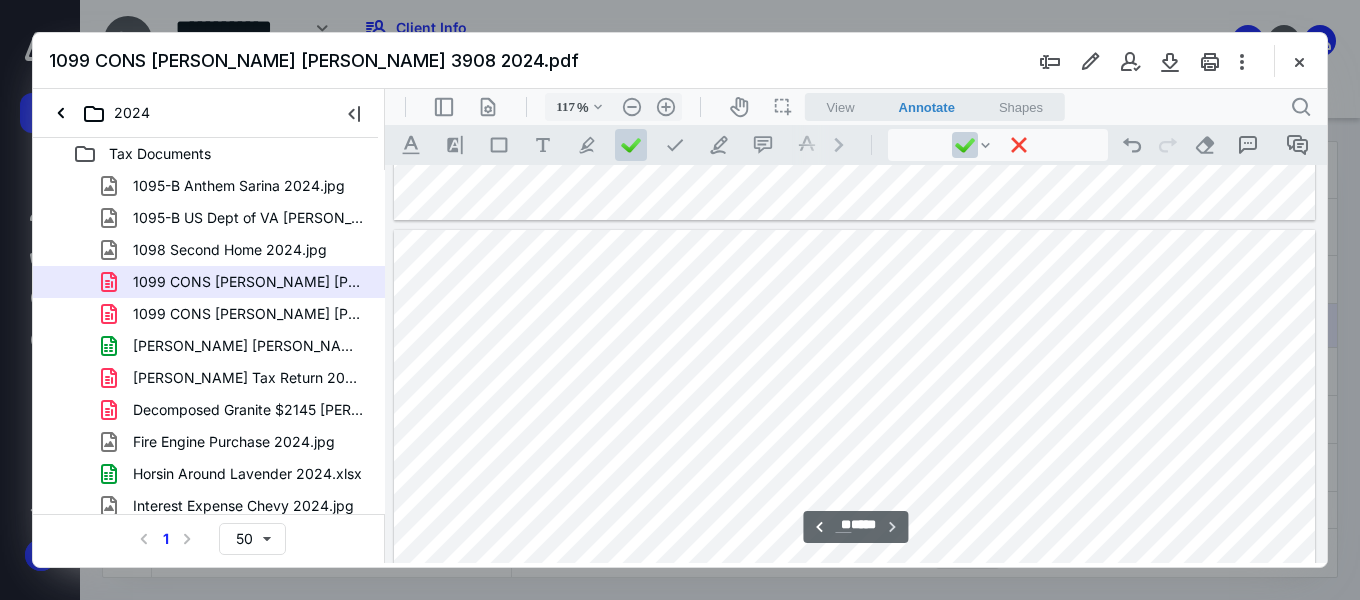 scroll, scrollTop: 38590, scrollLeft: 0, axis: vertical 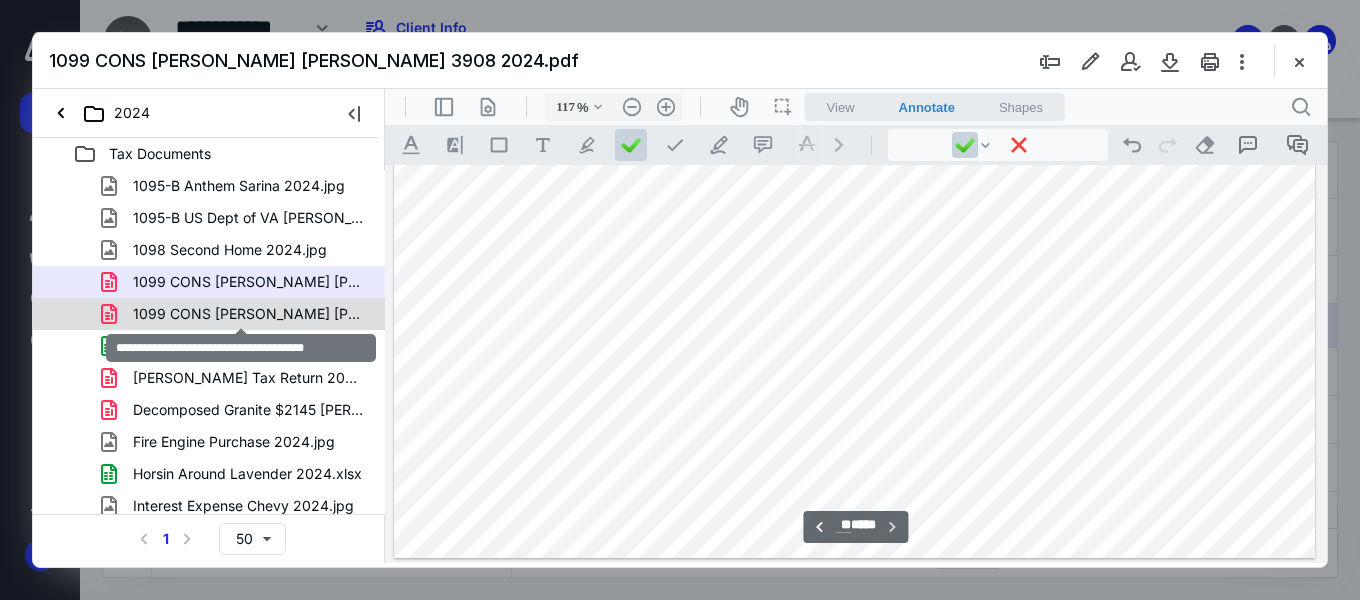 click on "1099 CONS [PERSON_NAME] [PERSON_NAME] 8767 2024.pdf" at bounding box center (249, 314) 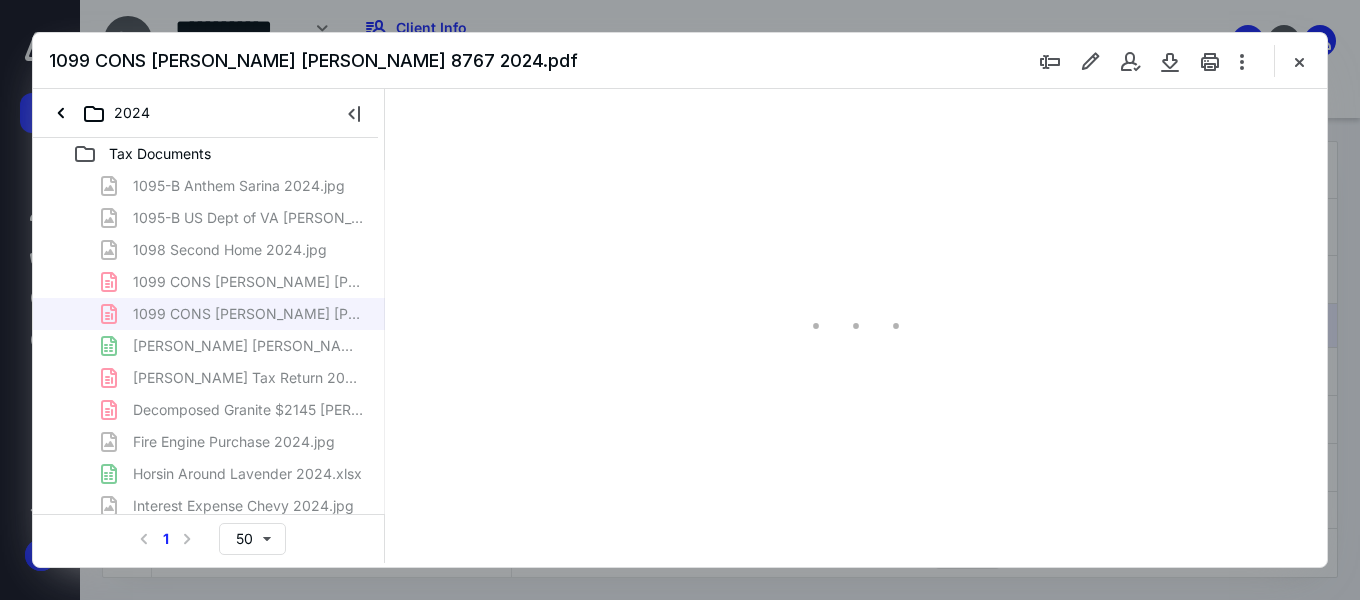 type on "117" 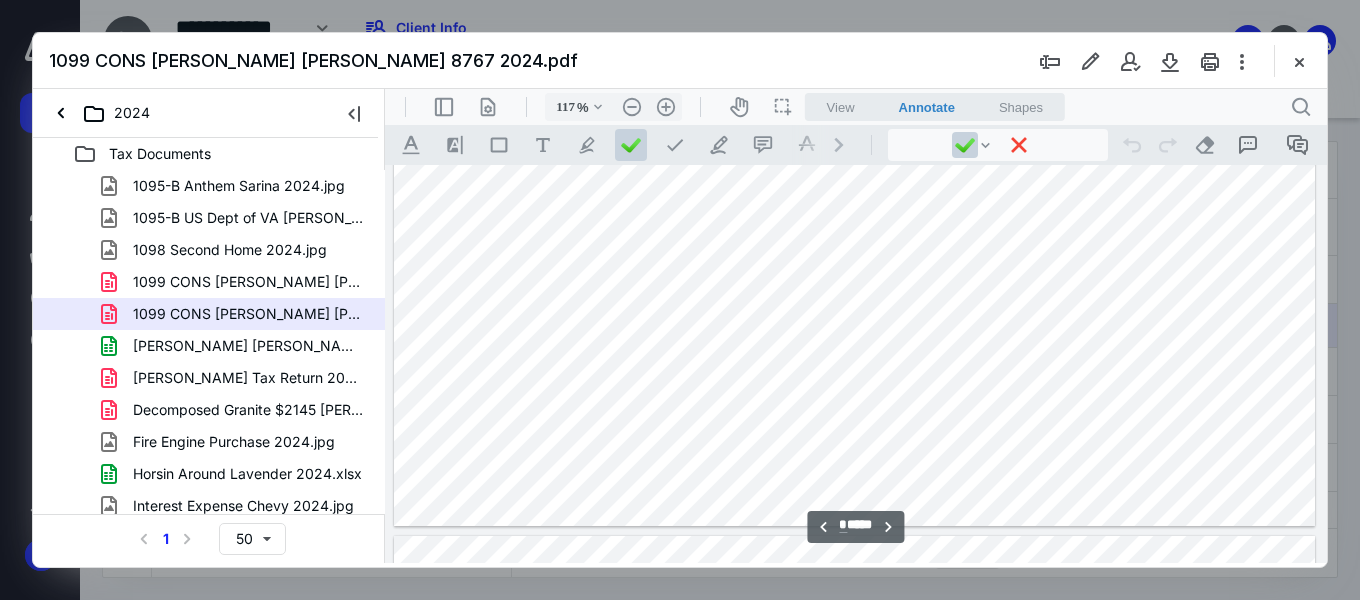 scroll, scrollTop: 1700, scrollLeft: 0, axis: vertical 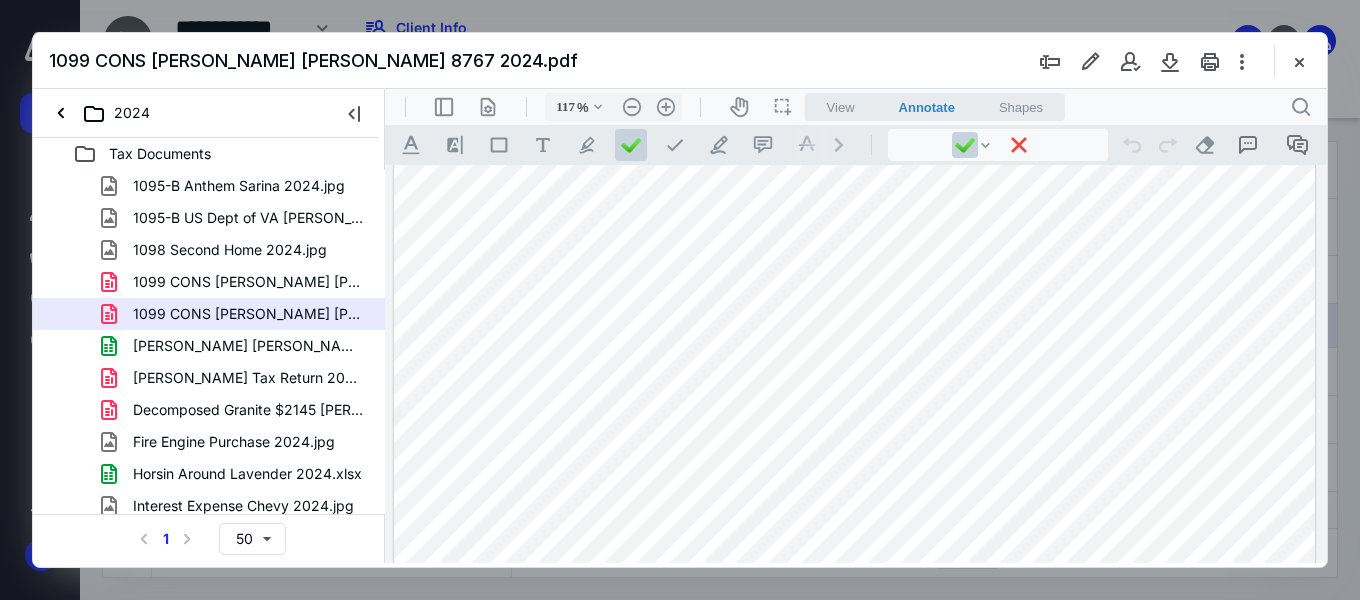 click at bounding box center (855, 270) 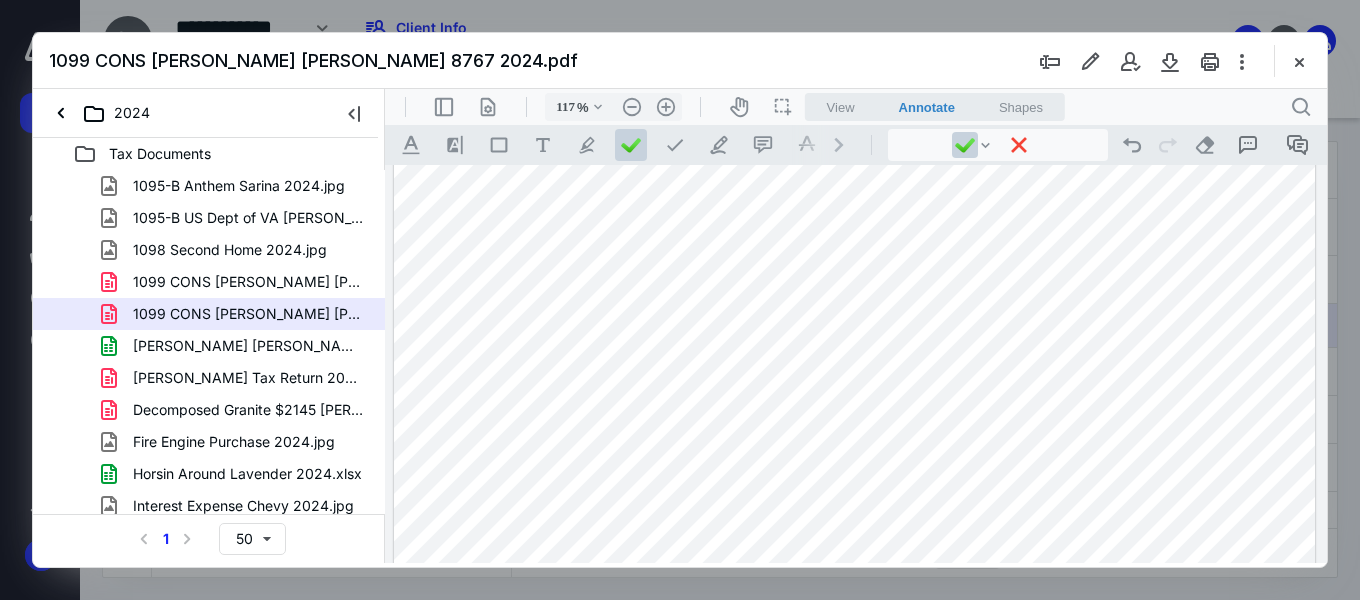drag, startPoint x: 1266, startPoint y: 365, endPoint x: 1272, endPoint y: 377, distance: 13.416408 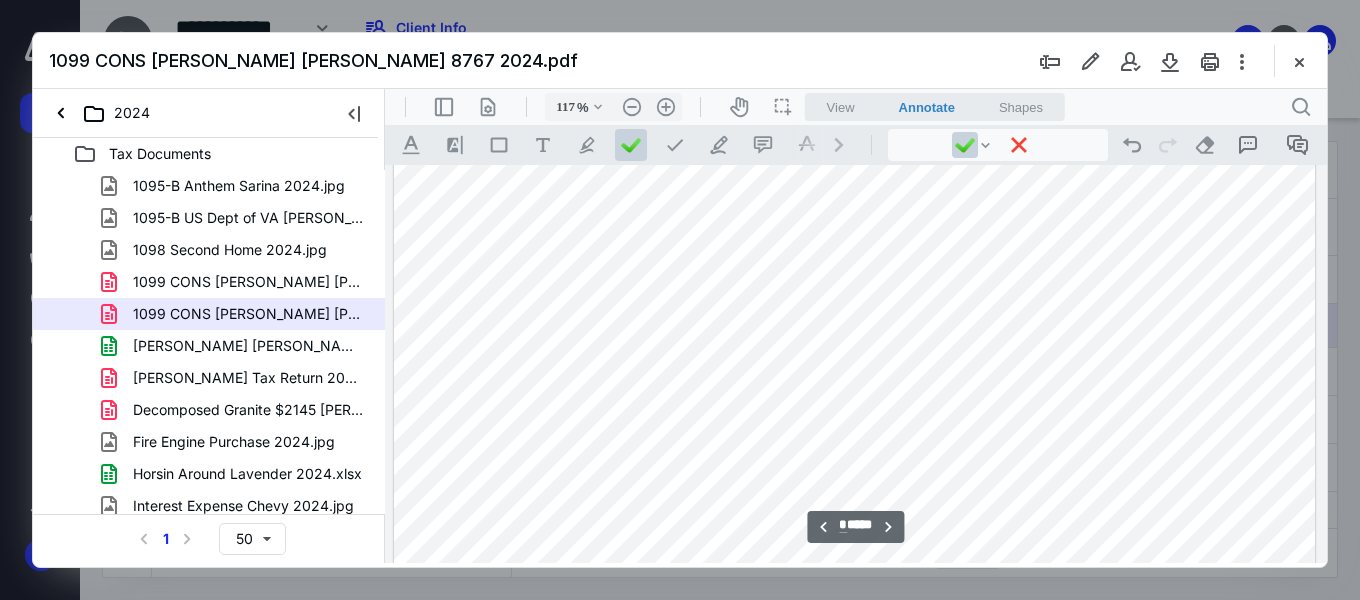 scroll, scrollTop: 3100, scrollLeft: 0, axis: vertical 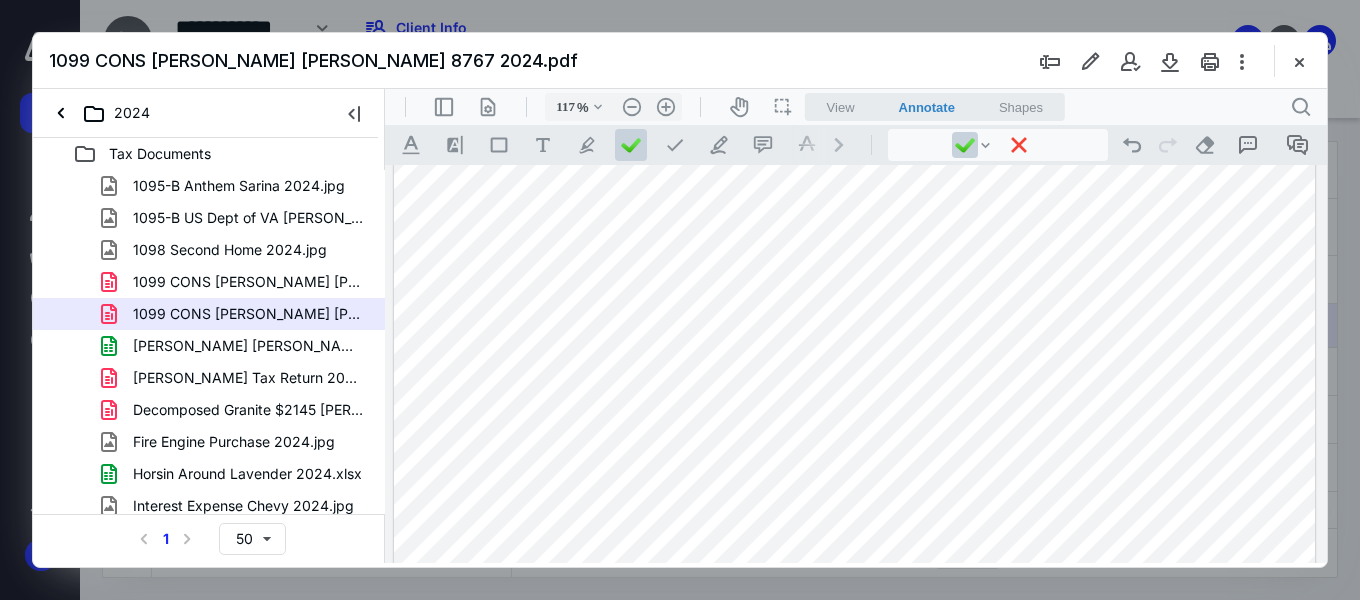 click at bounding box center [855, 314] 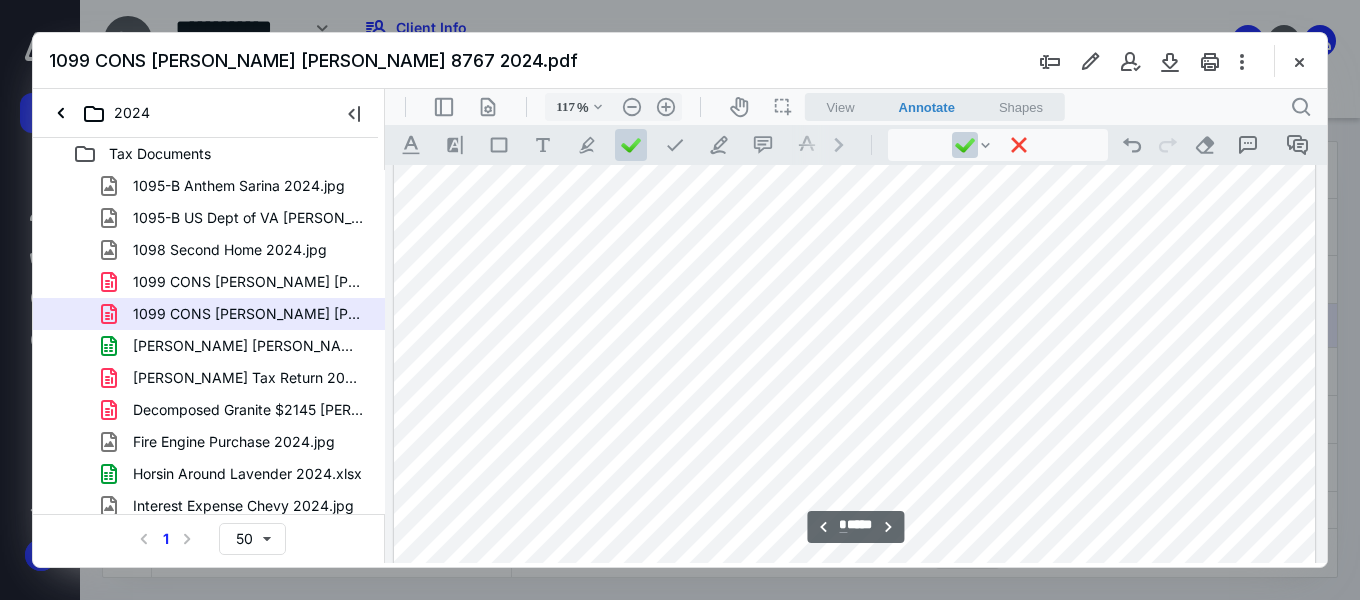 scroll, scrollTop: 4600, scrollLeft: 0, axis: vertical 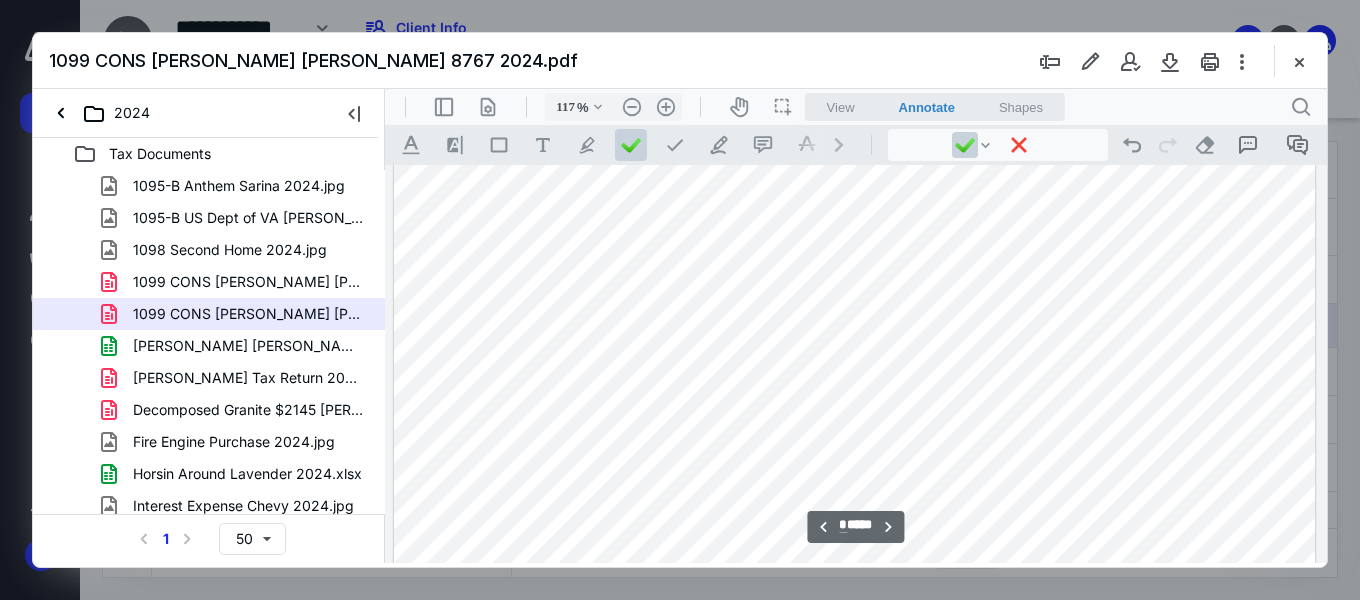 click at bounding box center [855, 258] 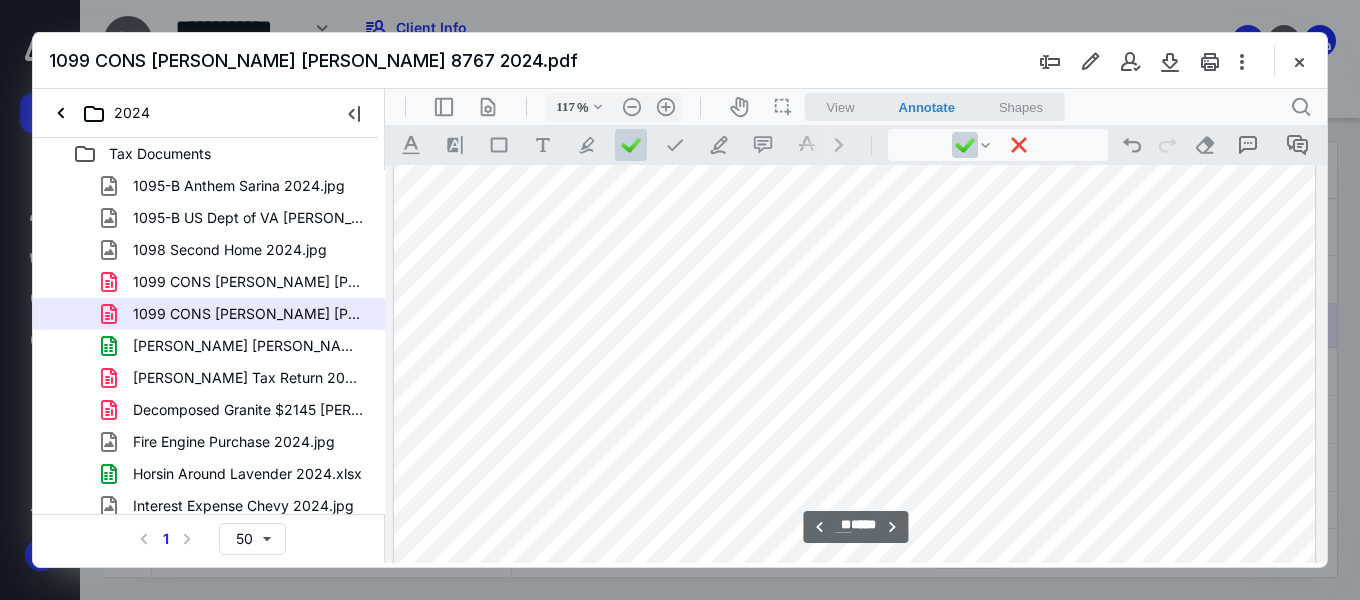 scroll, scrollTop: 11700, scrollLeft: 0, axis: vertical 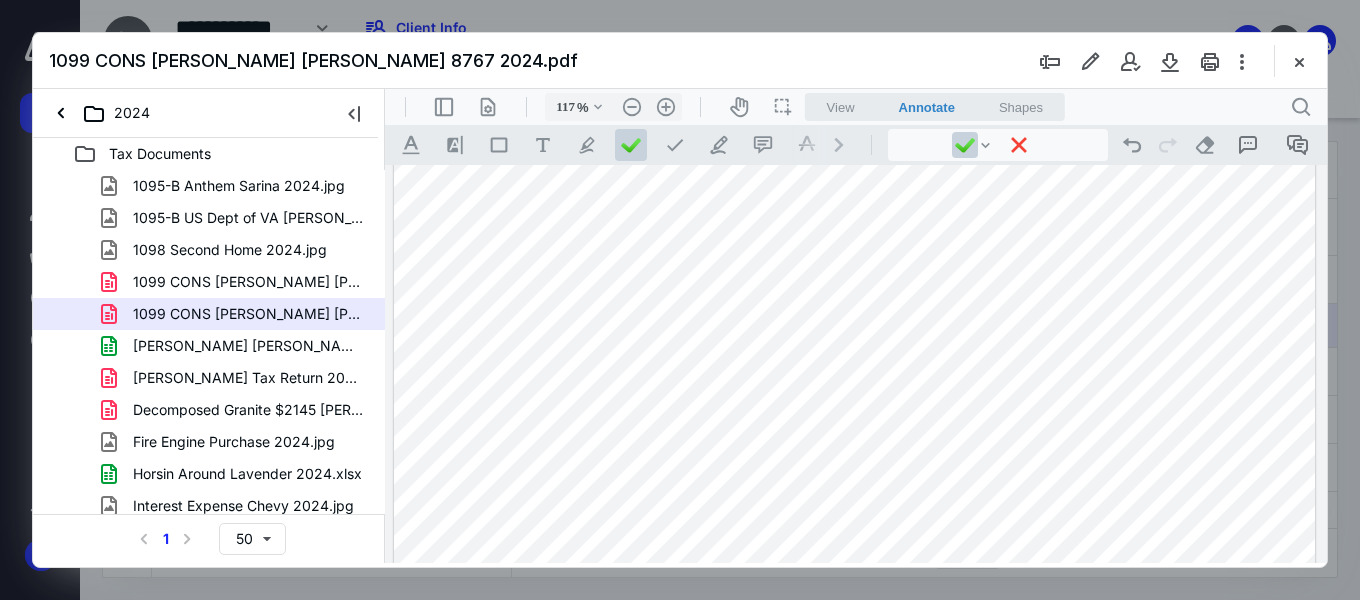 drag, startPoint x: 1266, startPoint y: 307, endPoint x: 1211, endPoint y: 316, distance: 55.7315 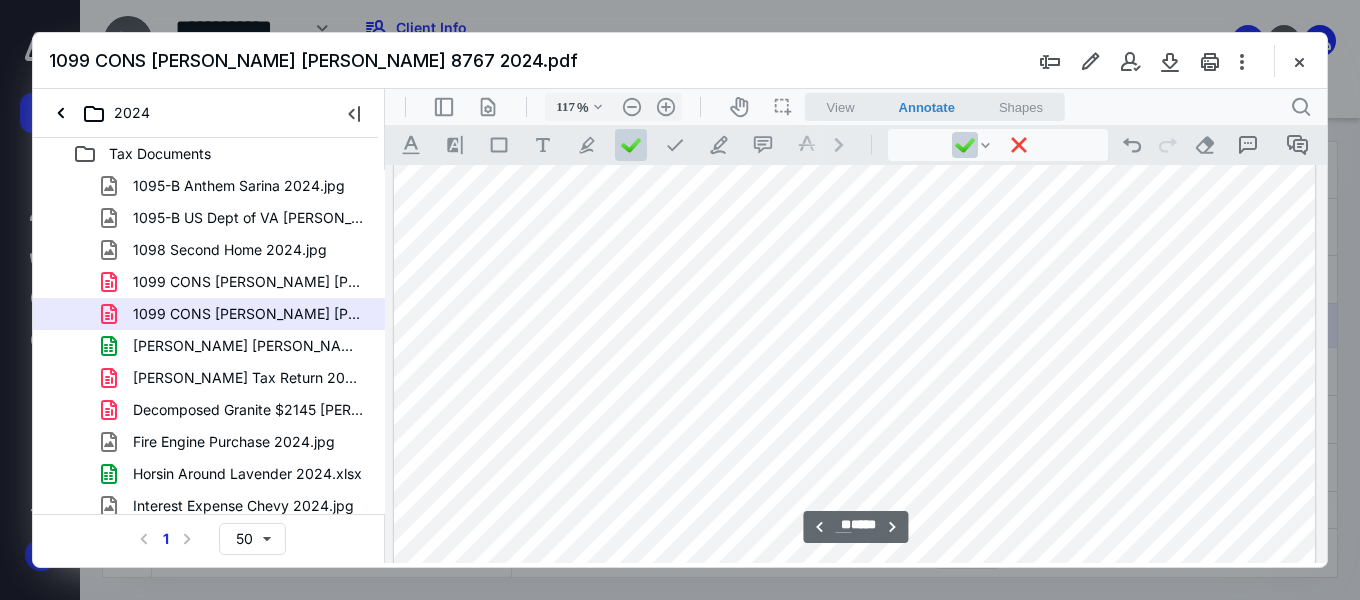 scroll, scrollTop: 6686, scrollLeft: 0, axis: vertical 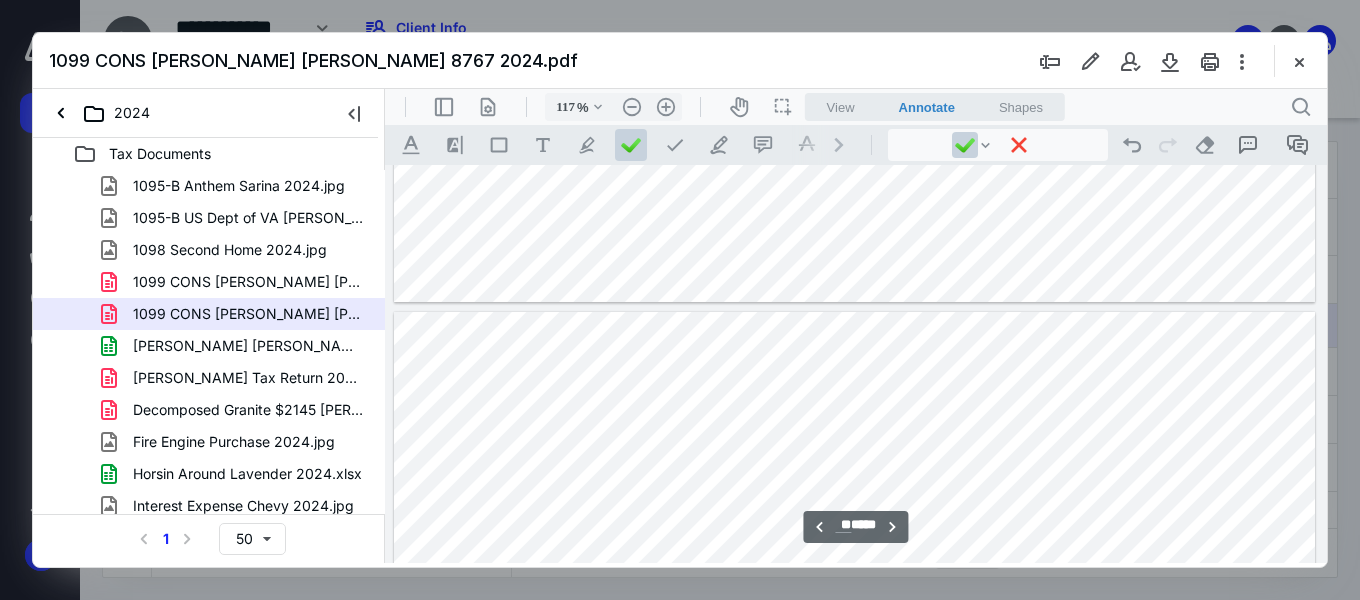 type on "*" 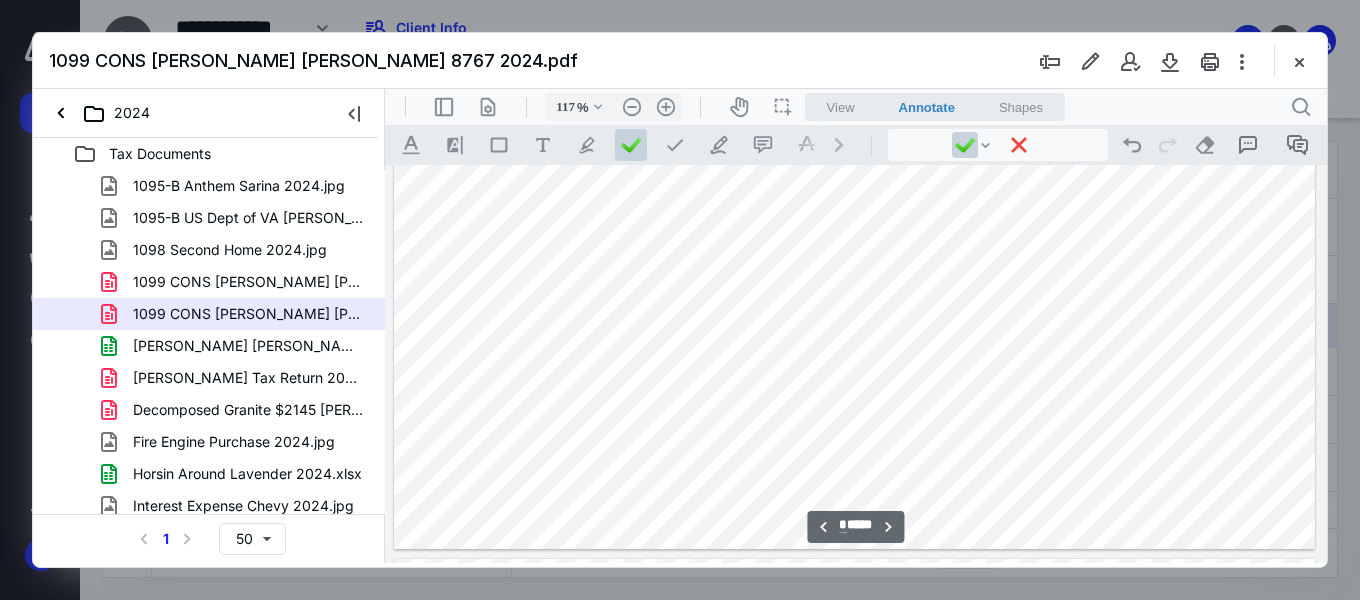 scroll, scrollTop: 6086, scrollLeft: 0, axis: vertical 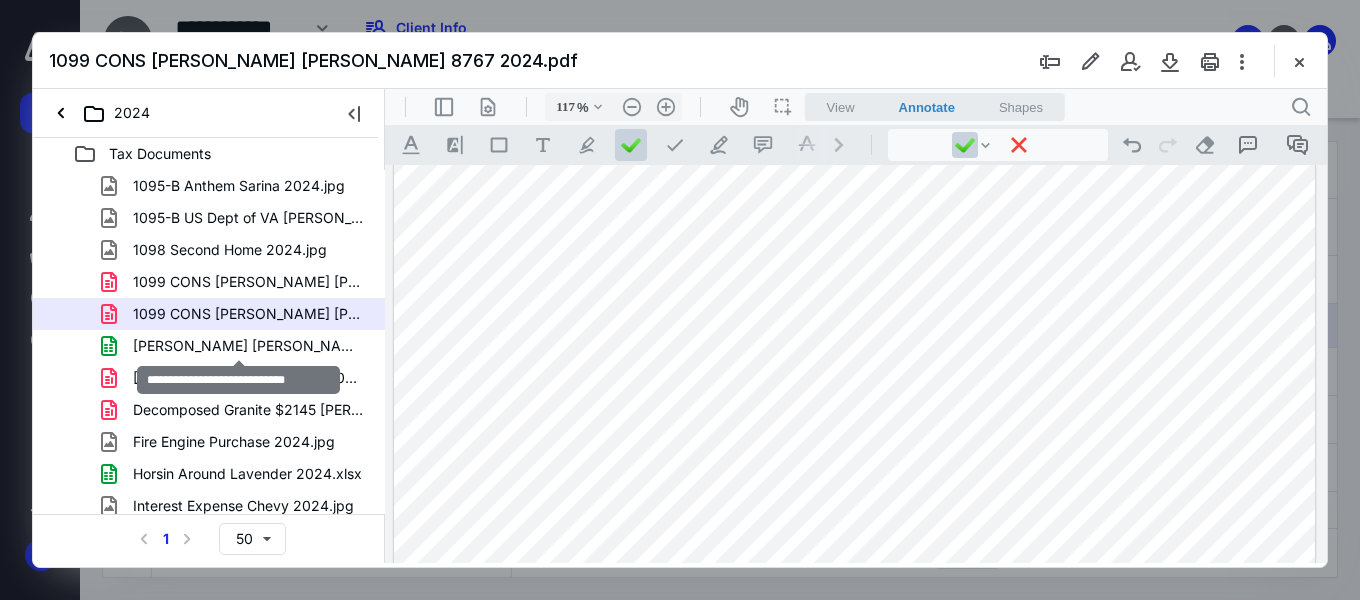 drag, startPoint x: 269, startPoint y: 341, endPoint x: 705, endPoint y: 316, distance: 436.71616 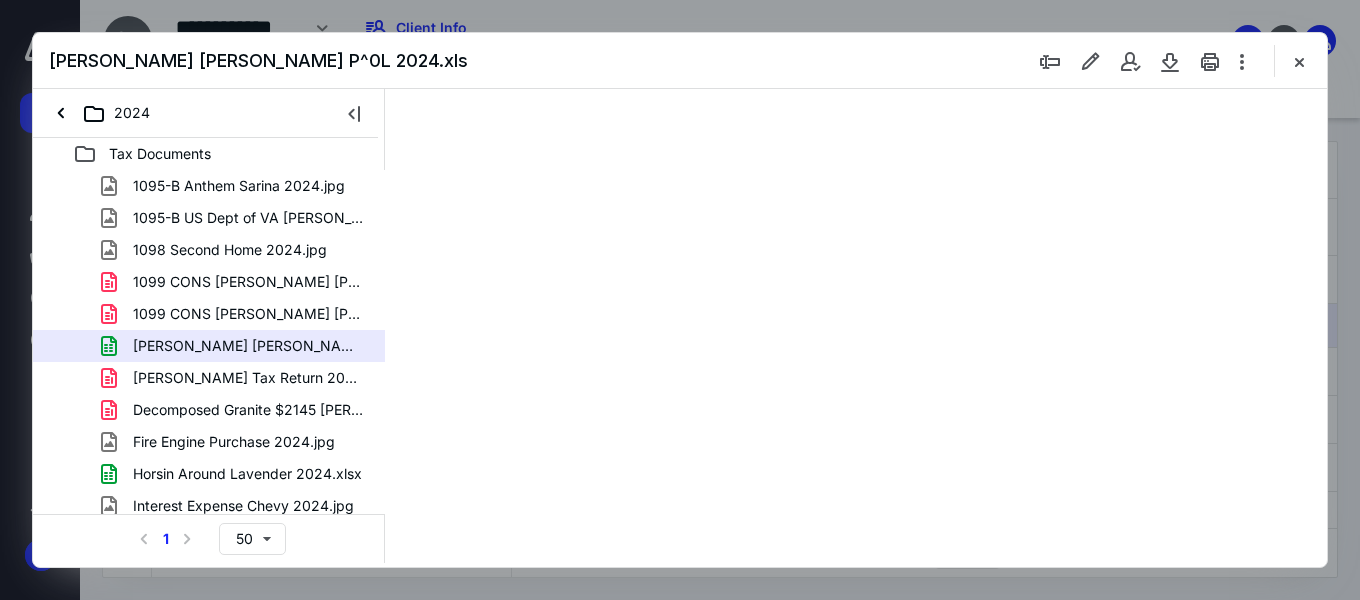 type on "151" 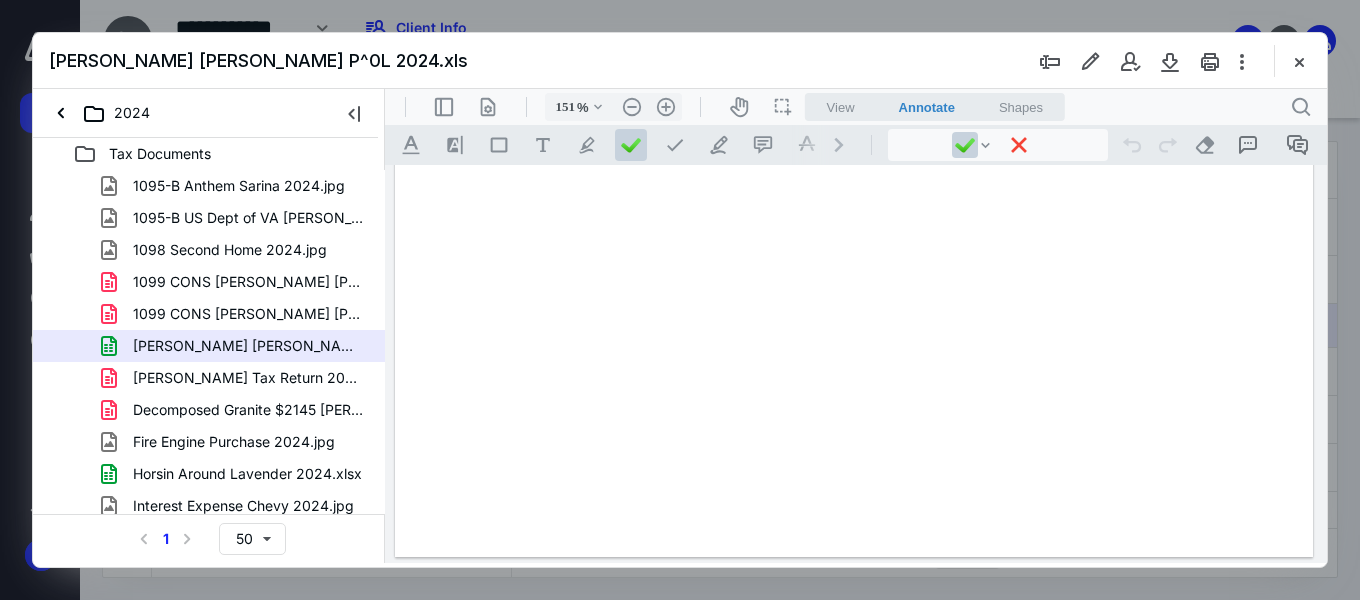 scroll, scrollTop: 0, scrollLeft: 0, axis: both 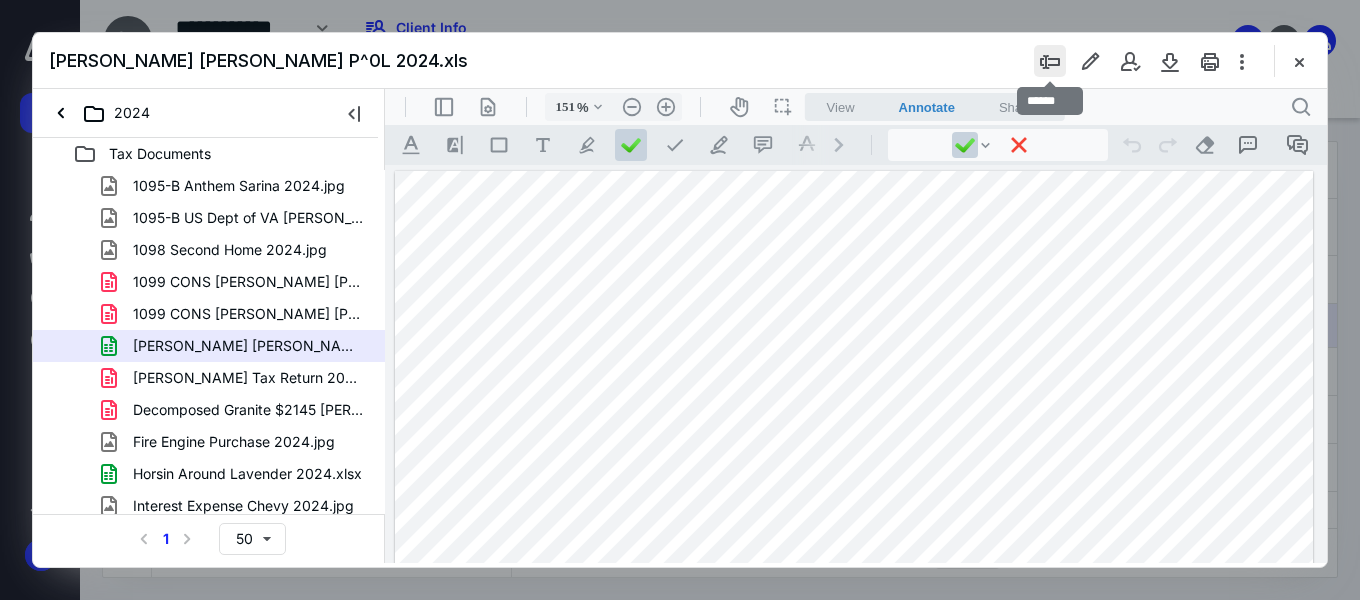 click at bounding box center (1050, 61) 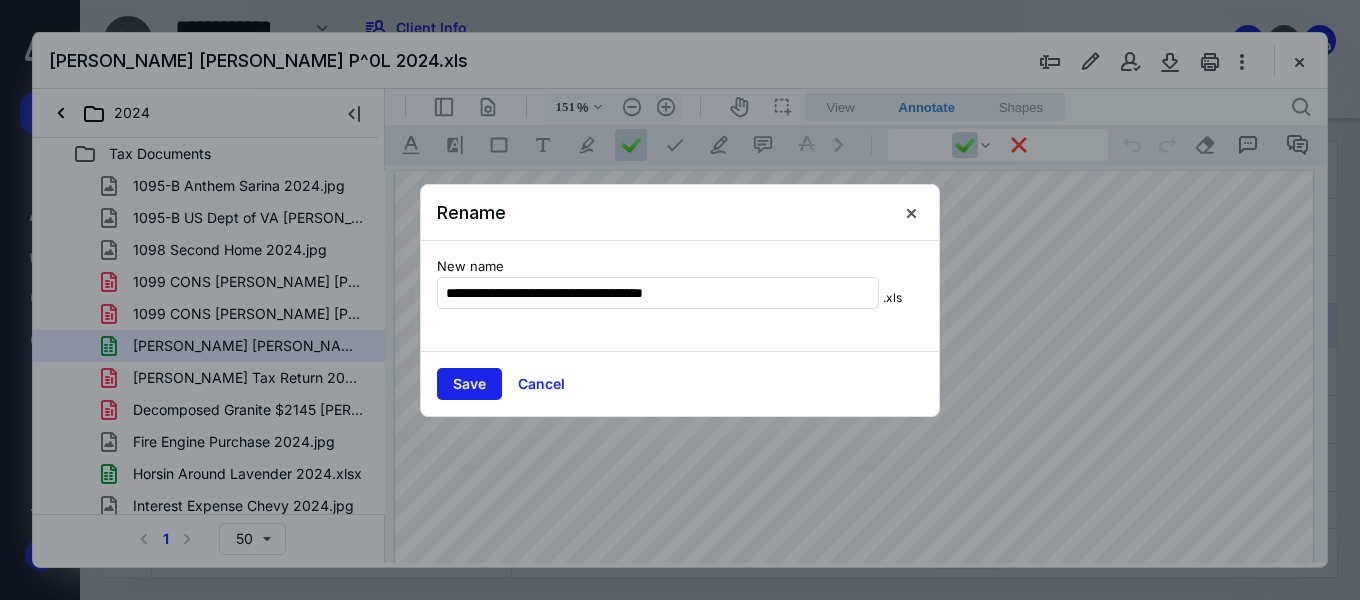 type on "**********" 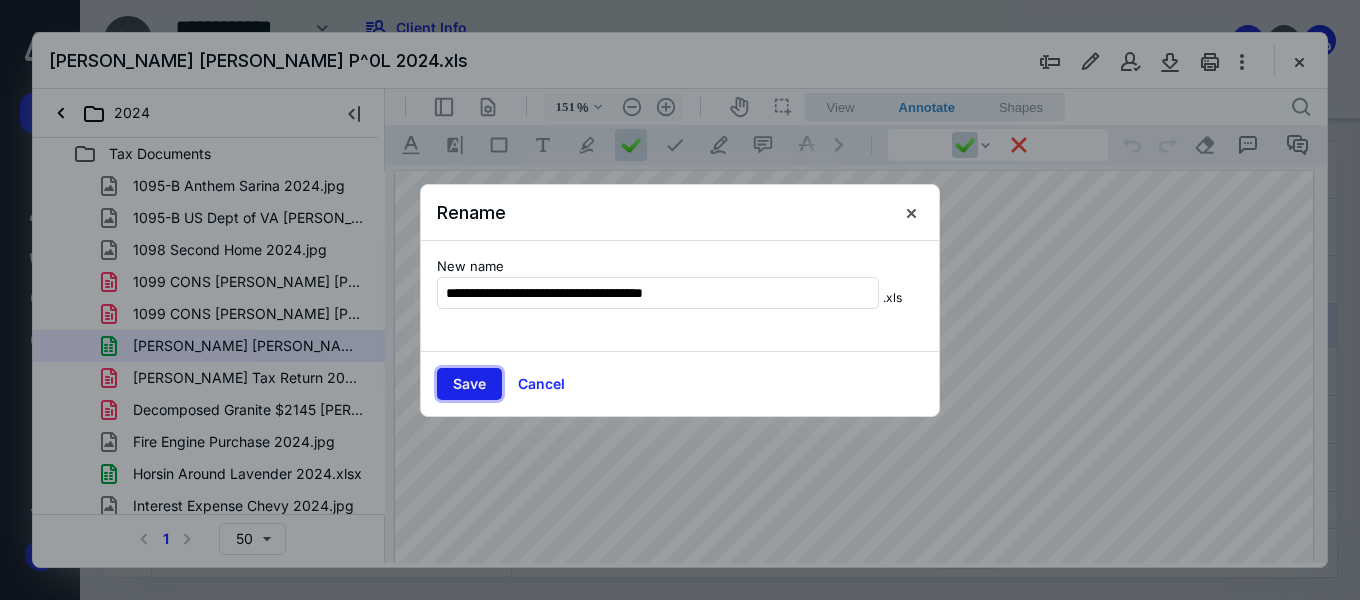 click on "Save" at bounding box center [469, 384] 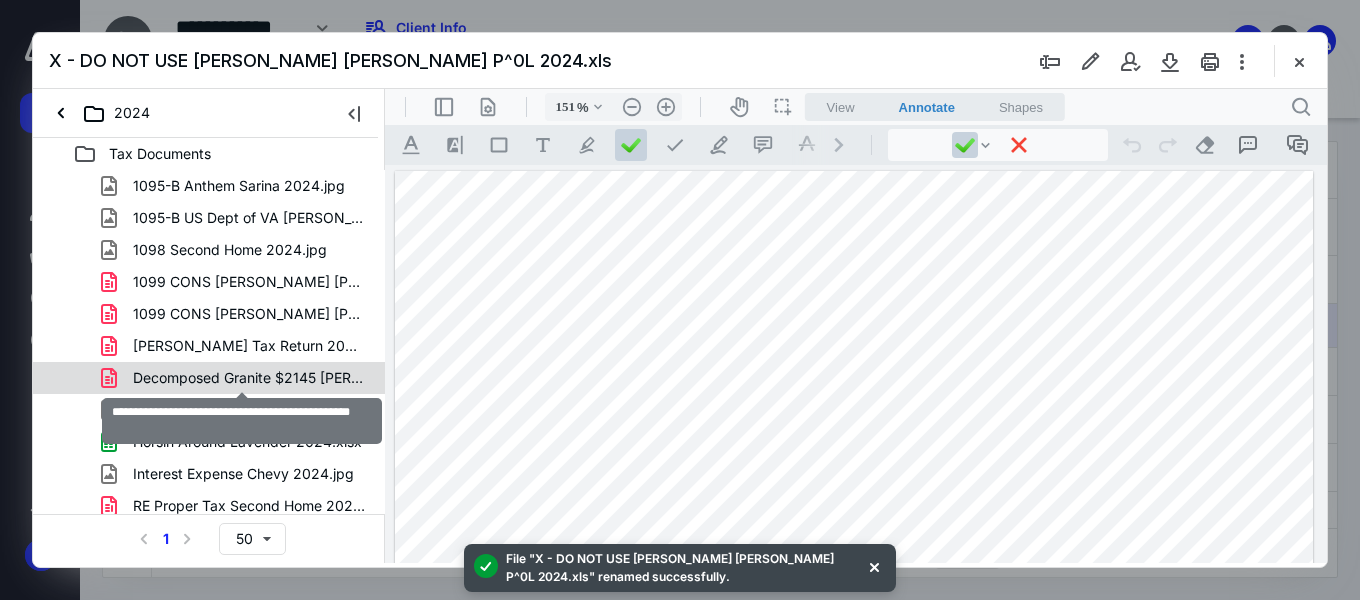click on "Decomposed Granite $2145 [PERSON_NAME] [PERSON_NAME] 2024.pdf" at bounding box center [249, 378] 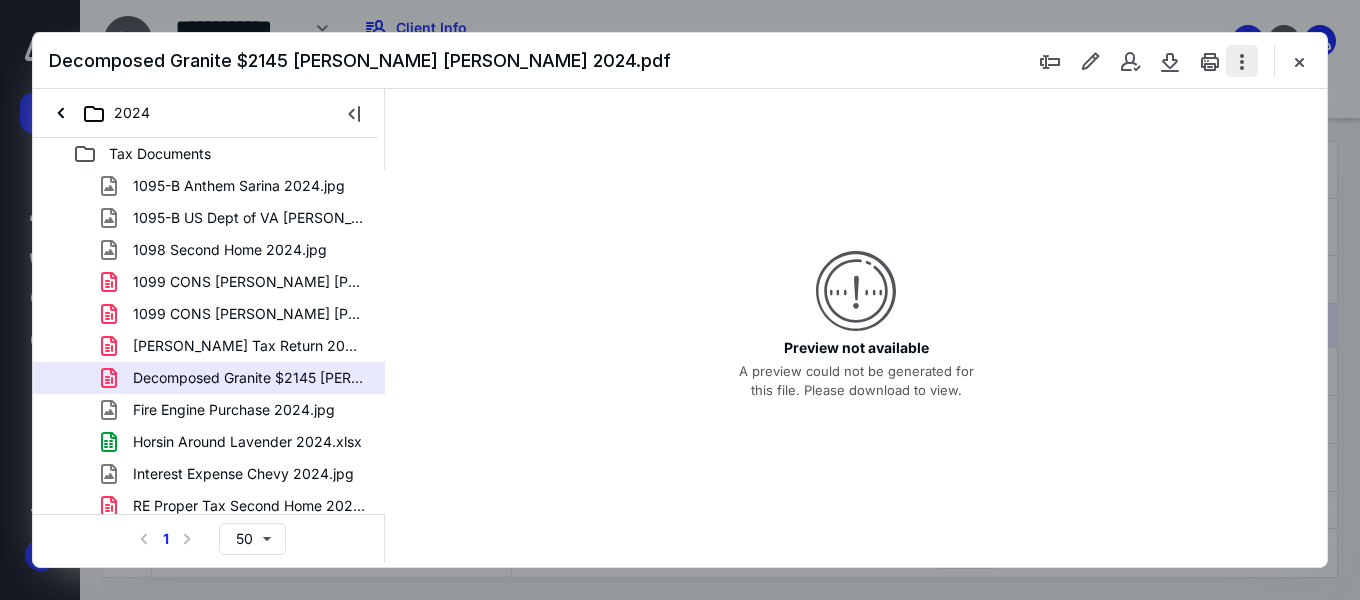 click at bounding box center (1242, 61) 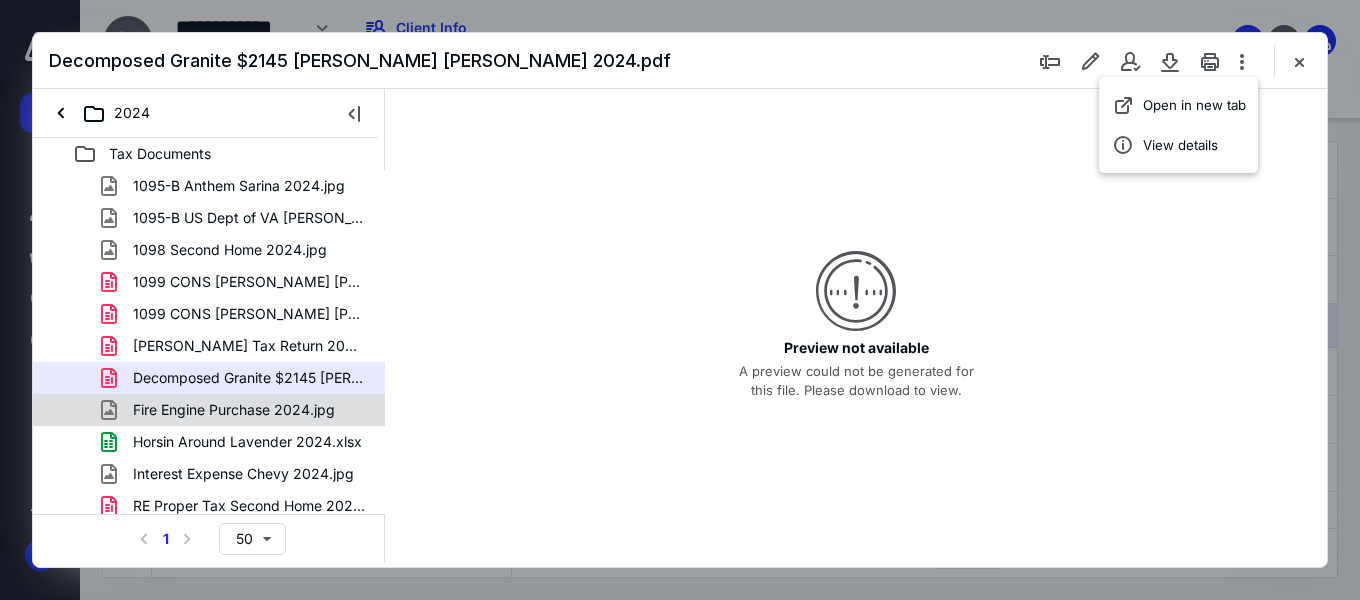 click on "Fire Engine Purchase 2024.jpg" at bounding box center (209, 410) 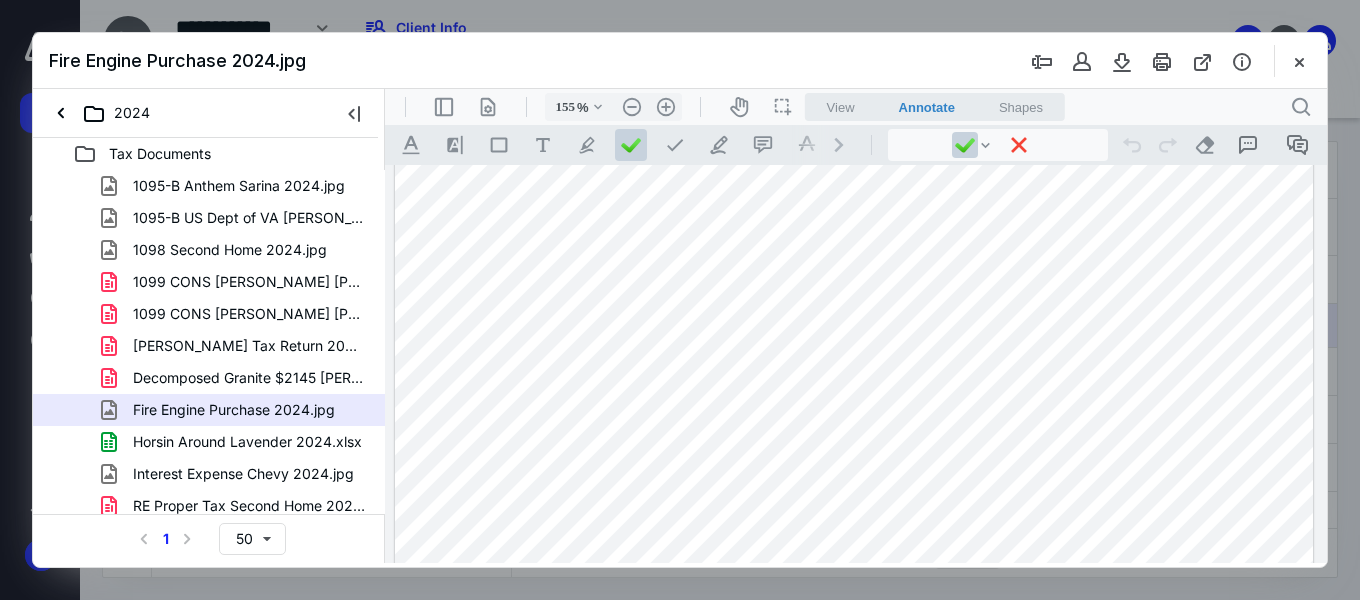 scroll, scrollTop: 300, scrollLeft: 0, axis: vertical 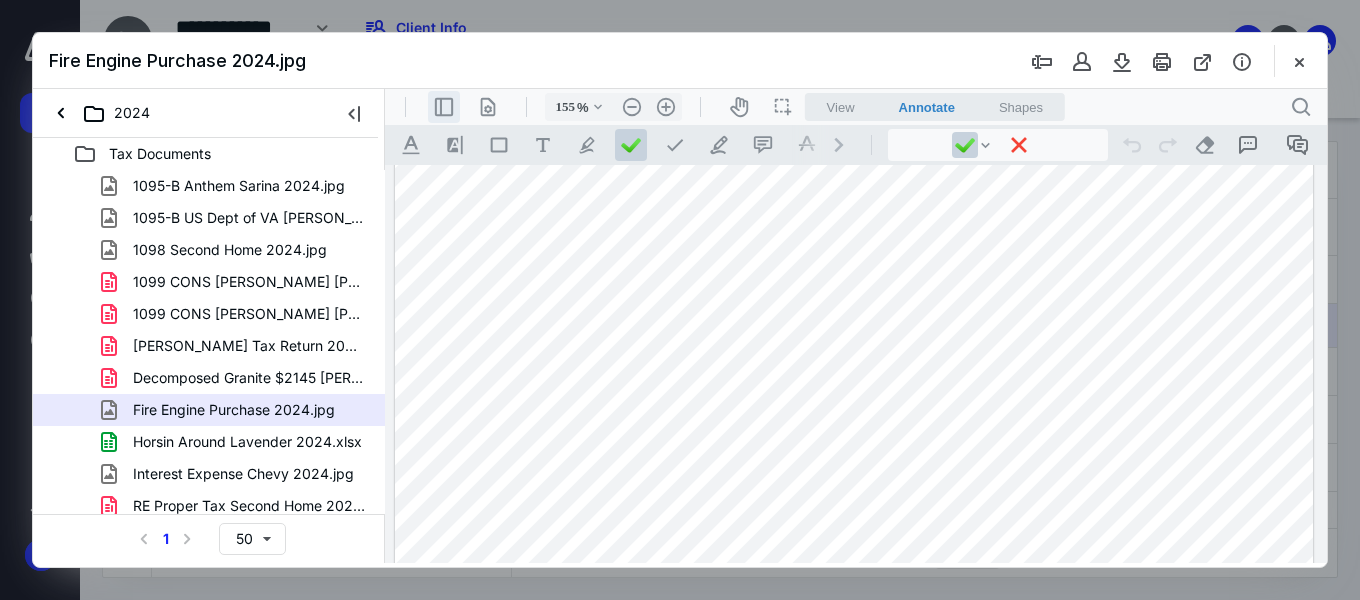 click on ".cls-1{fill:#abb0c4;} icon - header - sidebar - line" at bounding box center (444, 107) 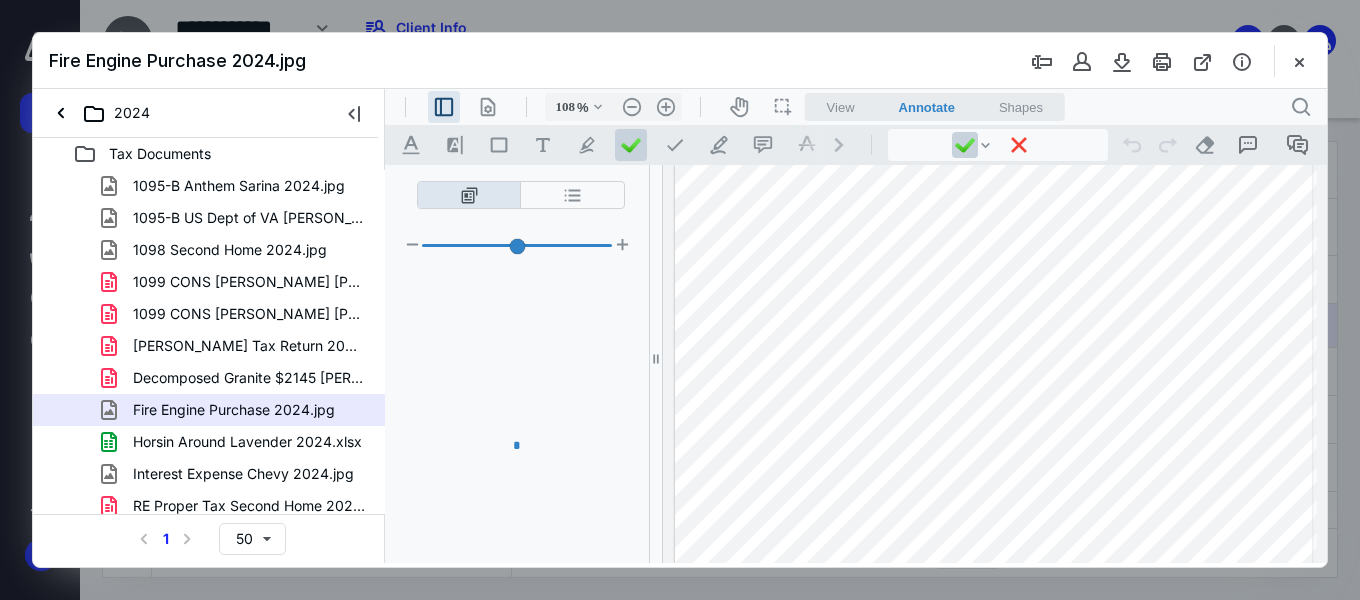 scroll, scrollTop: 298, scrollLeft: 0, axis: vertical 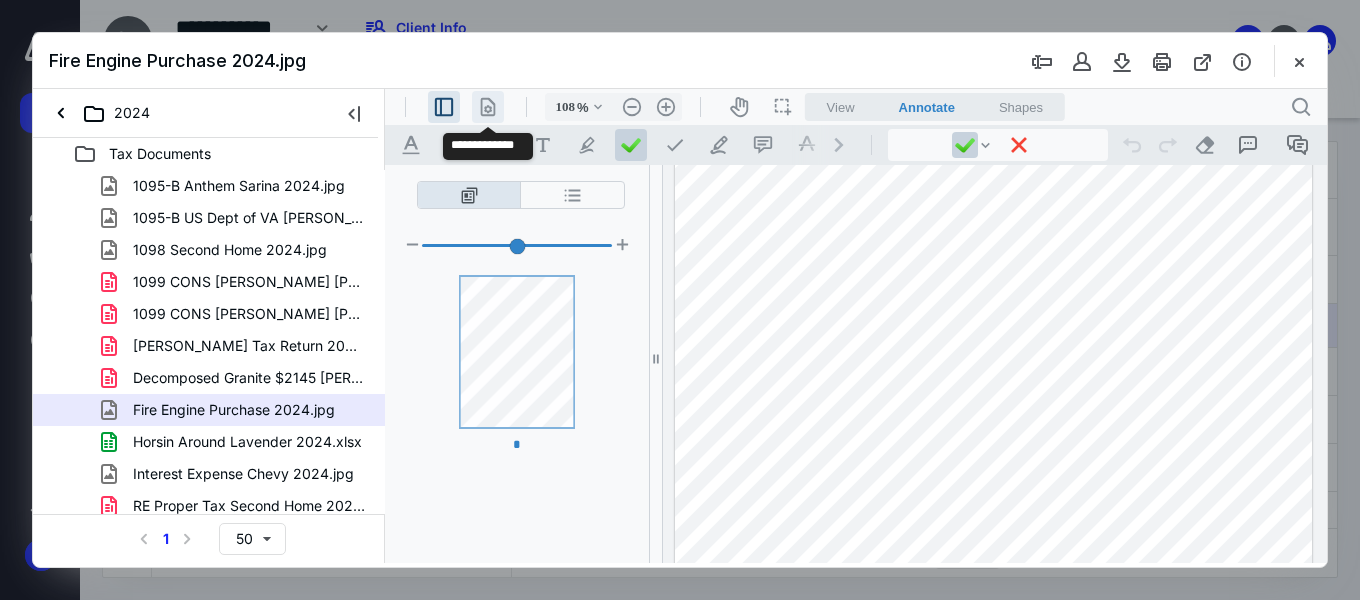 click on ".cls-1{fill:#abb0c4;} icon - header - page manipulation - line" at bounding box center (488, 107) 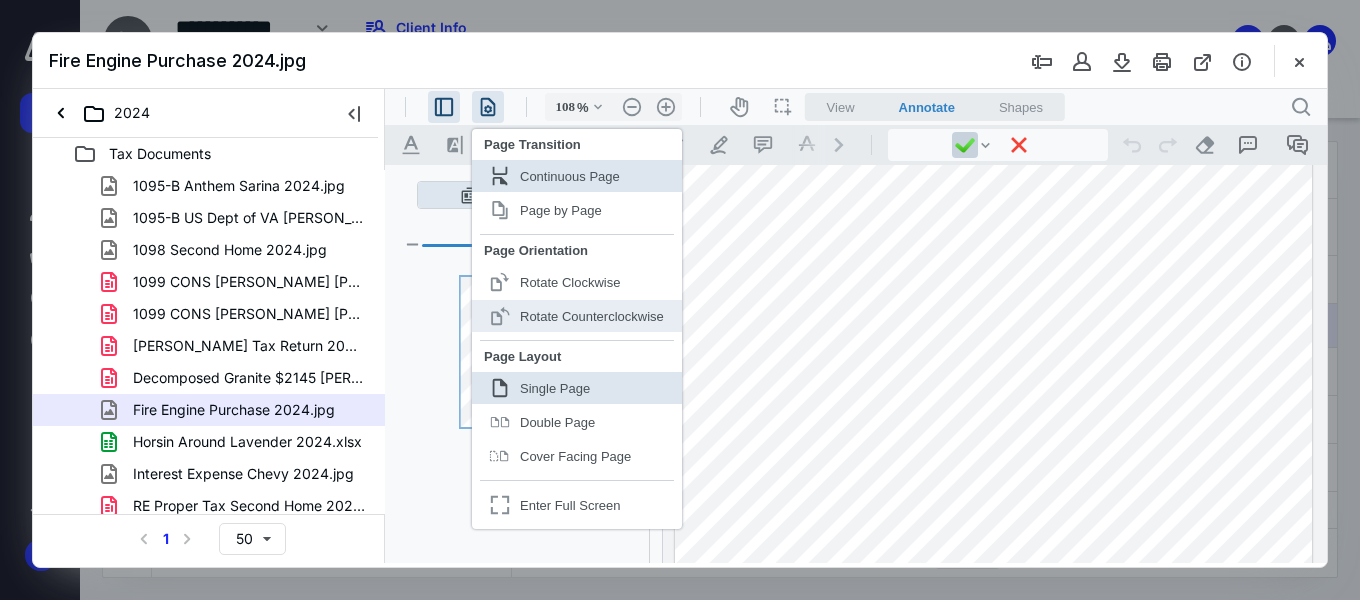 click on "Rotate Counterclockwise" at bounding box center (592, 316) 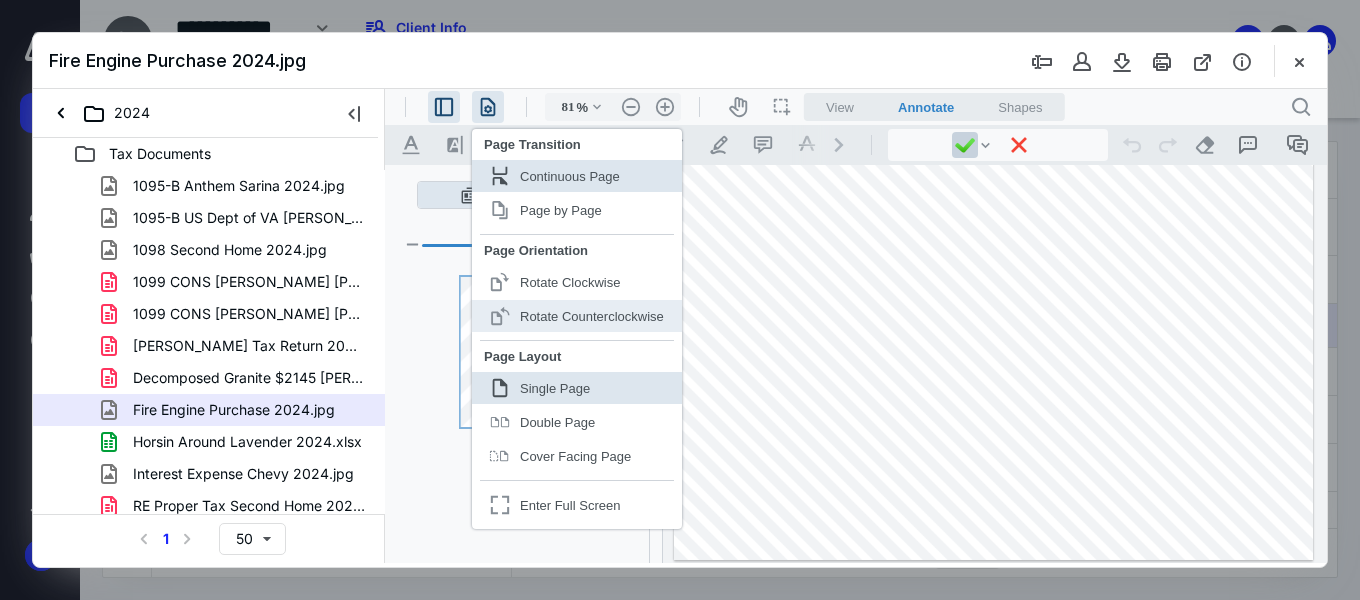 scroll, scrollTop: 87, scrollLeft: 0, axis: vertical 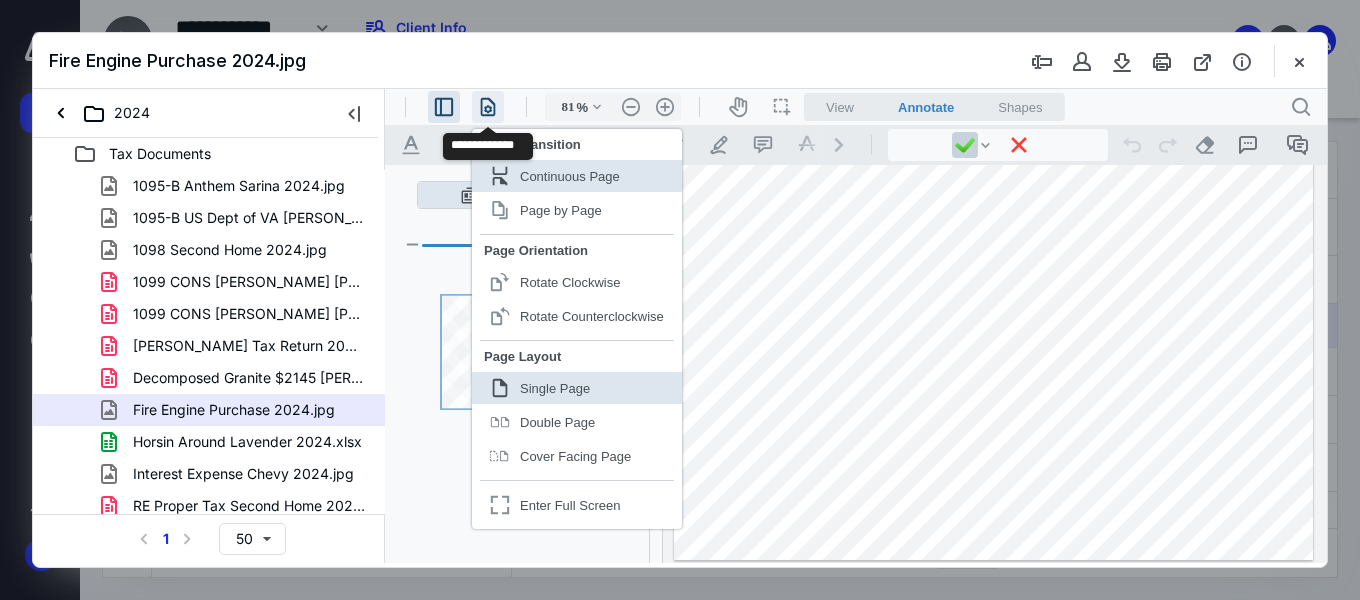 click on ".cls-1{fill:#abb0c4;} icon - header - page manipulation - line" at bounding box center (488, 107) 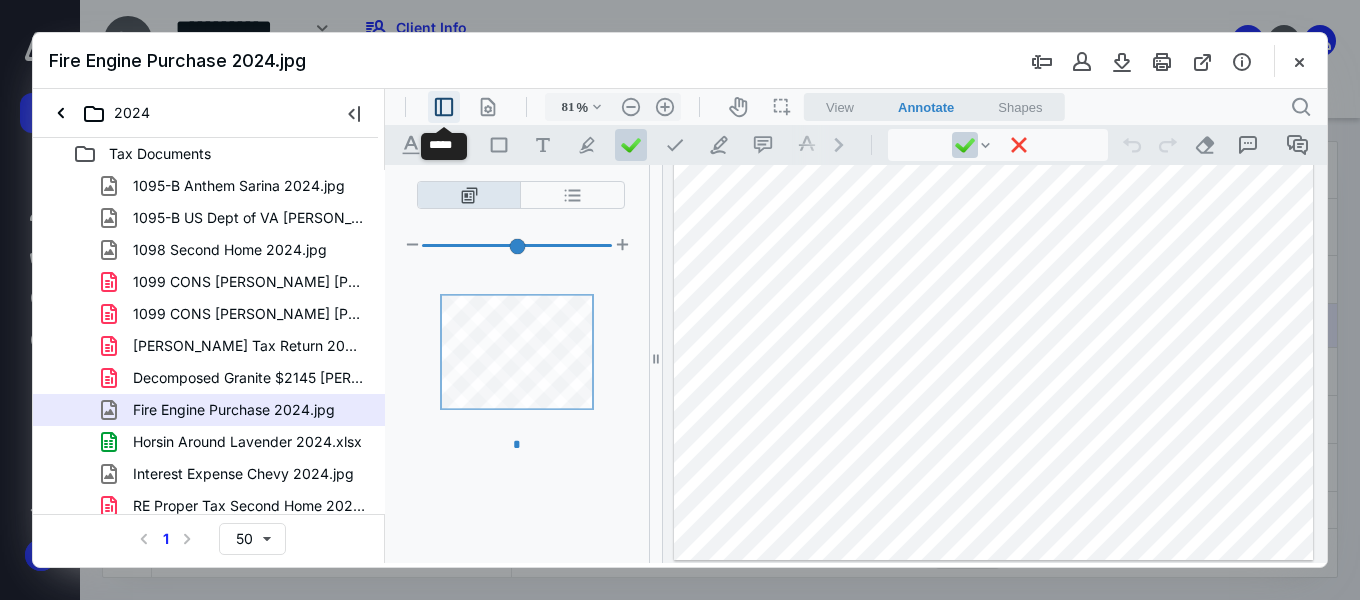 click on ".cls-1{fill:#abb0c4;} icon - header - sidebar - line" at bounding box center (444, 107) 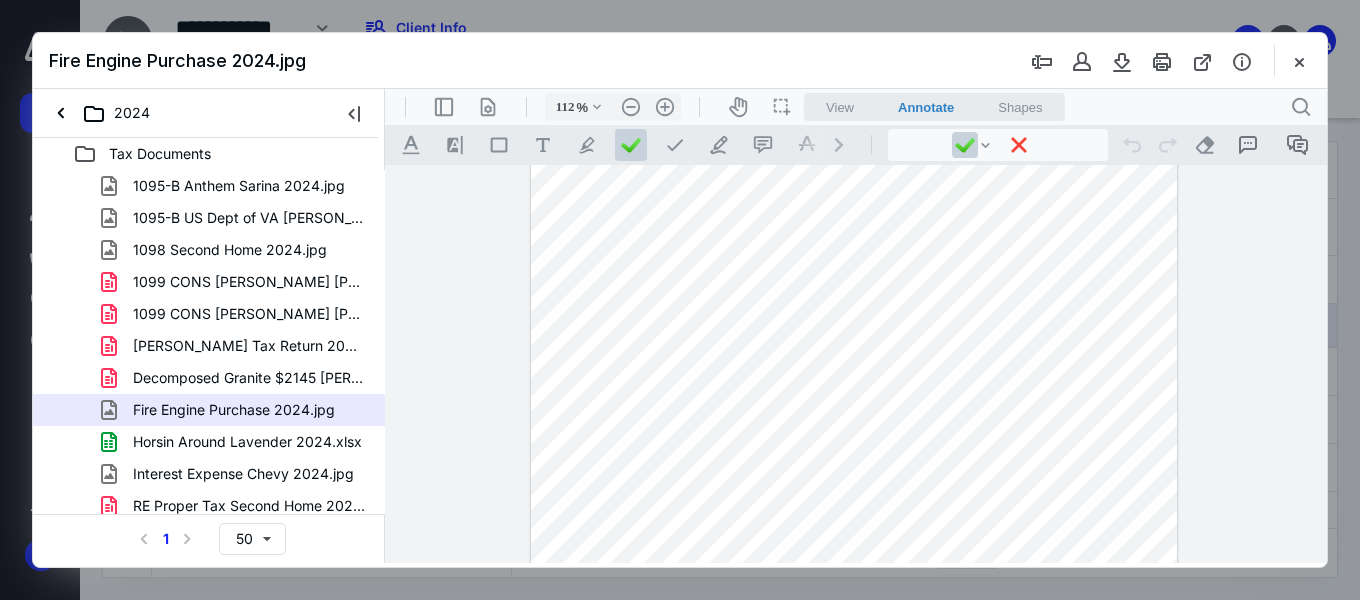 type on "116" 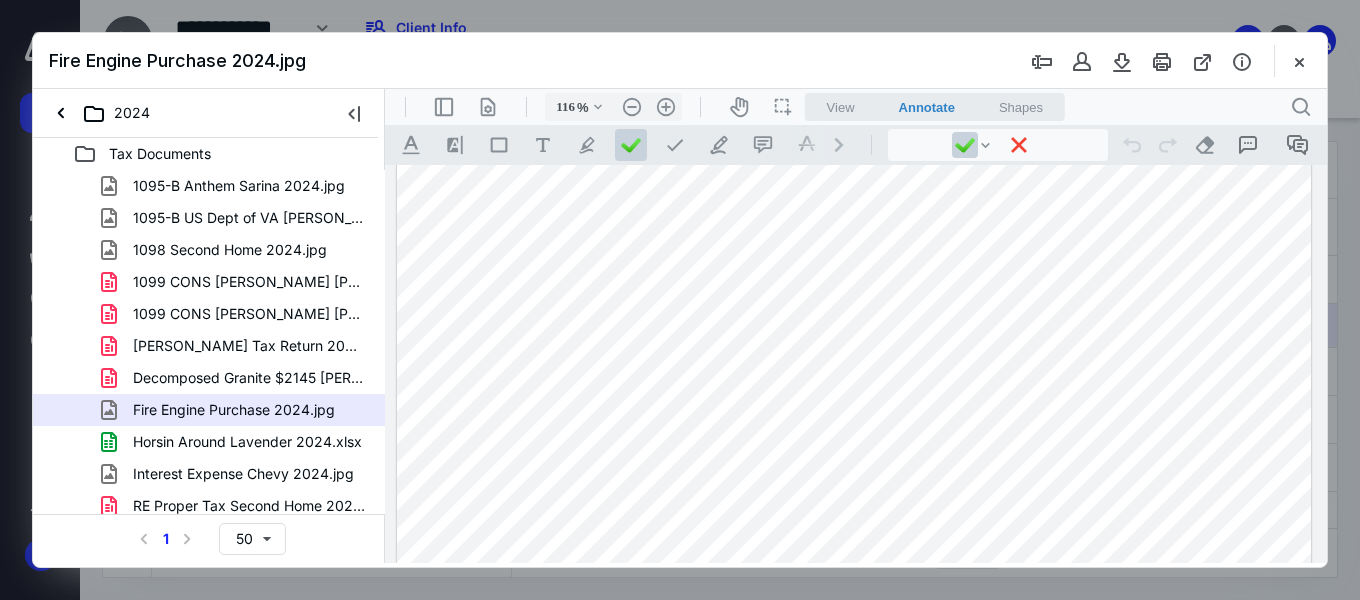 scroll, scrollTop: 0, scrollLeft: 0, axis: both 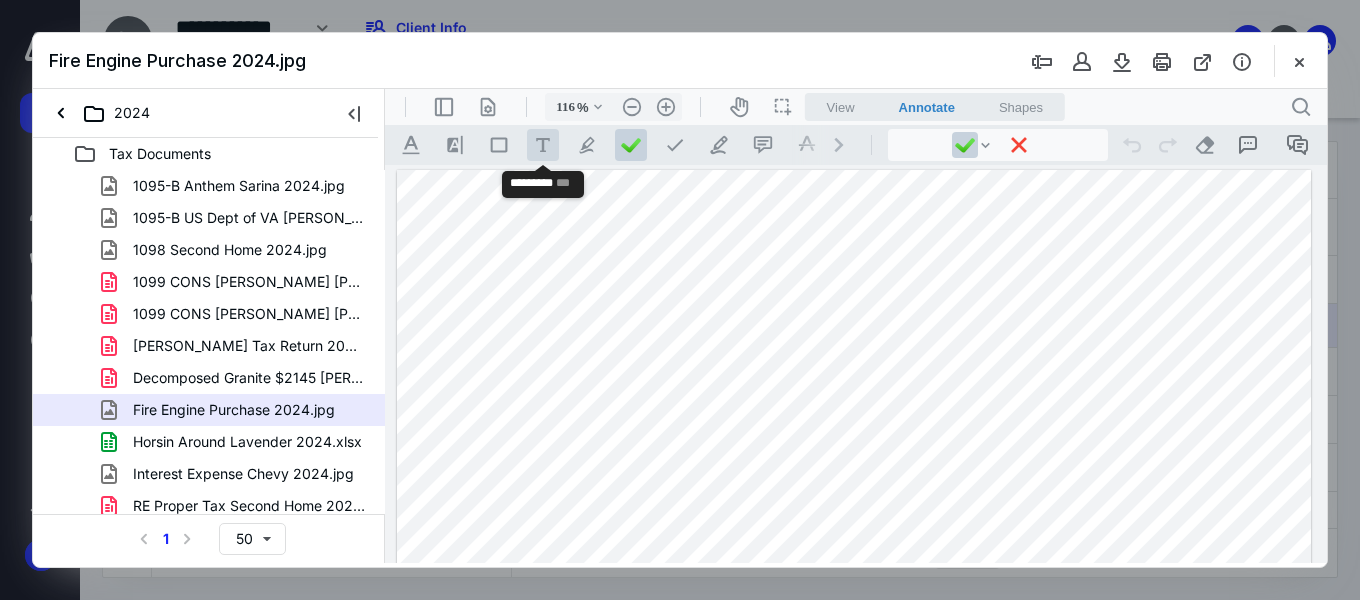 click on ".cls-1{fill:#abb0c4;} icon - tool - text - free text" at bounding box center [543, 145] 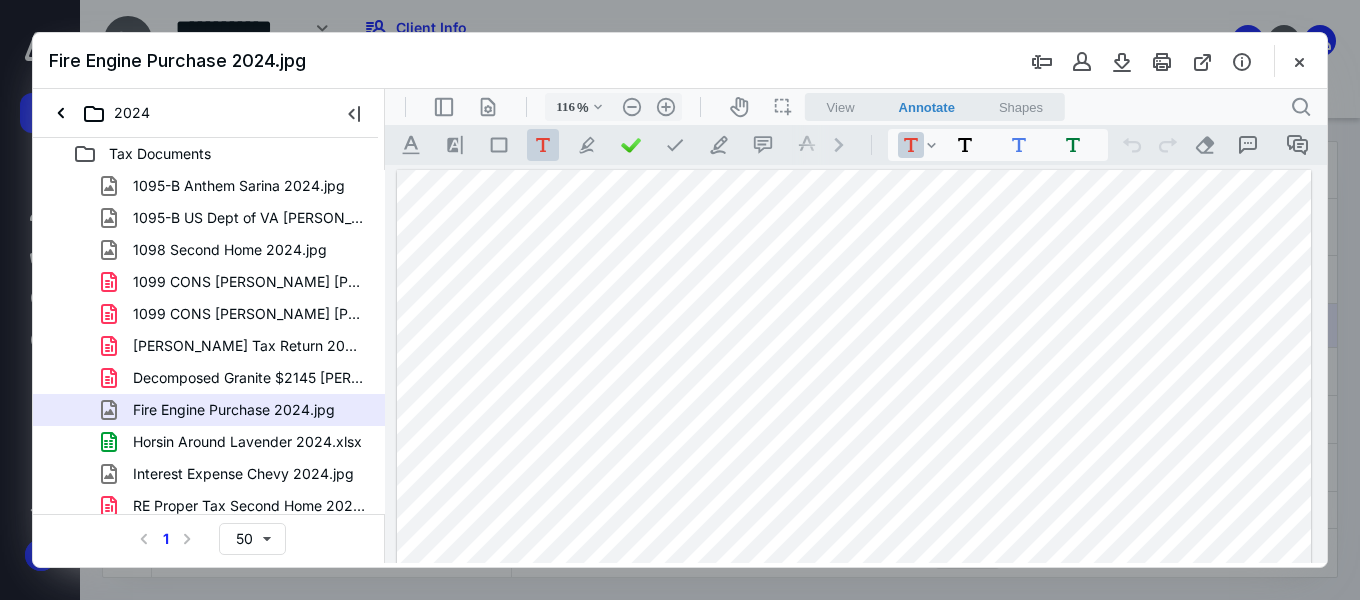 click at bounding box center (854, 513) 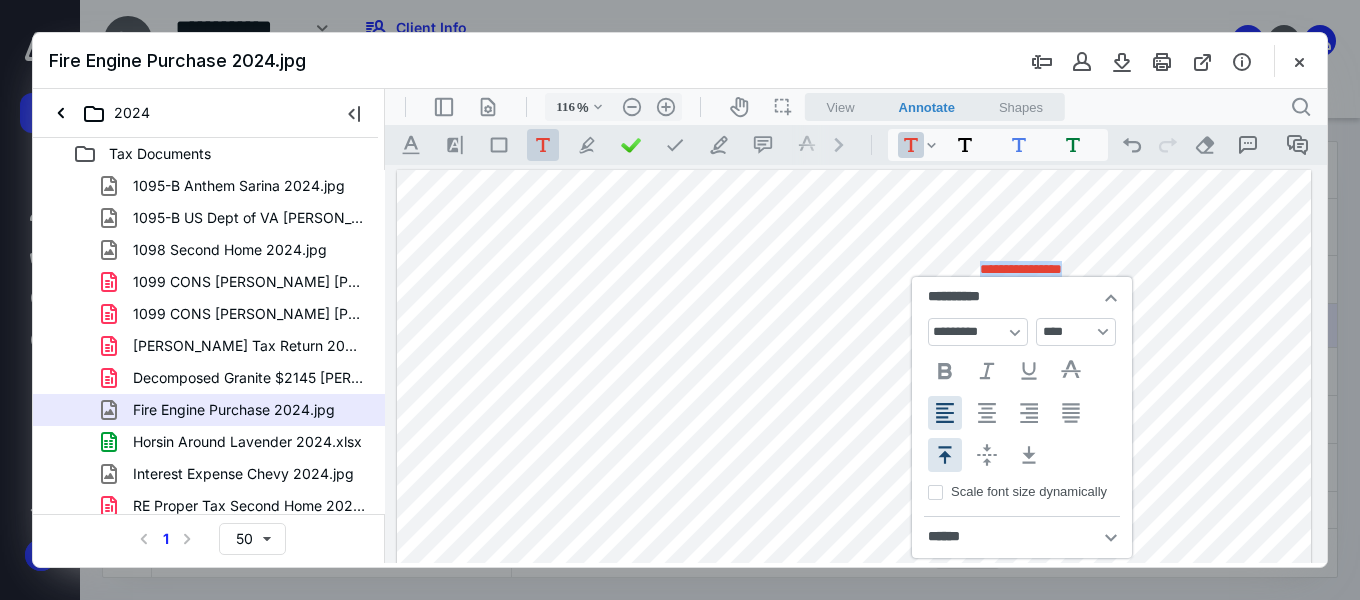 type 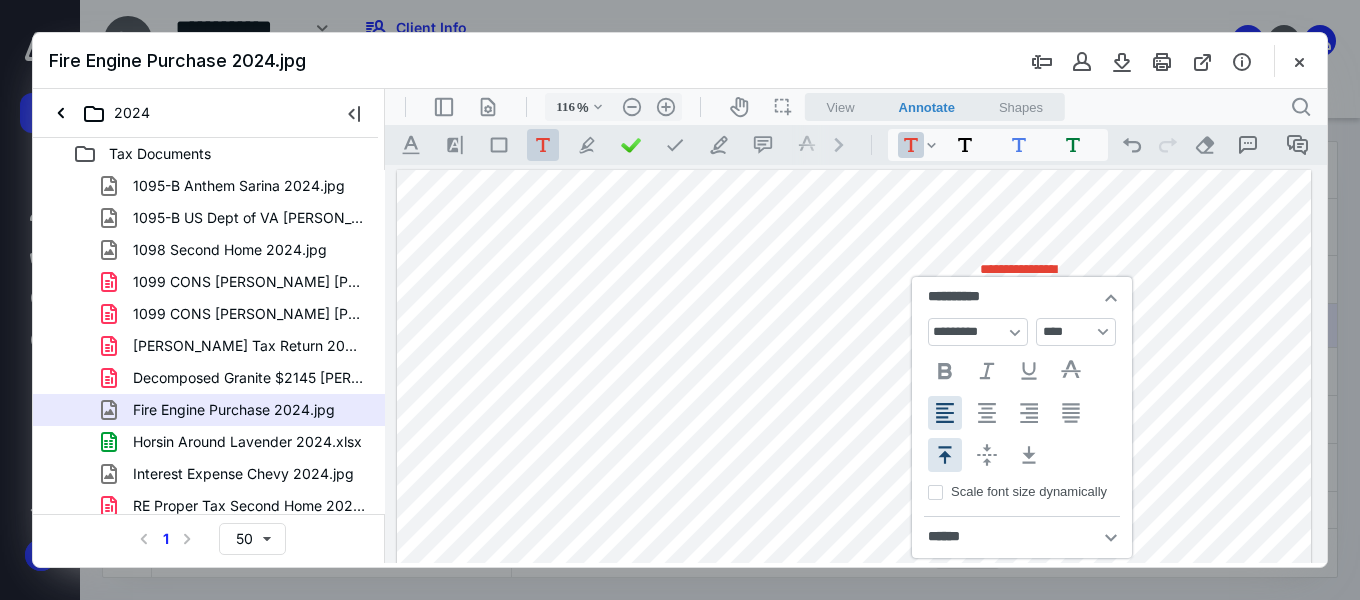 click on "**********" at bounding box center (854, 513) 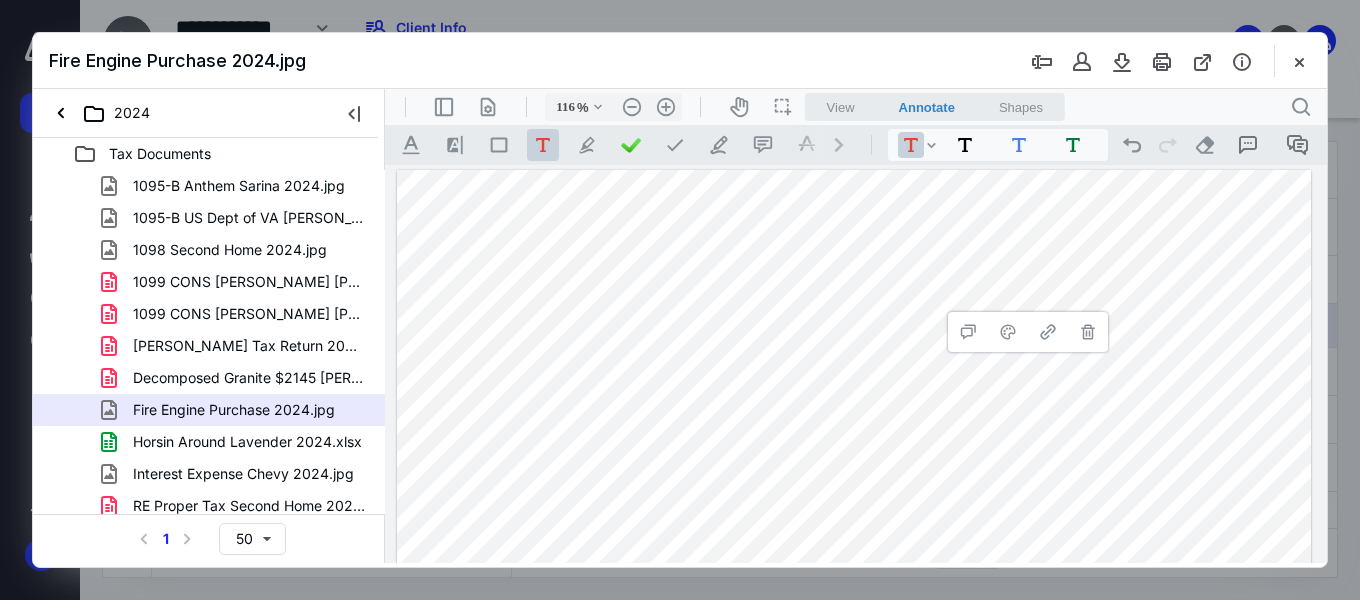 click on "**********" at bounding box center (854, 513) 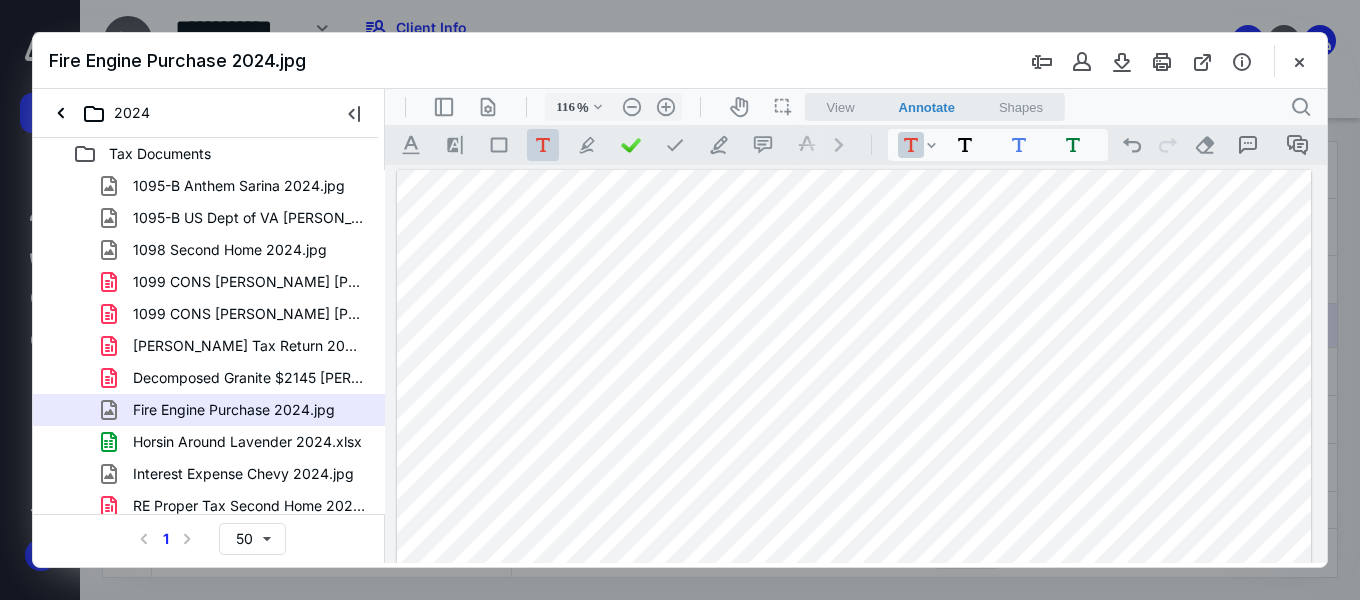 click on "**********" at bounding box center (854, 513) 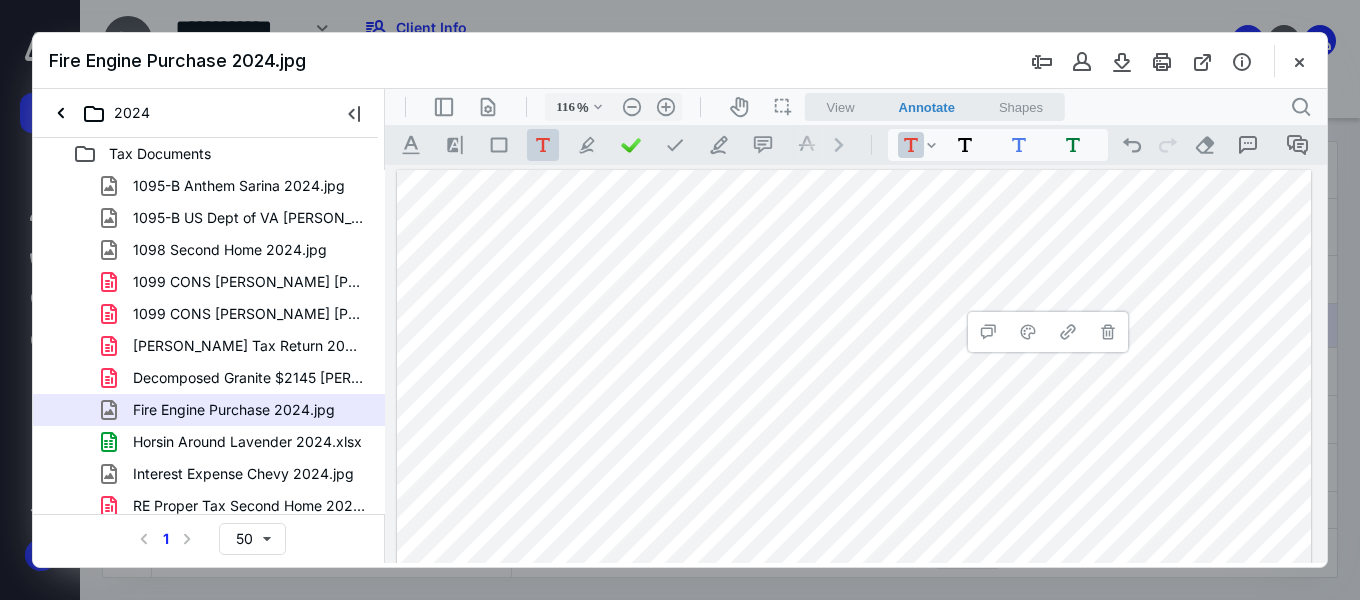 drag, startPoint x: 1078, startPoint y: 273, endPoint x: 1095, endPoint y: 259, distance: 22.022715 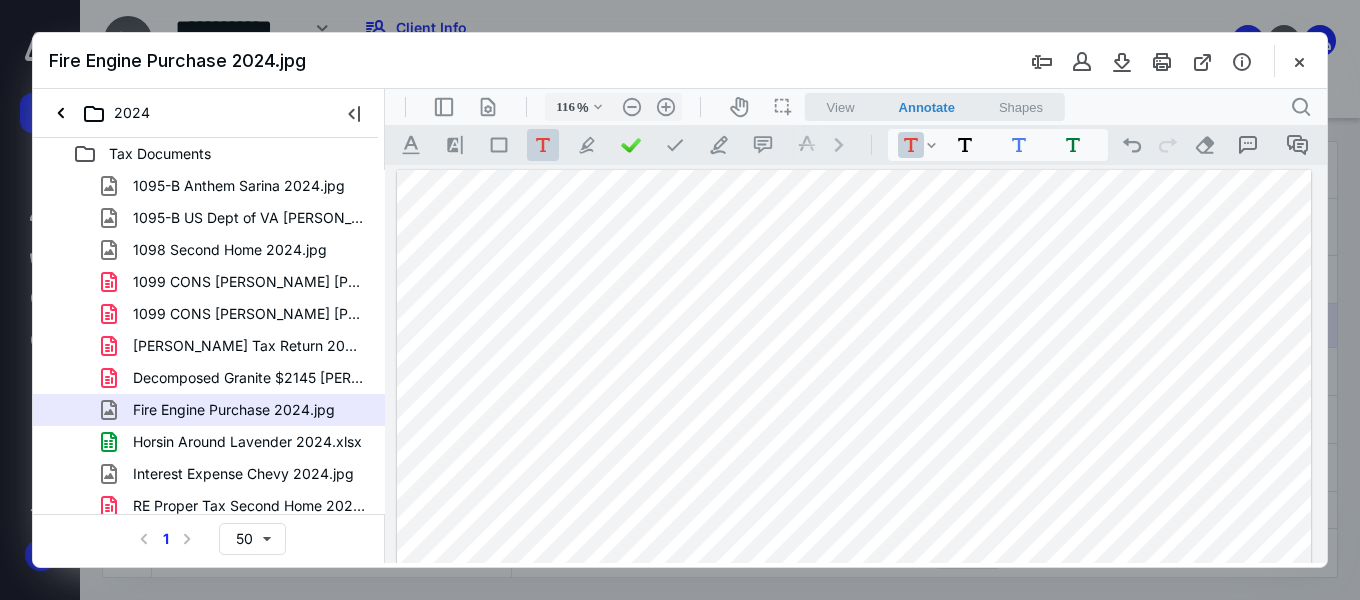drag, startPoint x: 1099, startPoint y: 265, endPoint x: 1253, endPoint y: 262, distance: 154.02922 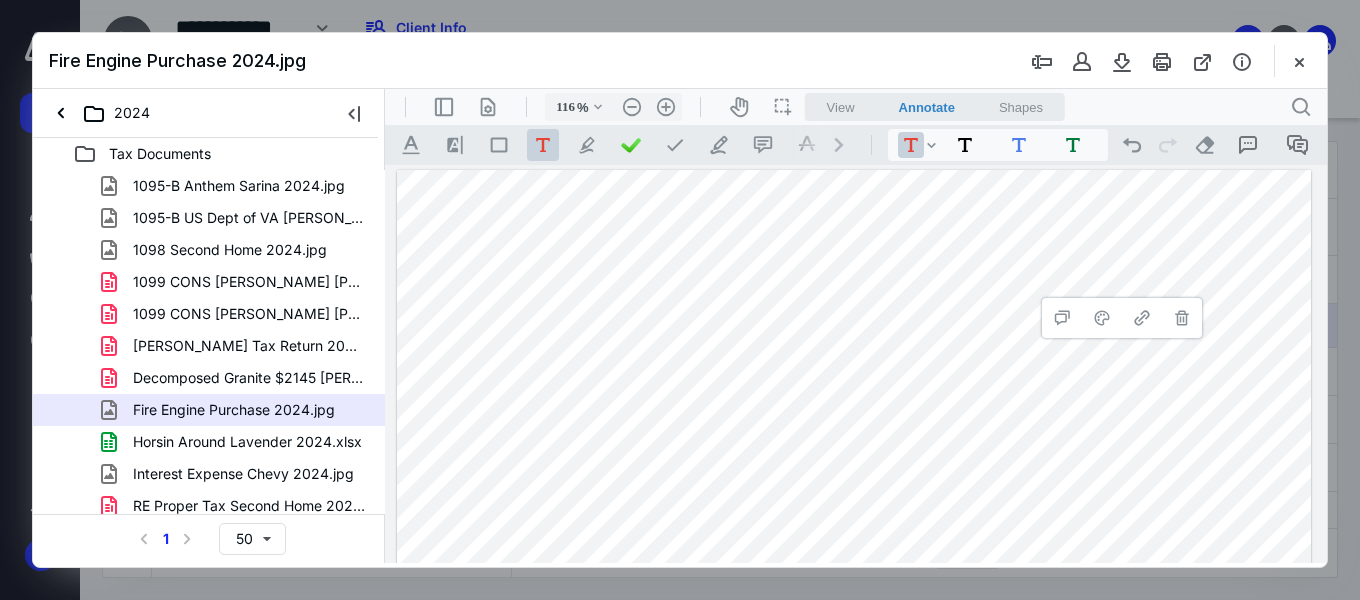 click on "**********" at bounding box center (854, 513) 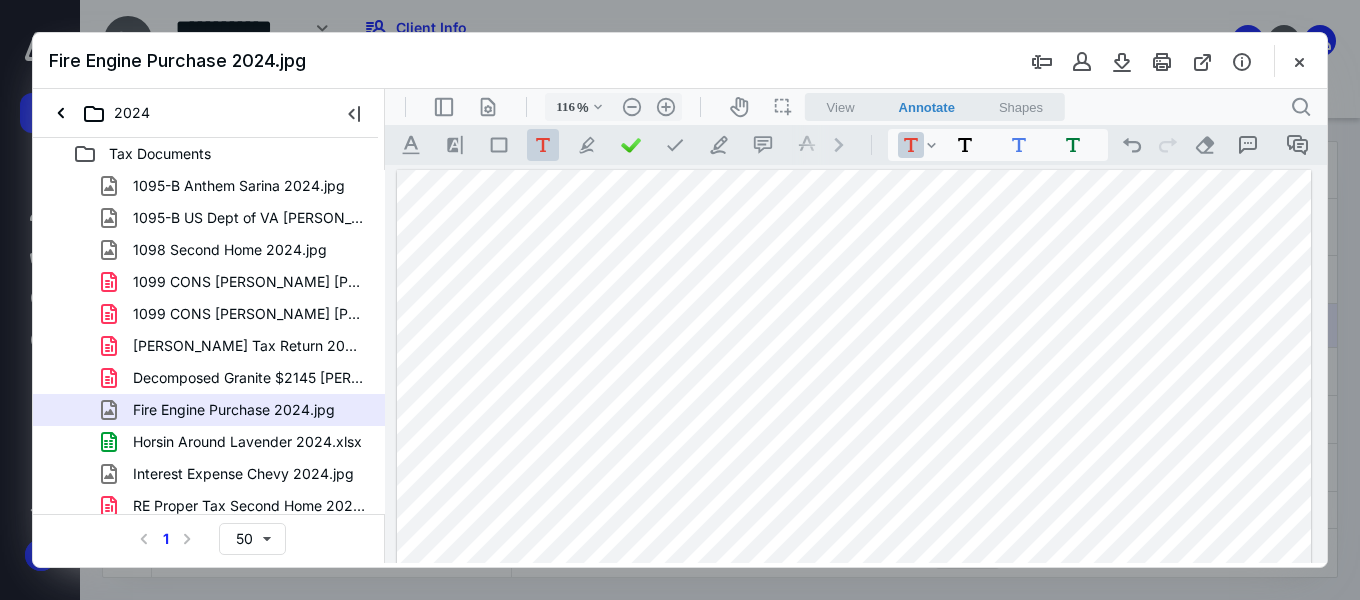 click on "**********" at bounding box center (854, 513) 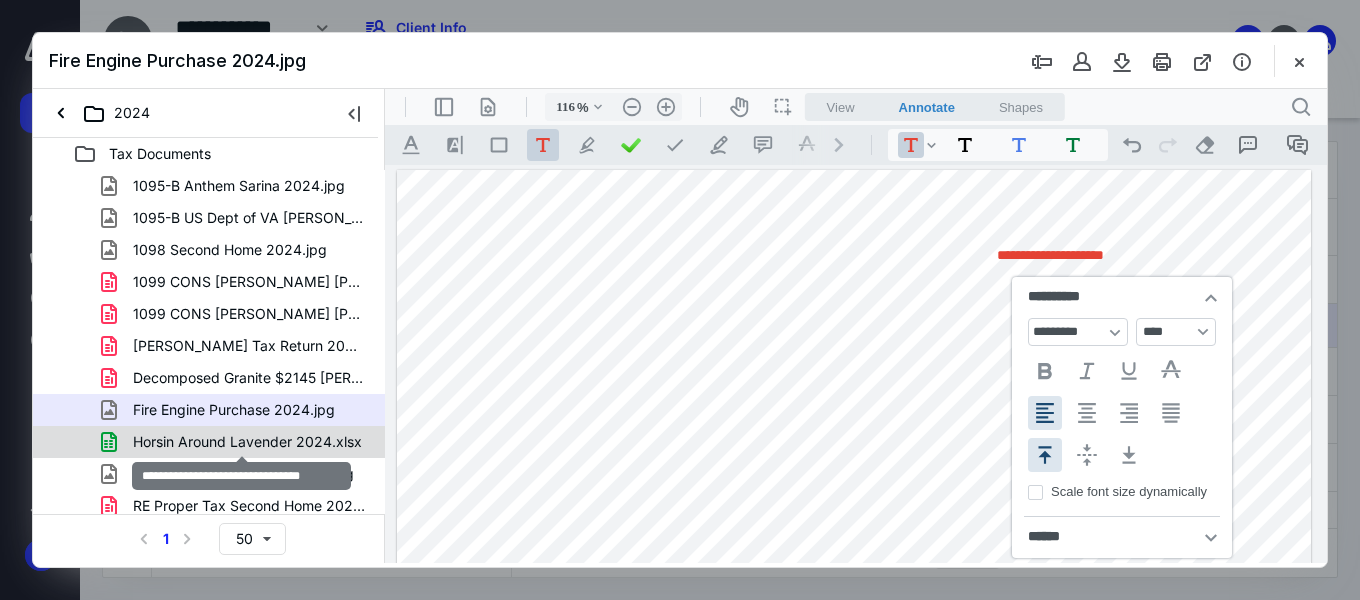 click on "Horsin Around Lavender 2024.xlsx" at bounding box center [247, 442] 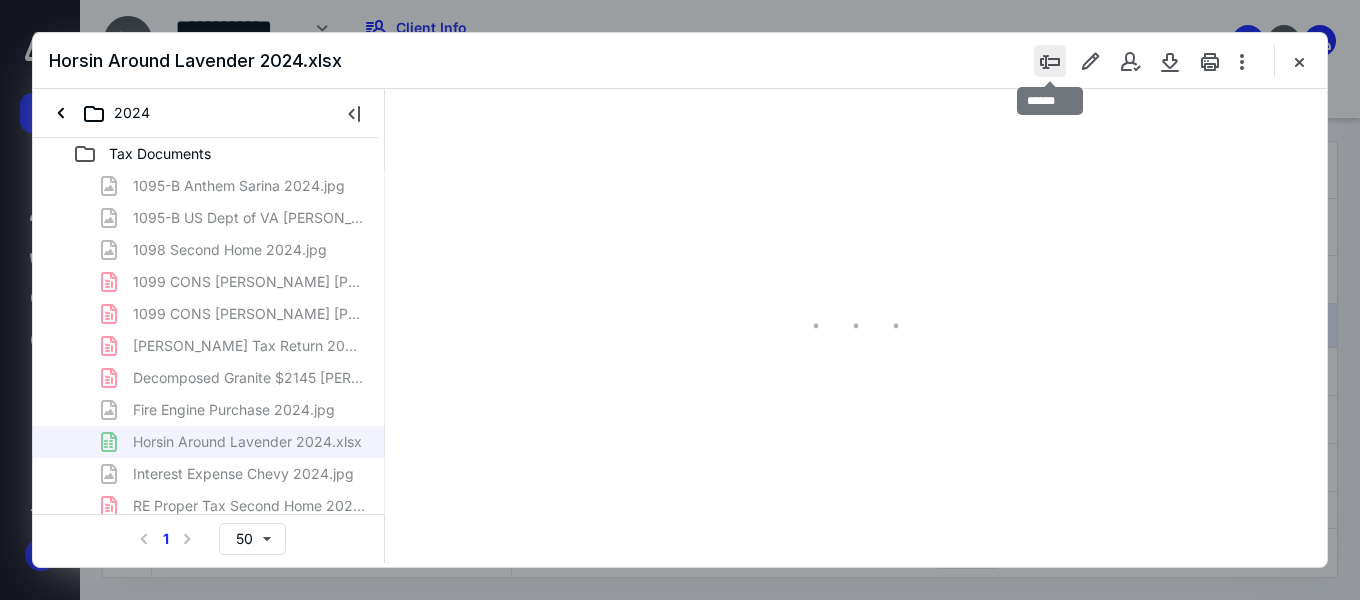 type on "77" 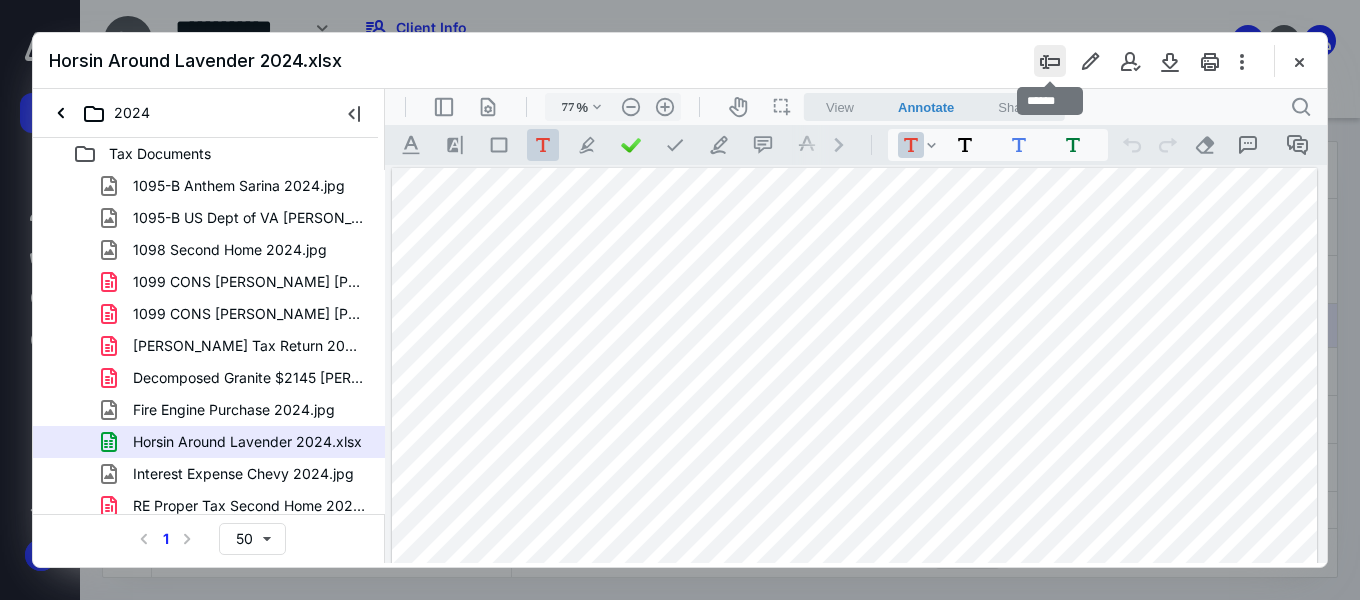 click at bounding box center [1050, 61] 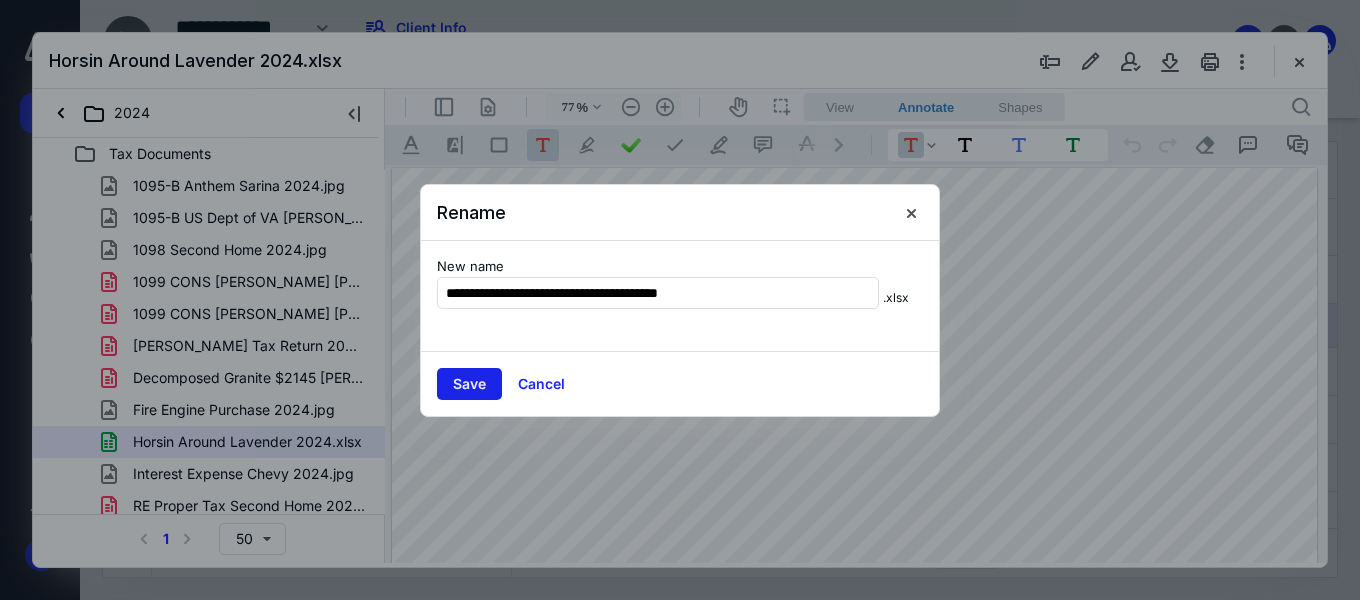 type on "**********" 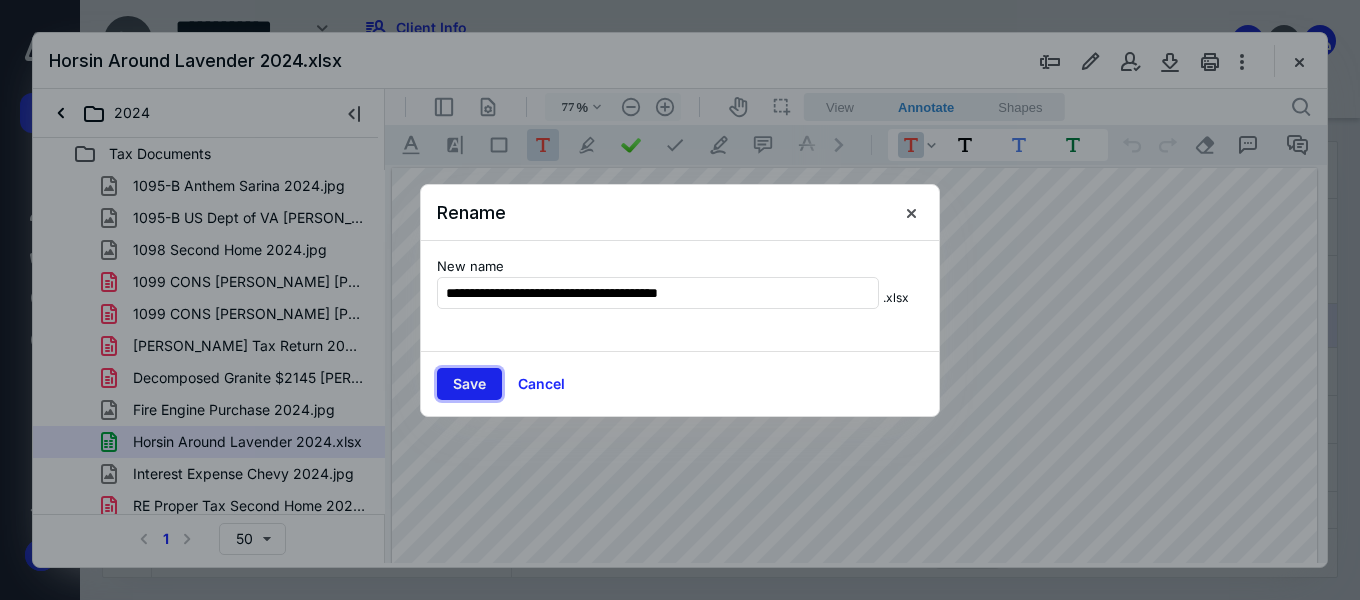 click on "Save" at bounding box center (469, 384) 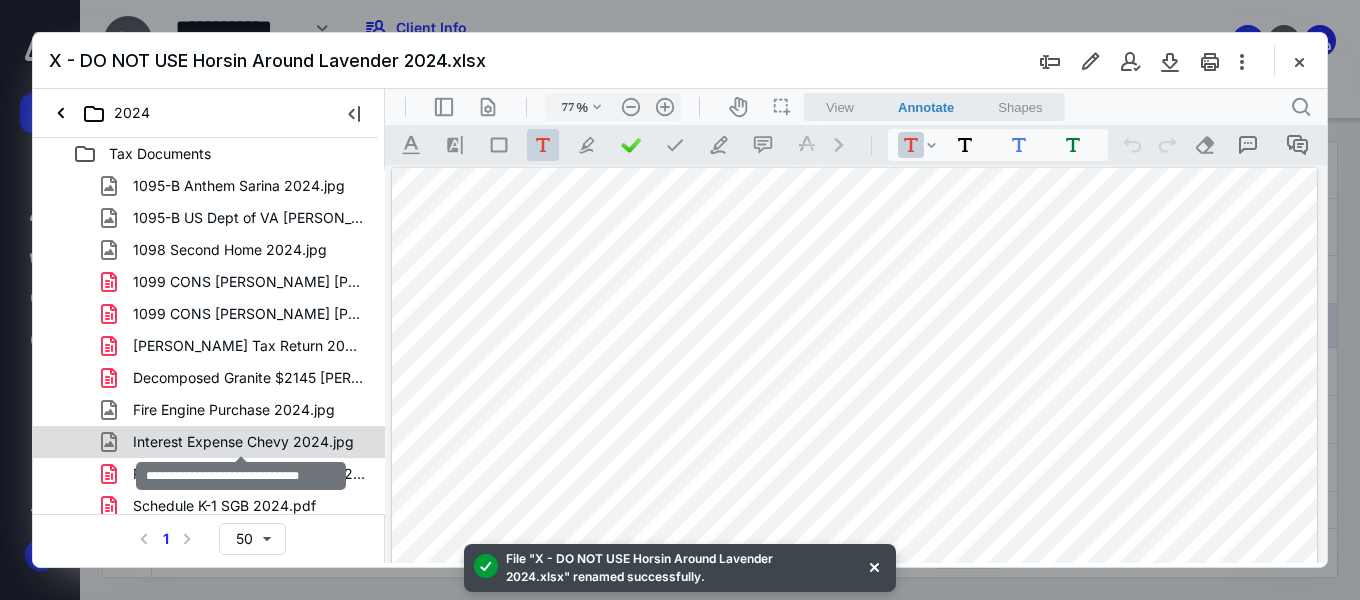 click on "Interest Expense Chevy 2024.jpg" at bounding box center [243, 442] 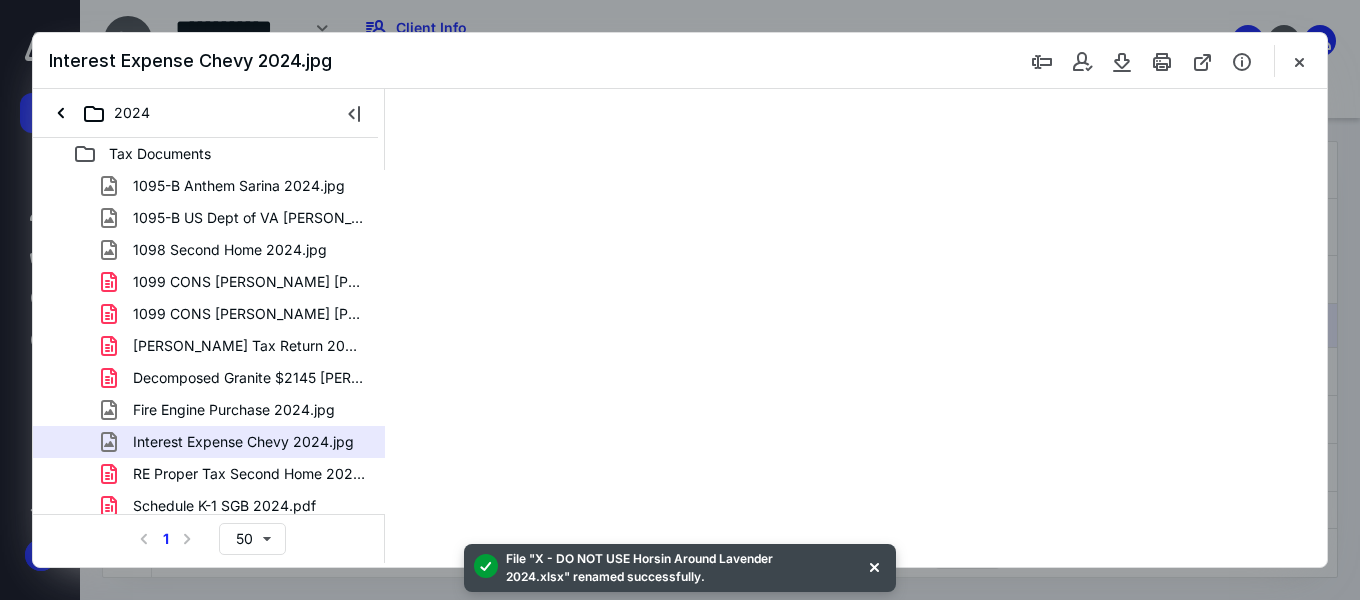 type on "154" 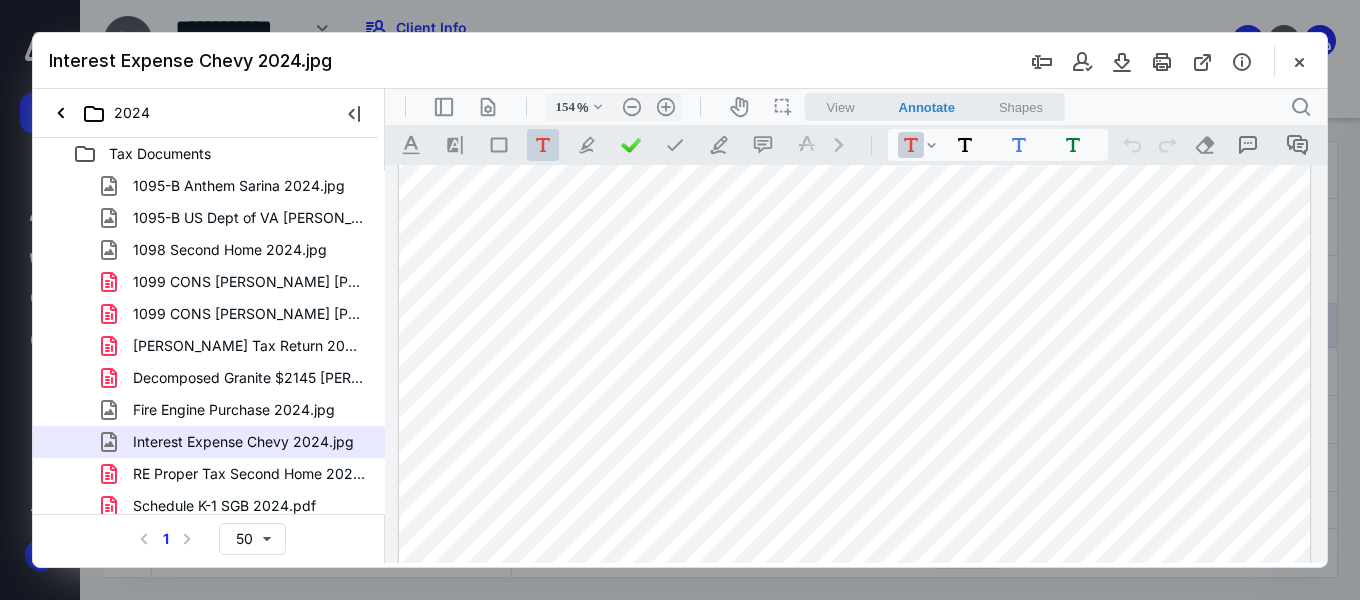 scroll, scrollTop: 0, scrollLeft: 0, axis: both 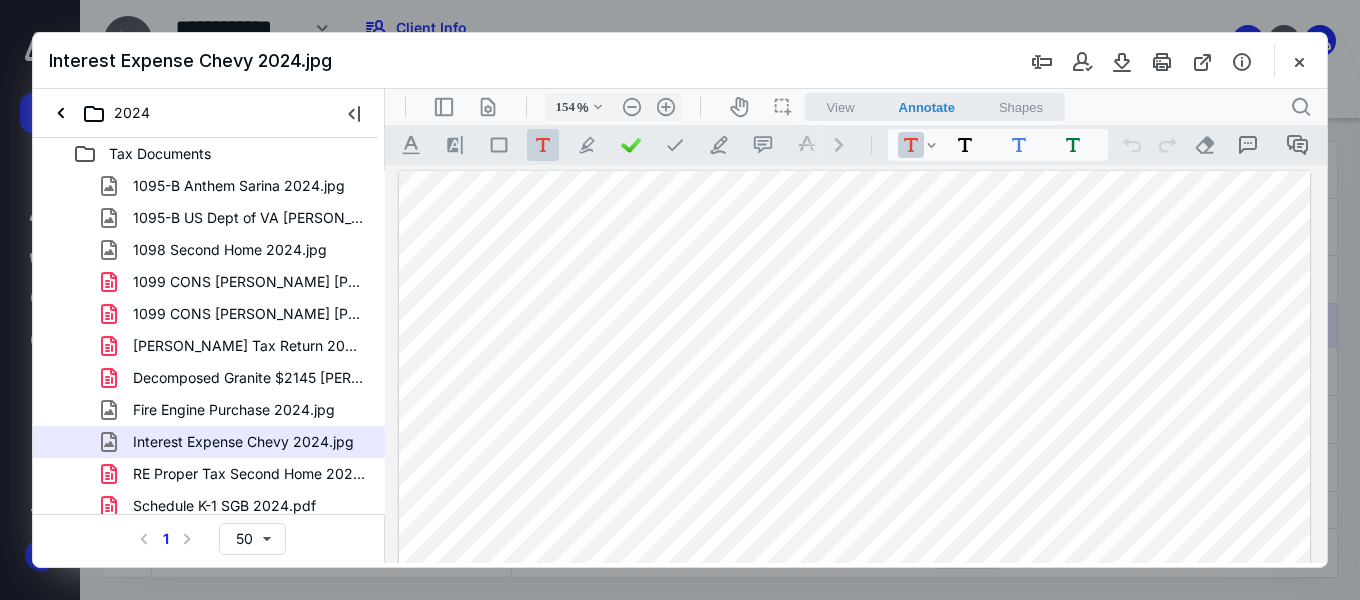 click at bounding box center (854, 778) 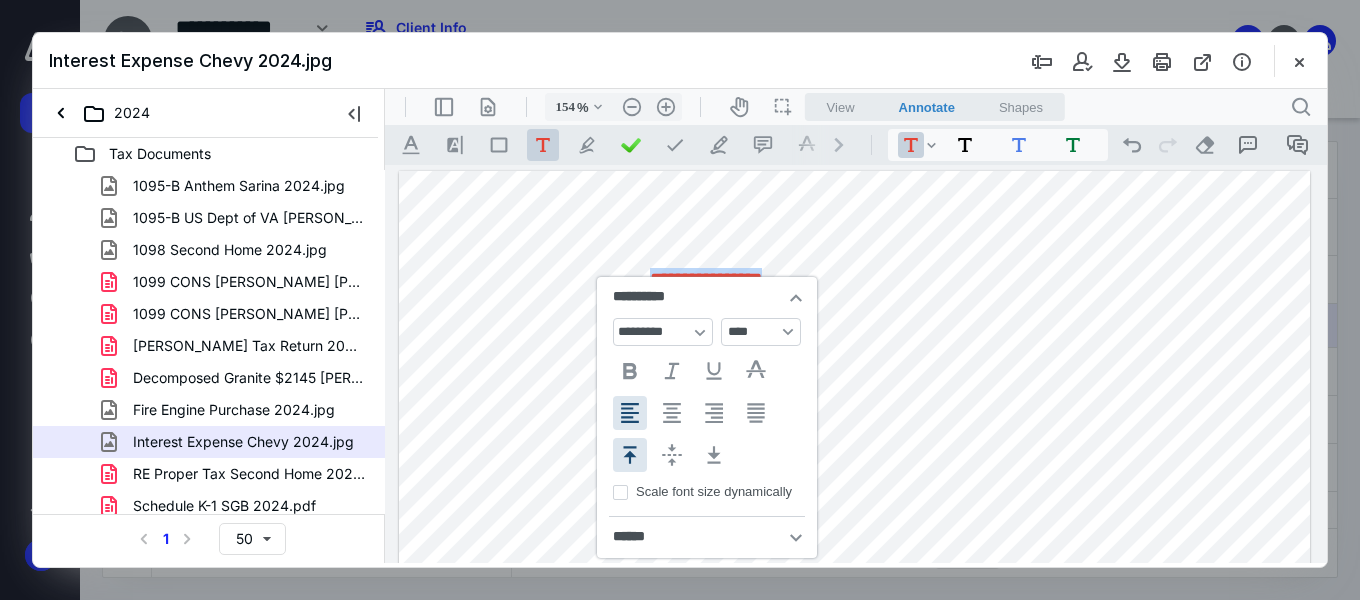 type 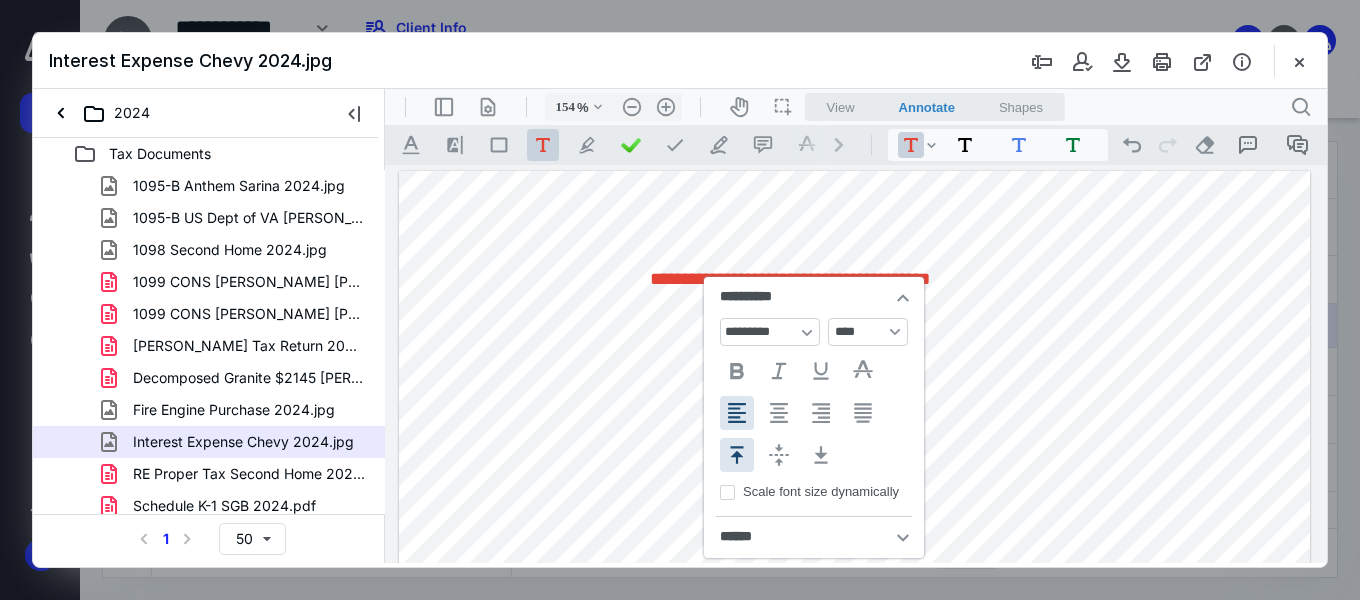 click on "**********" at bounding box center (814, 297) 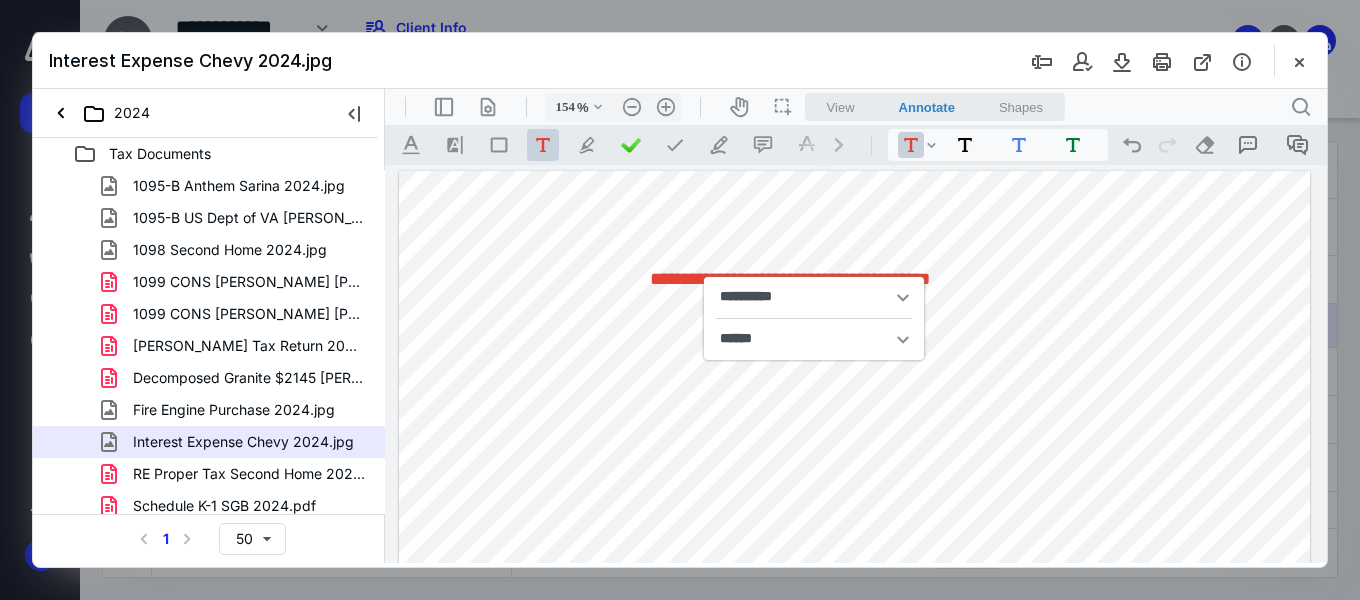 click on "Interest Expense Chevy 2024.jpg" at bounding box center (680, 61) 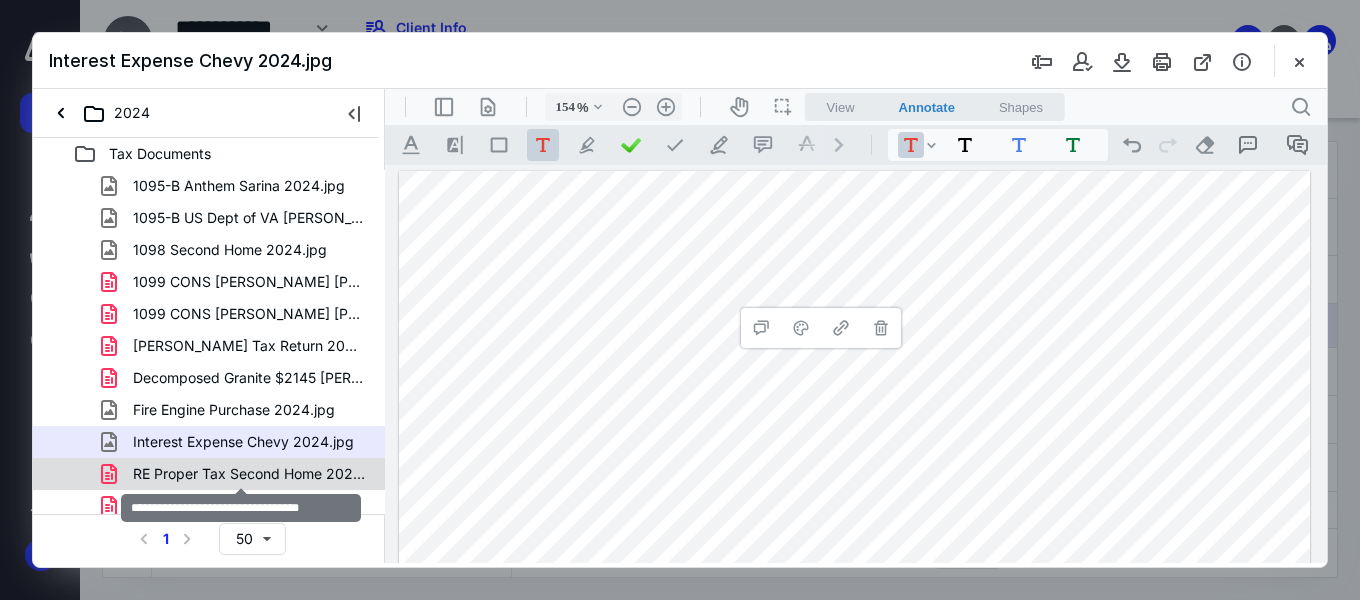 click on "RE Proper Tax Second Home 2024.pdf" at bounding box center (249, 474) 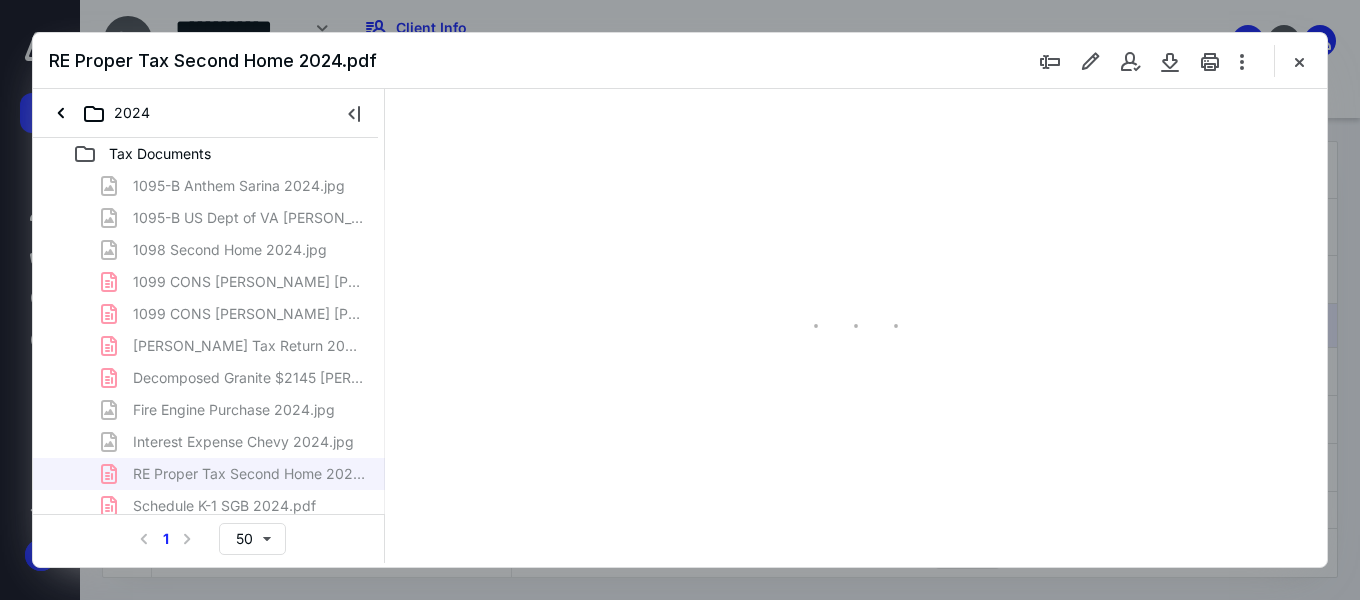 type on "110" 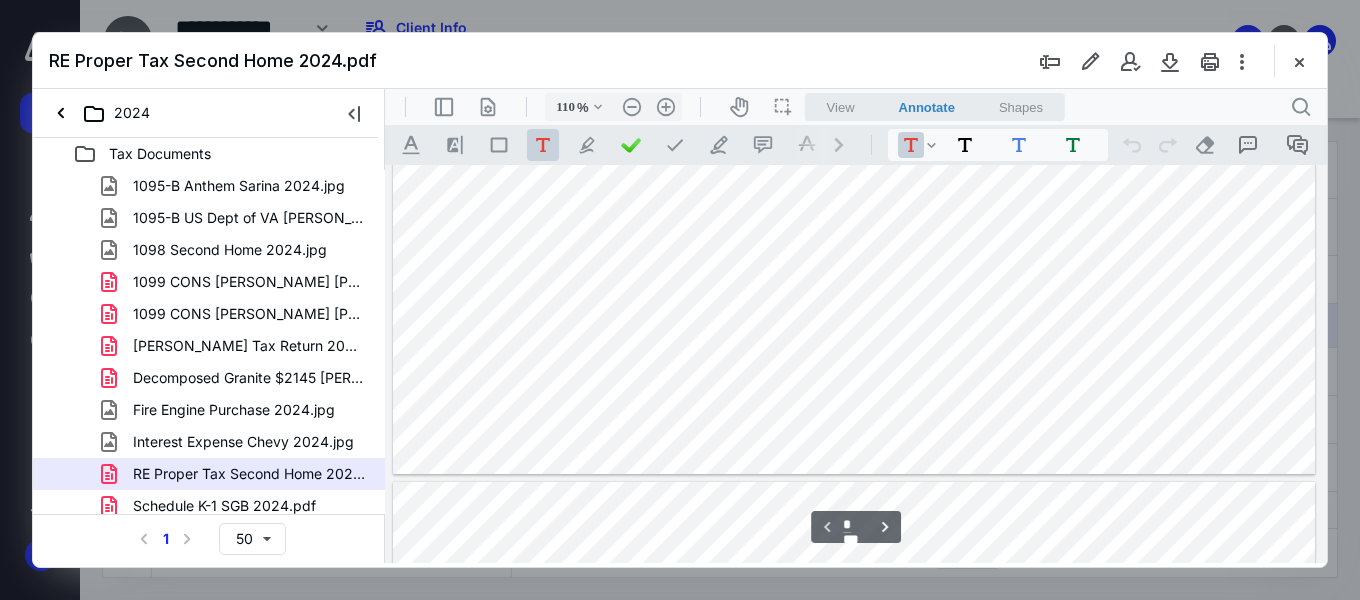 scroll, scrollTop: 1000, scrollLeft: 0, axis: vertical 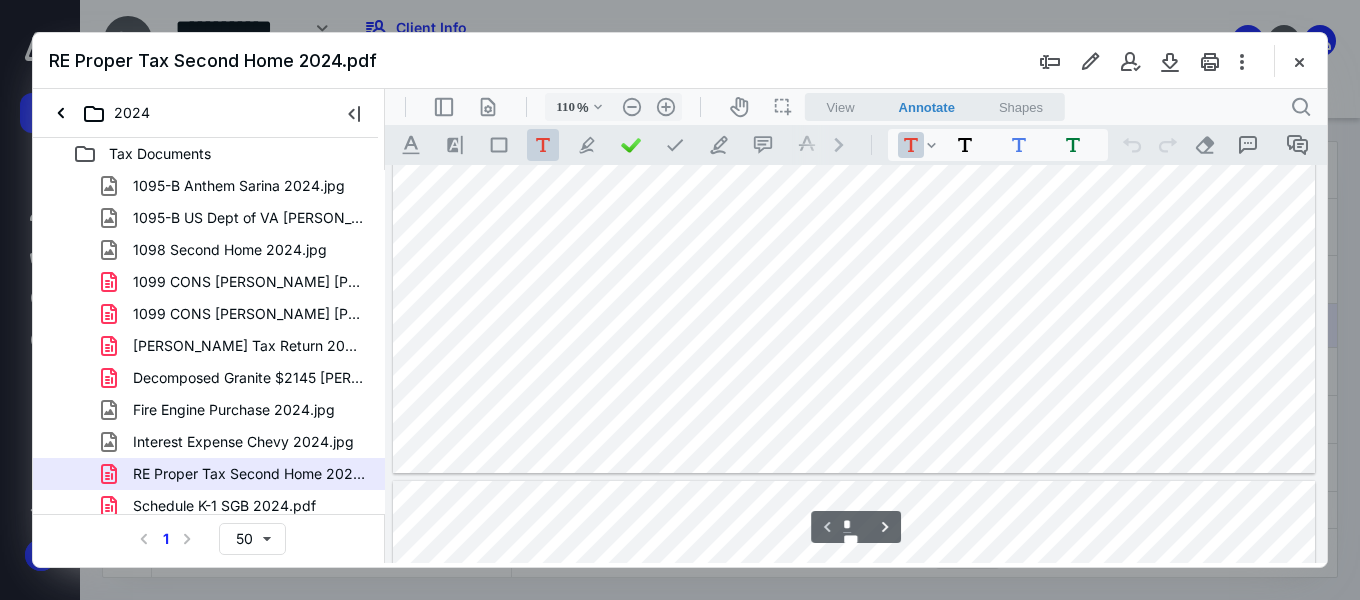 click at bounding box center (854, -179) 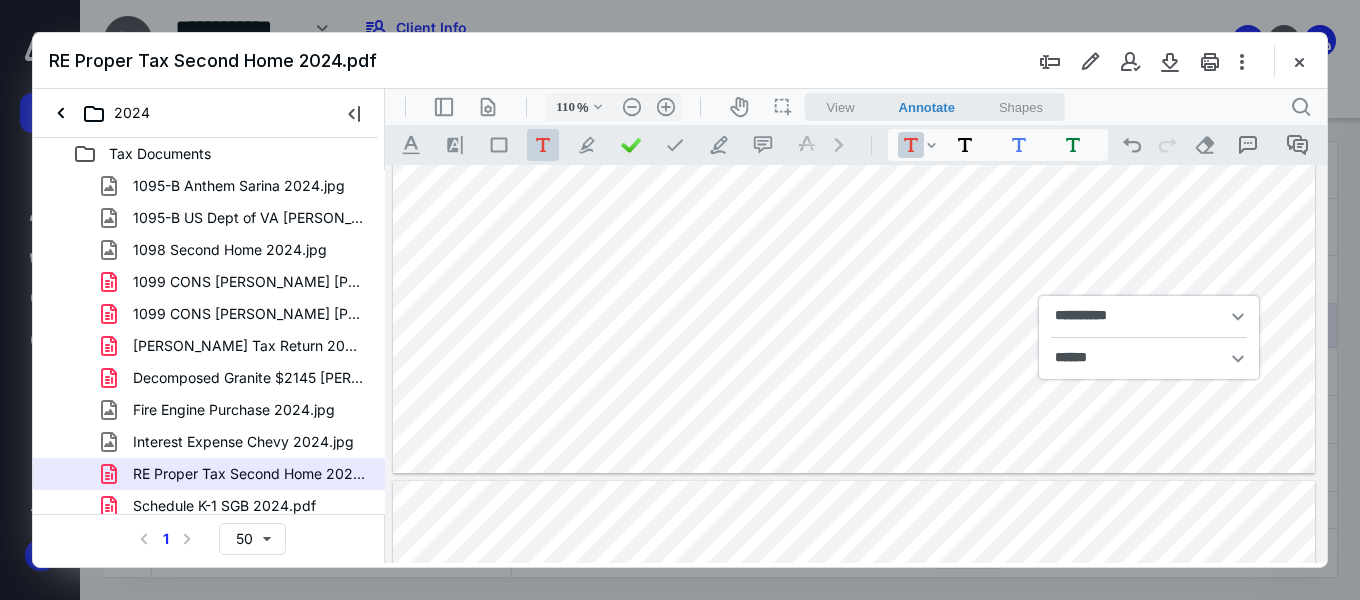 click at bounding box center [631, 145] 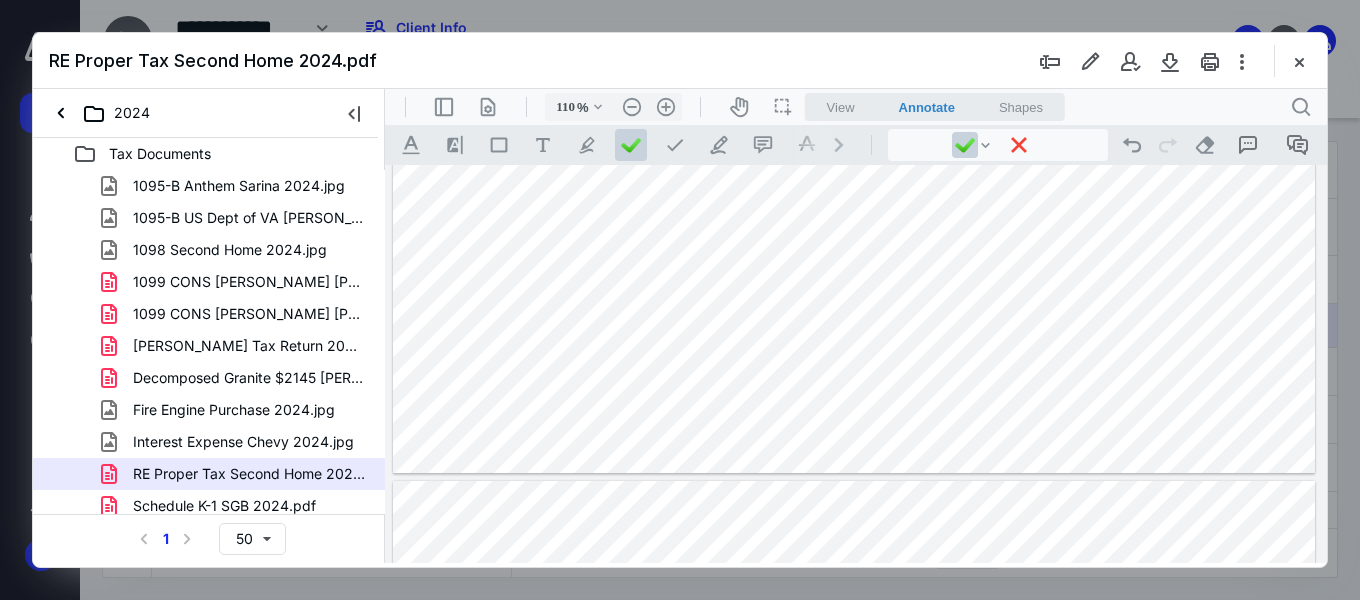 click at bounding box center [854, -179] 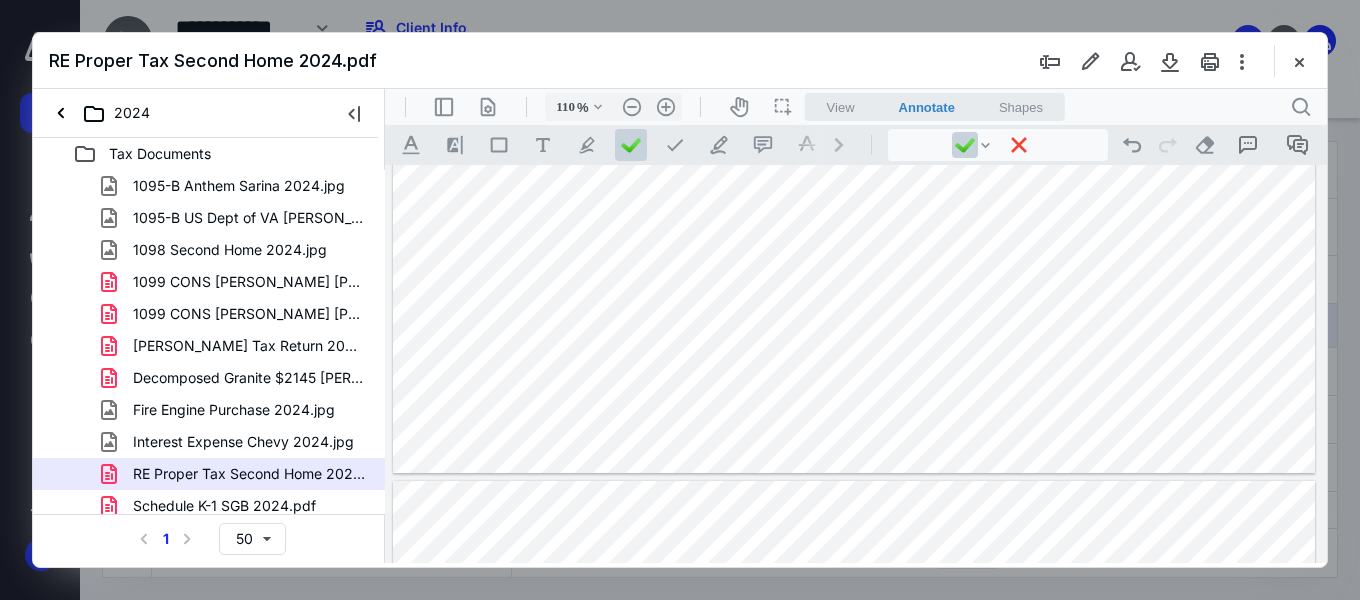 type on "*" 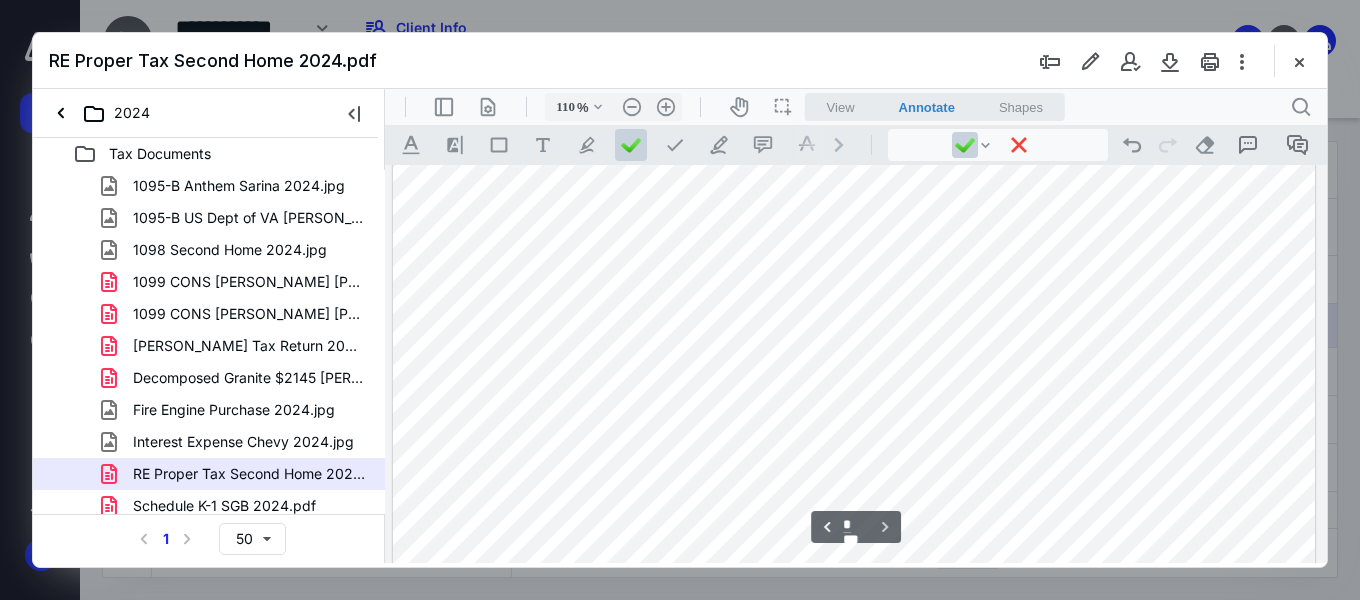 scroll, scrollTop: 2226, scrollLeft: 0, axis: vertical 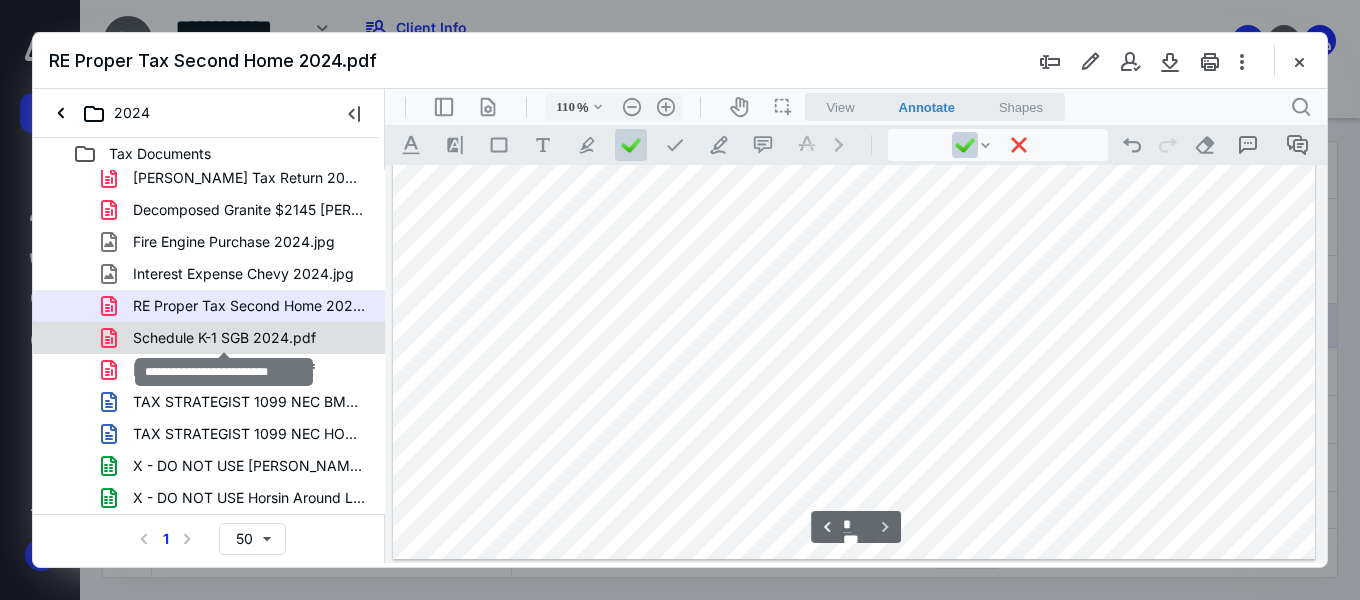 click on "Schedule K-1 SGB 2024.pdf" at bounding box center [224, 338] 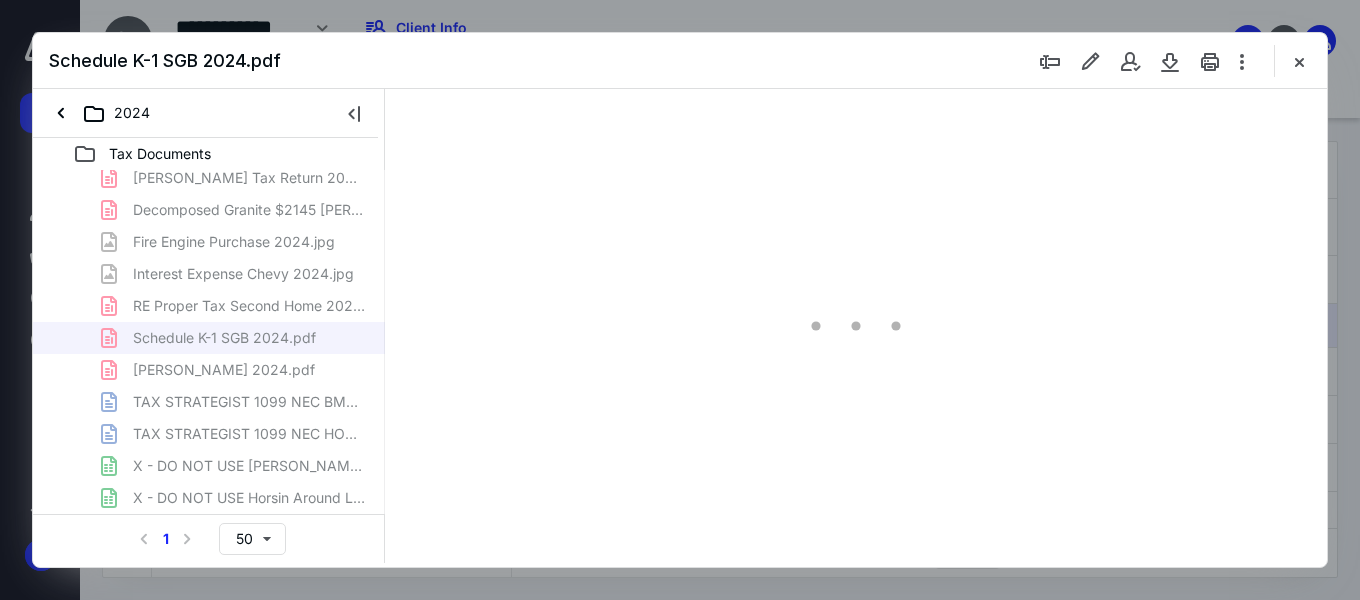 type on "151" 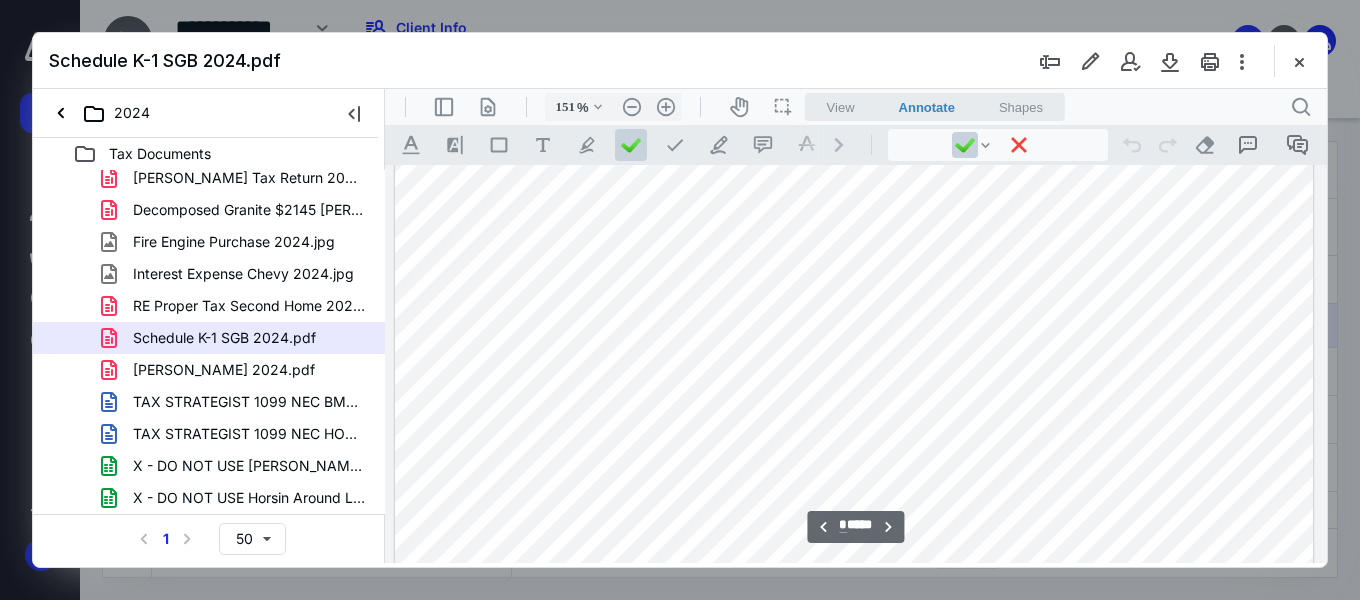 scroll, scrollTop: 2682, scrollLeft: 0, axis: vertical 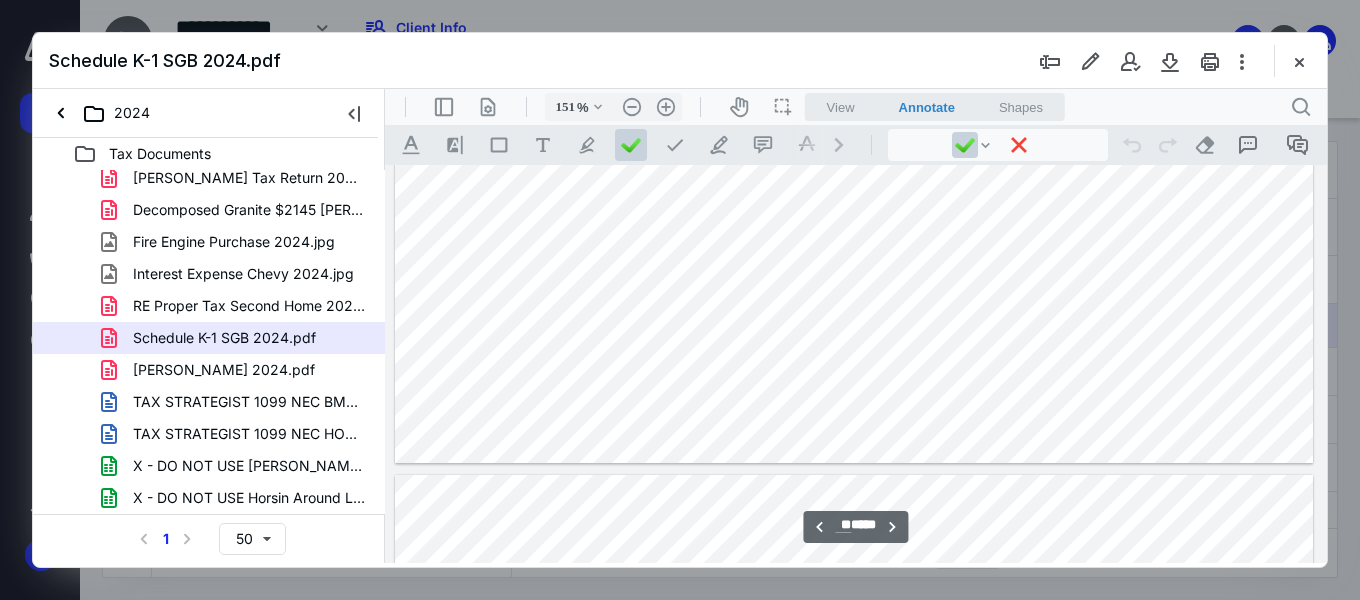 type on "**" 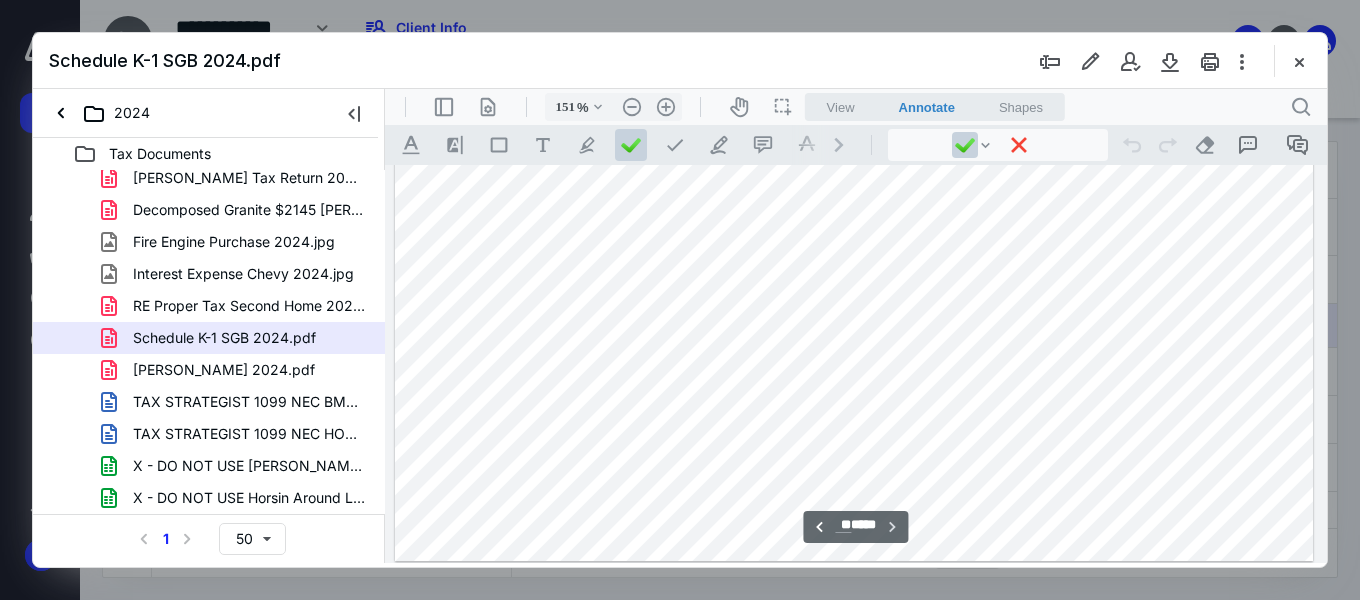 scroll, scrollTop: 26002, scrollLeft: 0, axis: vertical 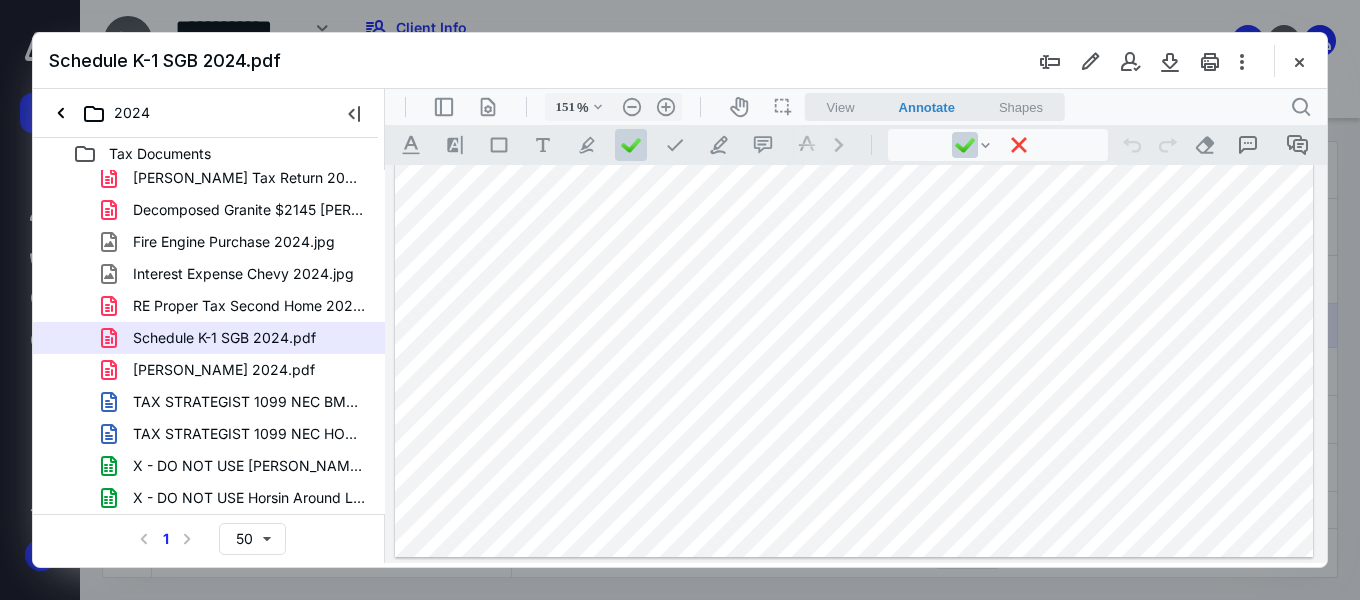 drag, startPoint x: 258, startPoint y: 373, endPoint x: 334, endPoint y: 543, distance: 186.21494 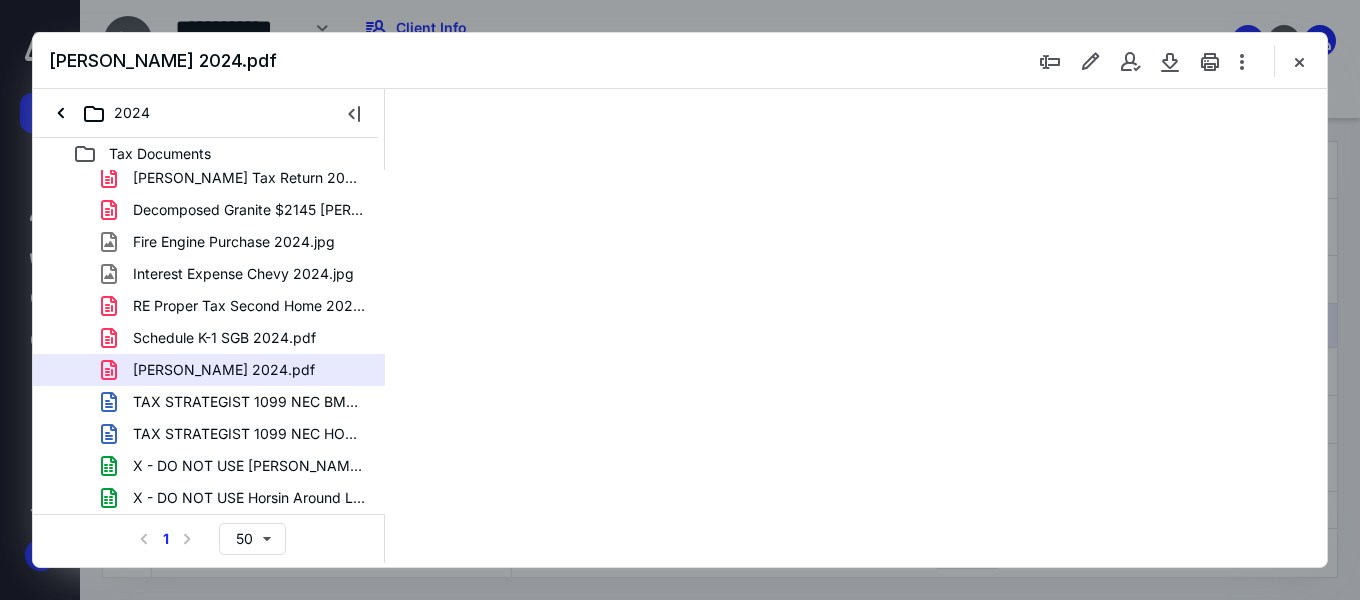 type on "117" 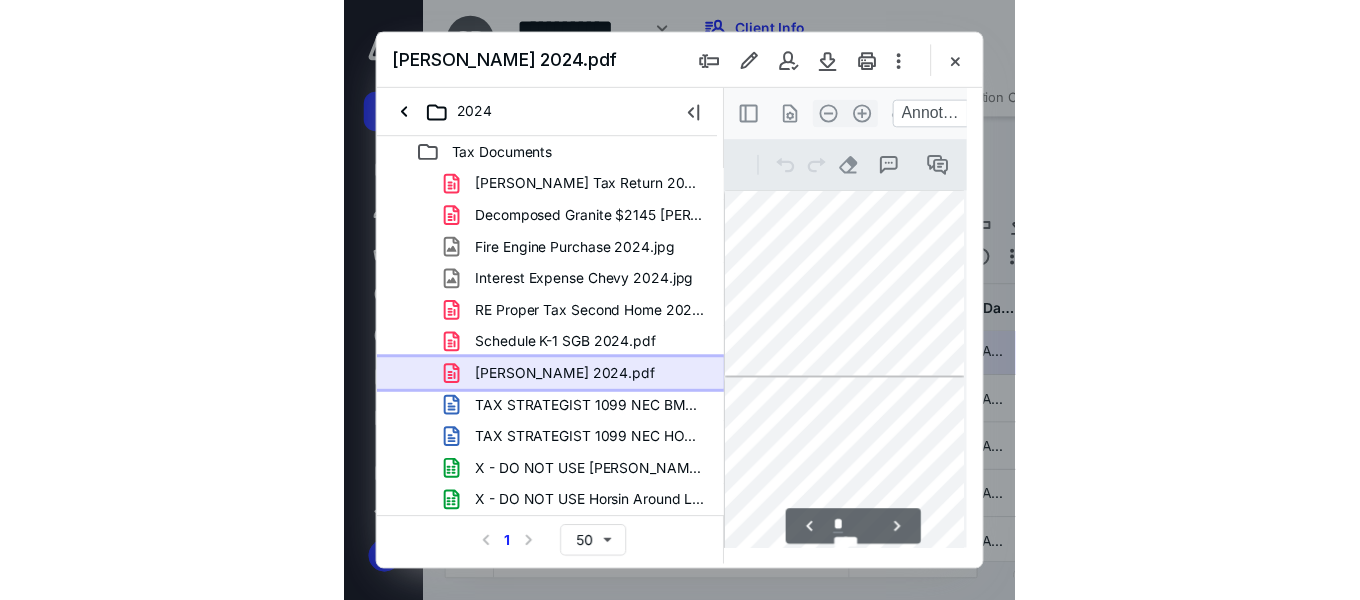 scroll, scrollTop: 37, scrollLeft: 0, axis: vertical 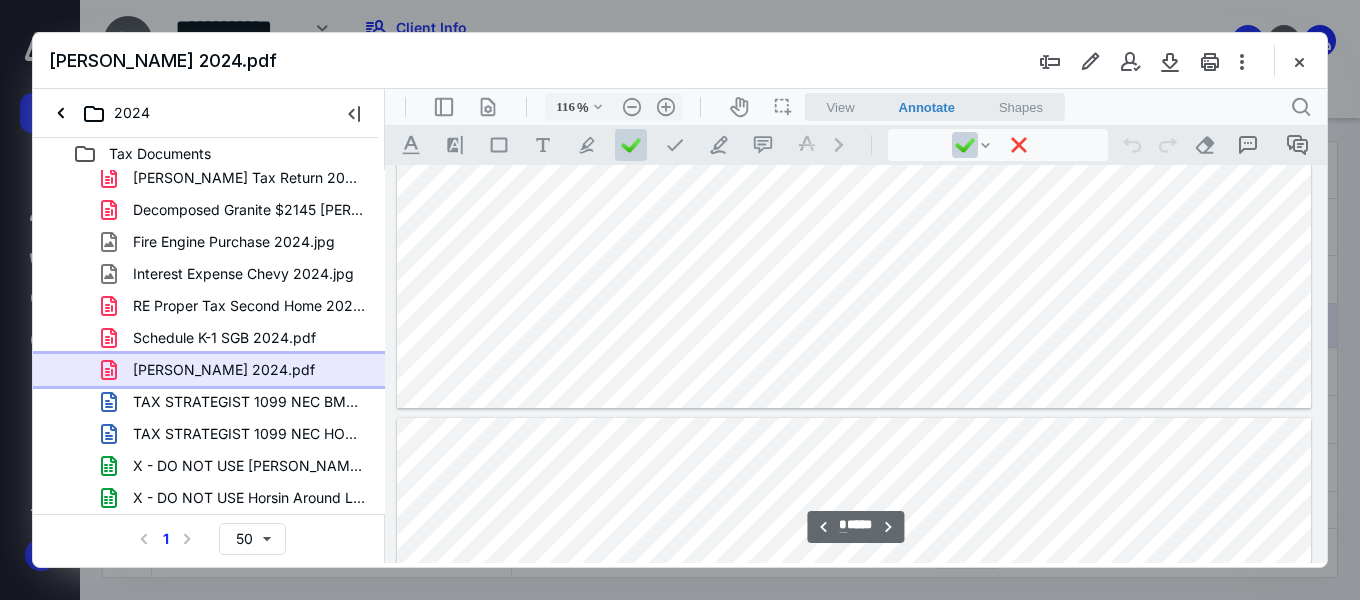 type on "*" 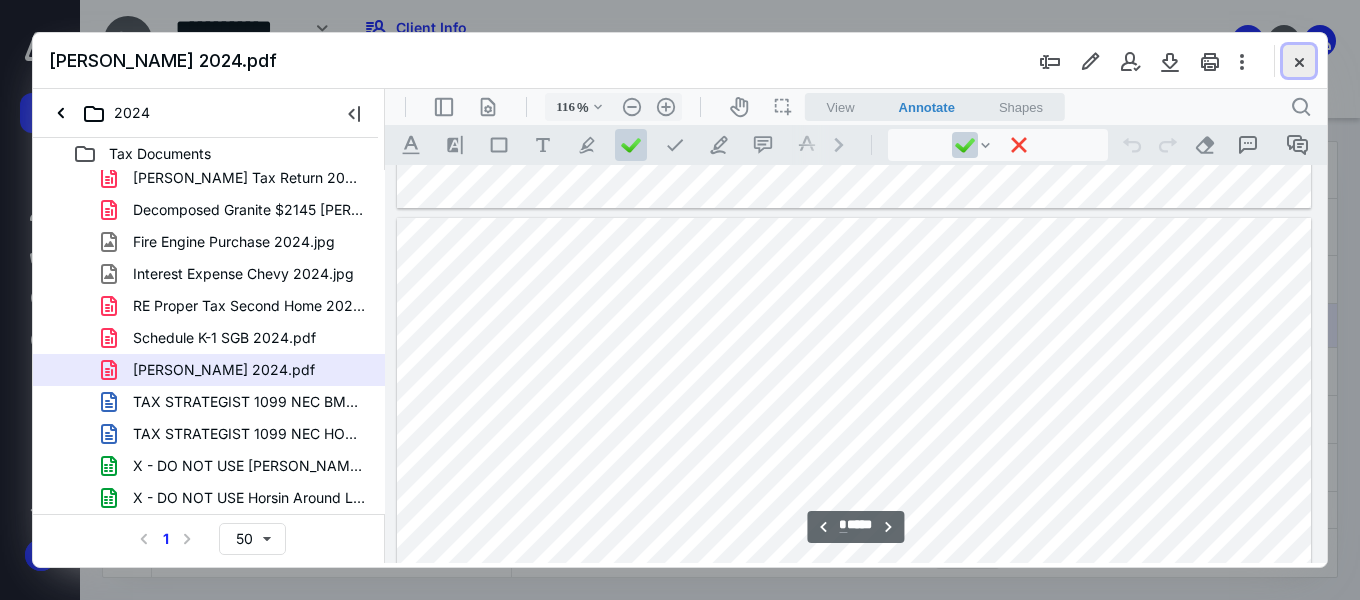 click at bounding box center [1299, 61] 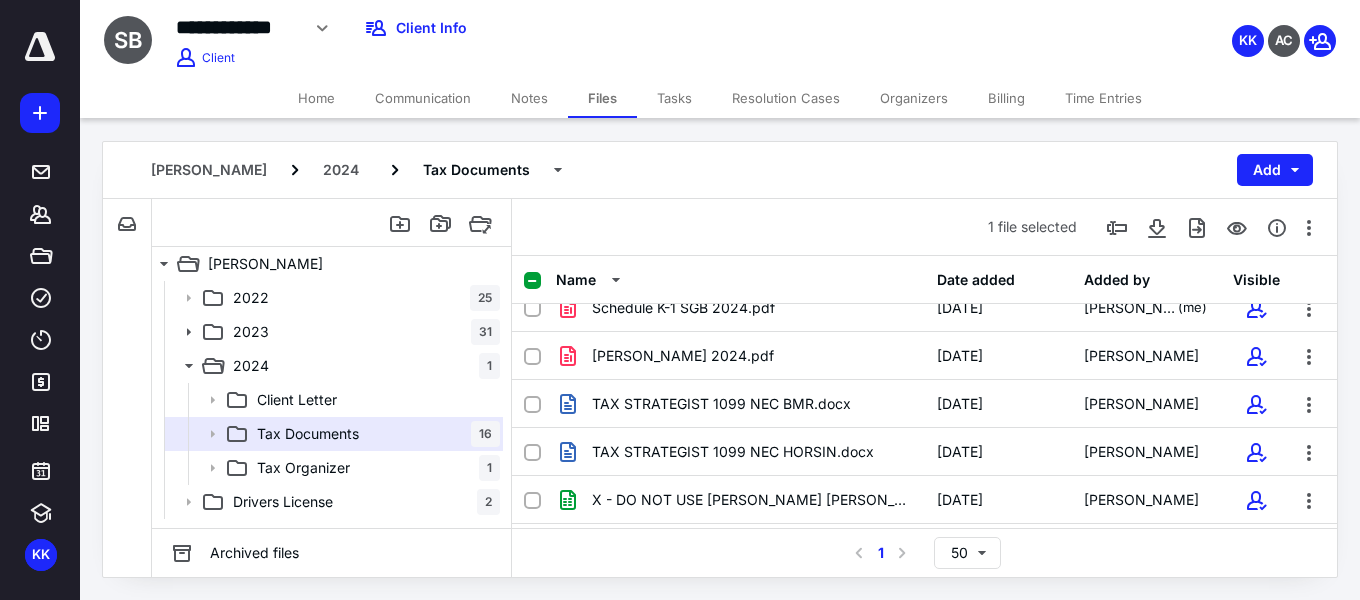 scroll, scrollTop: 400, scrollLeft: 0, axis: vertical 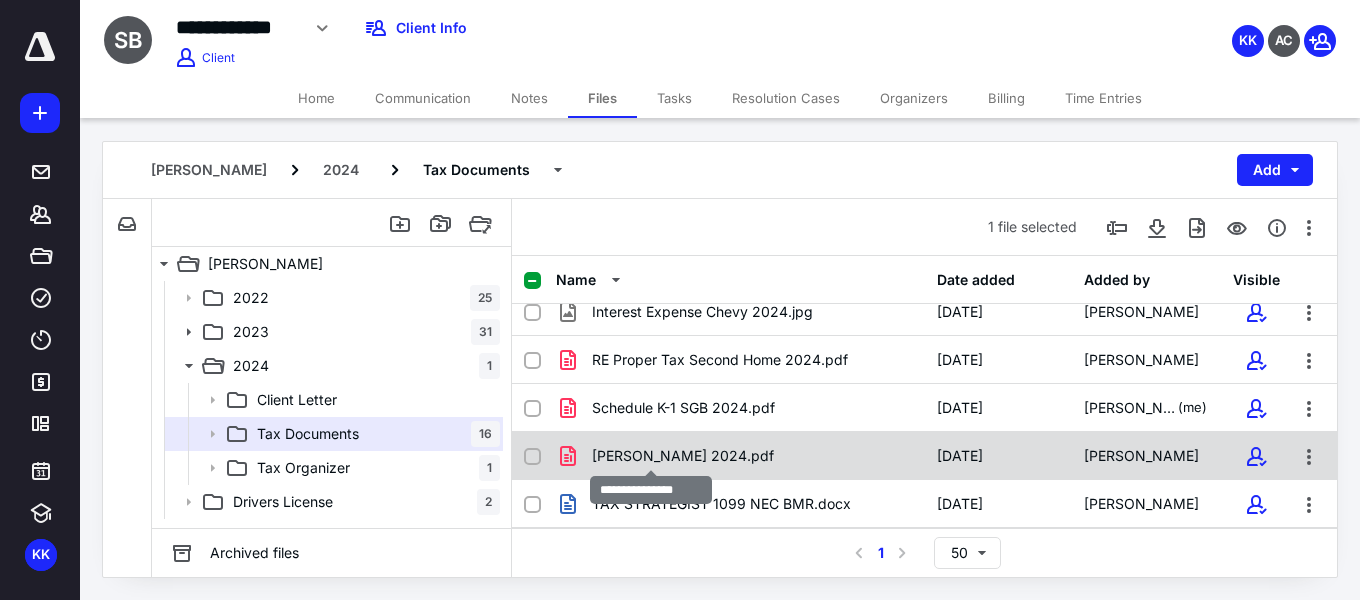 checkbox on "false" 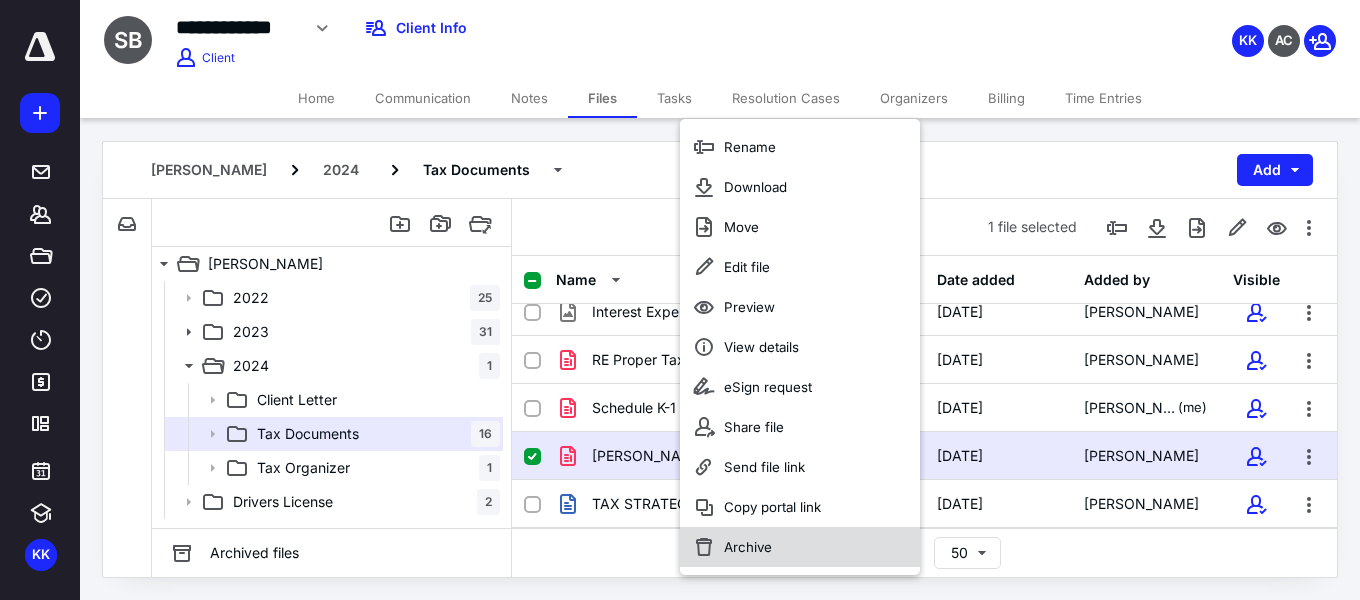 click on "Archive" at bounding box center [800, 547] 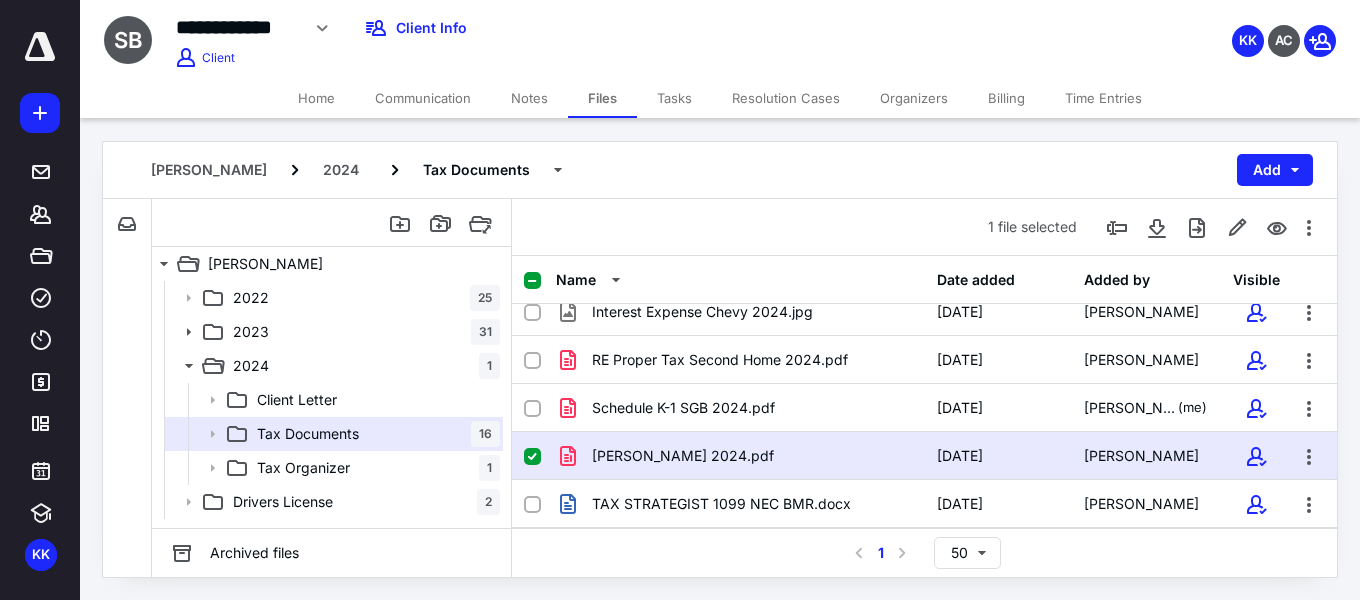 checkbox on "false" 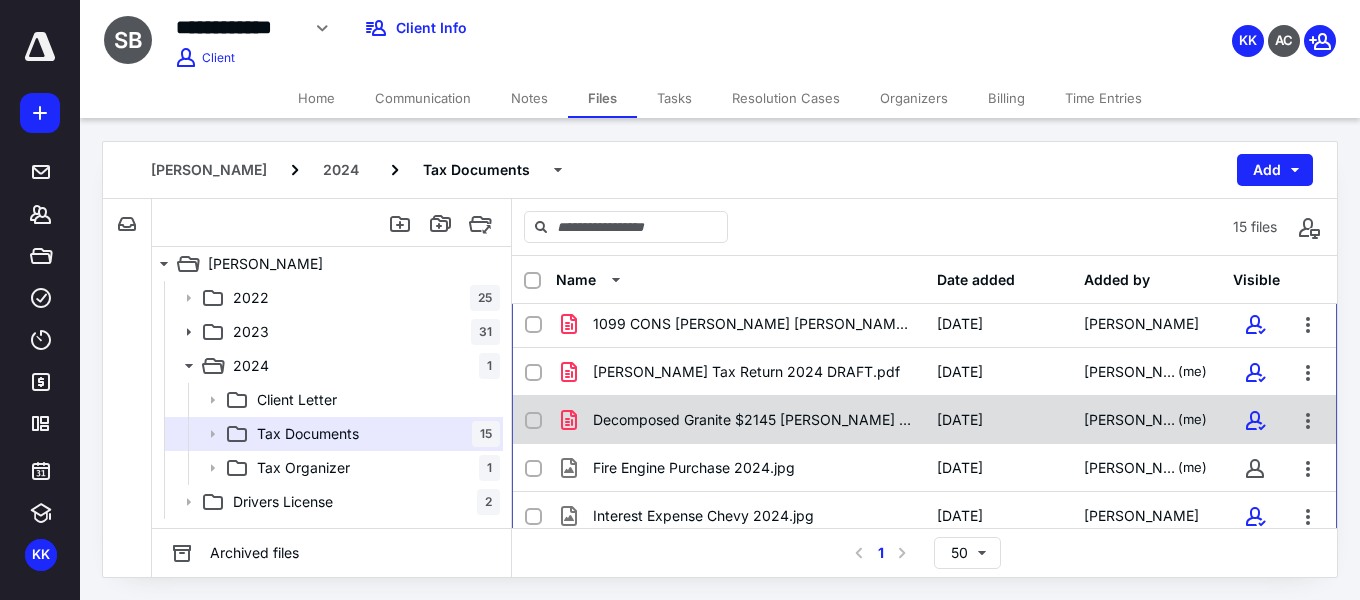 scroll, scrollTop: 196, scrollLeft: 0, axis: vertical 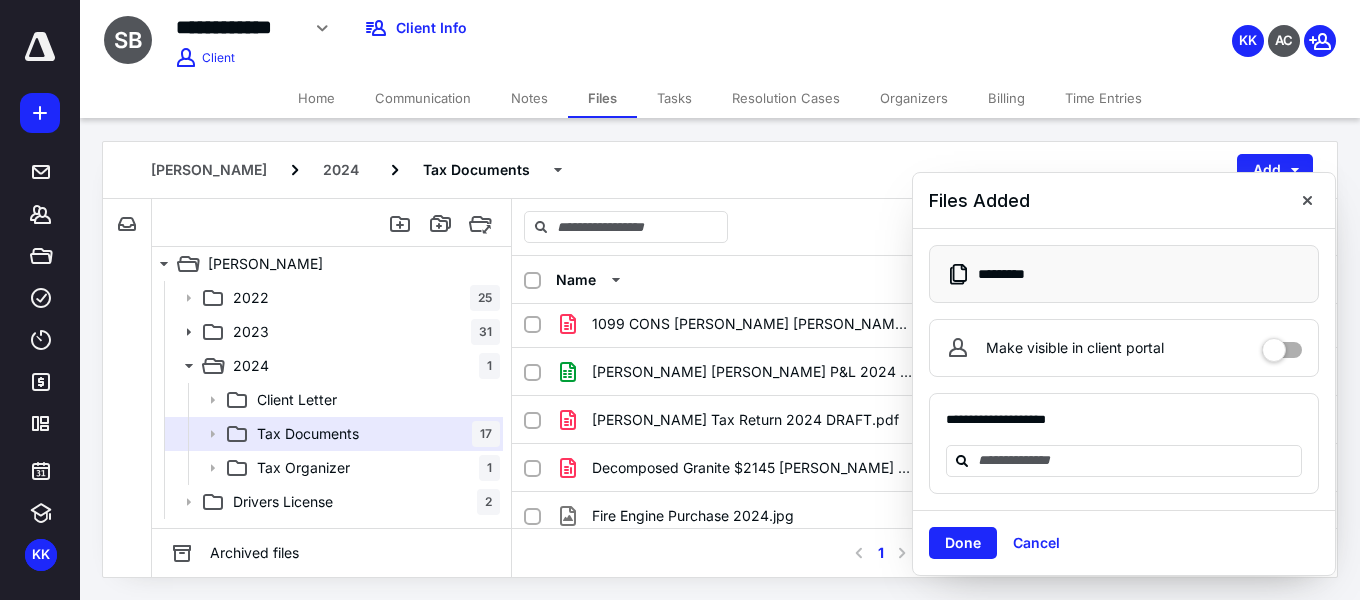 click on "Select a page number for more results 1 50" at bounding box center [924, 552] 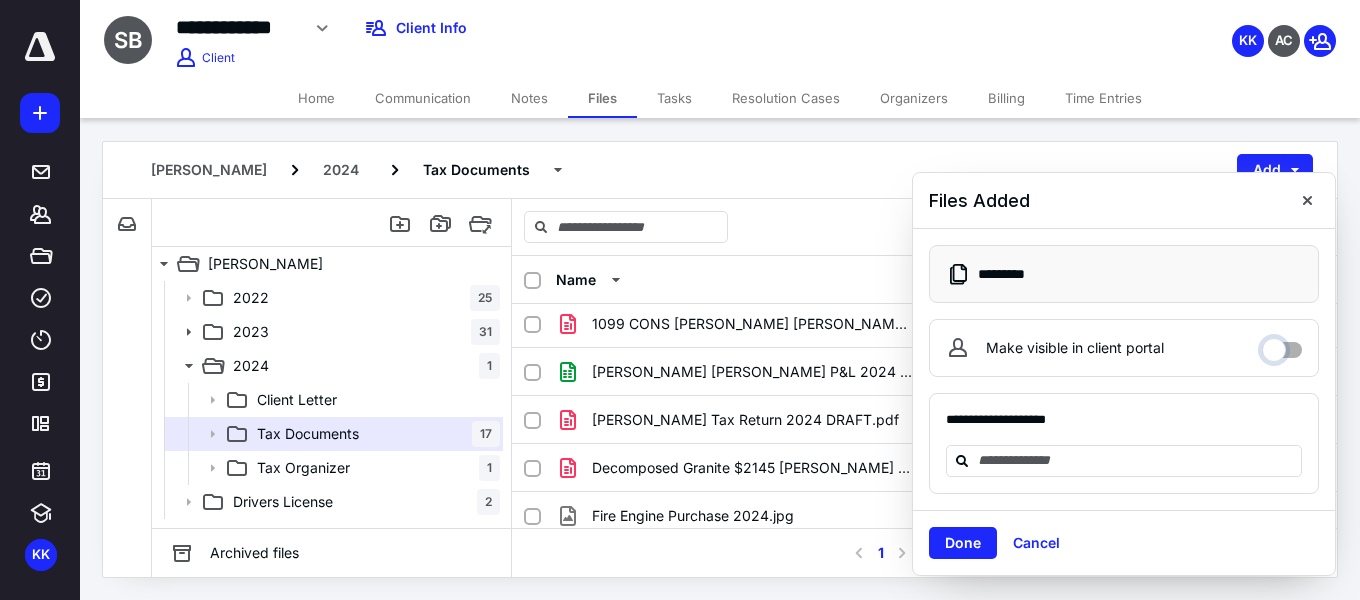 click on "Make visible in client portal" at bounding box center (1282, 345) 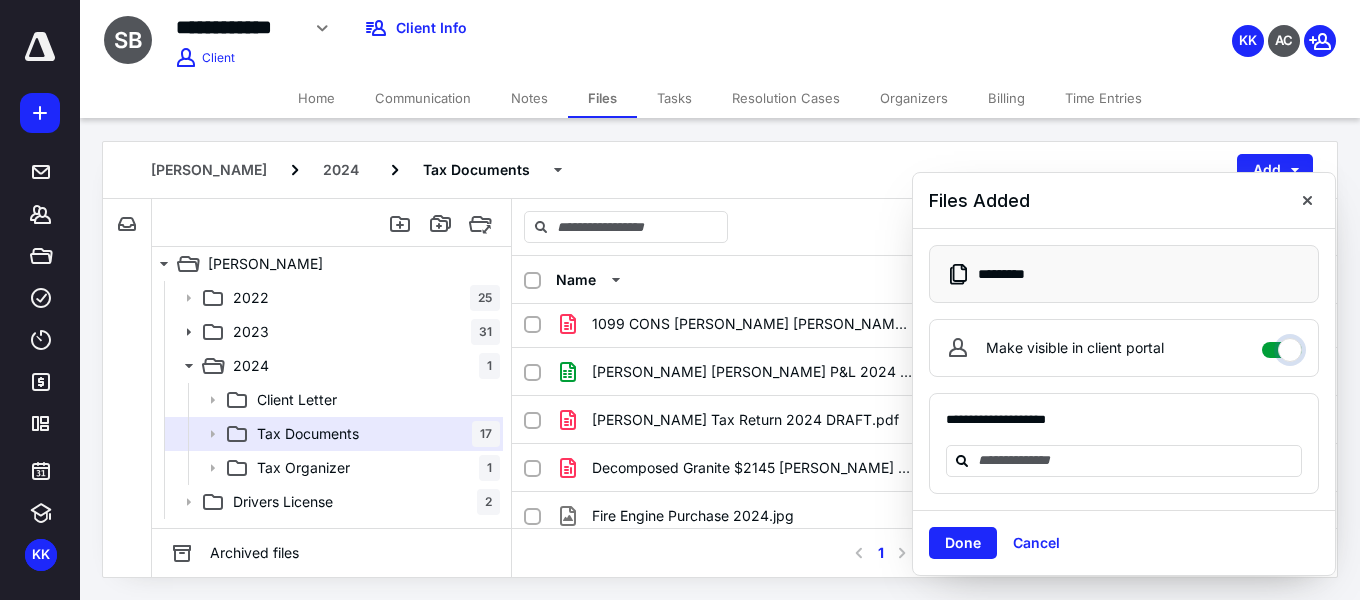 checkbox on "****" 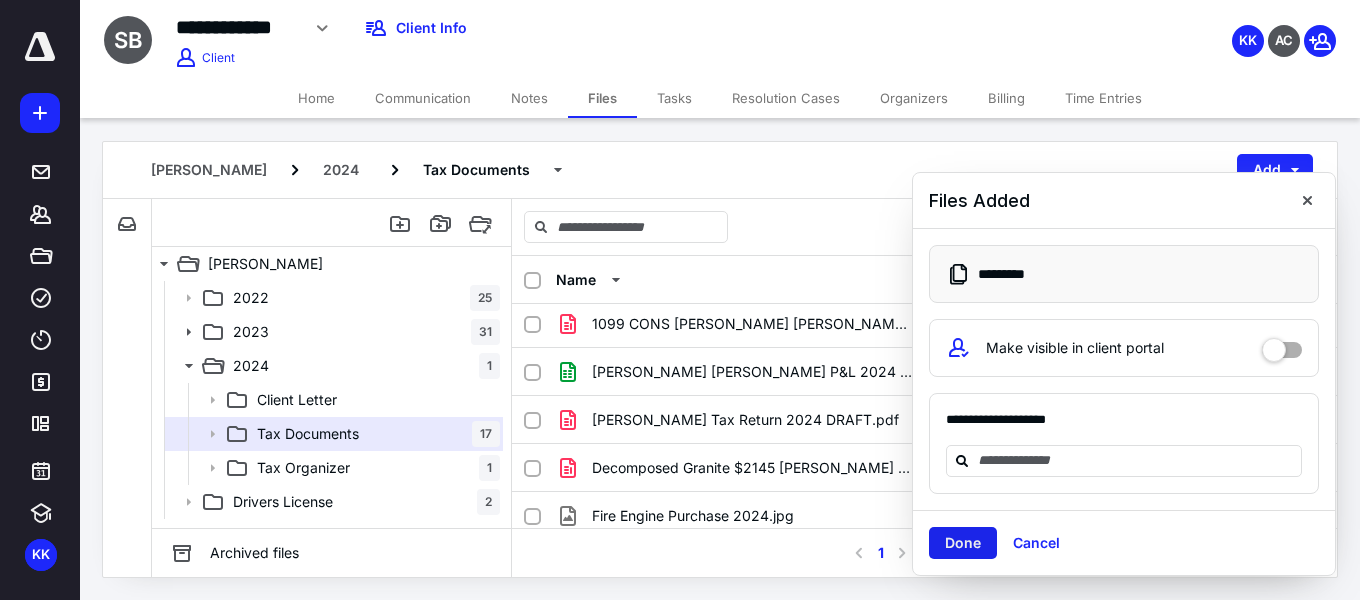 click on "Done" at bounding box center (963, 543) 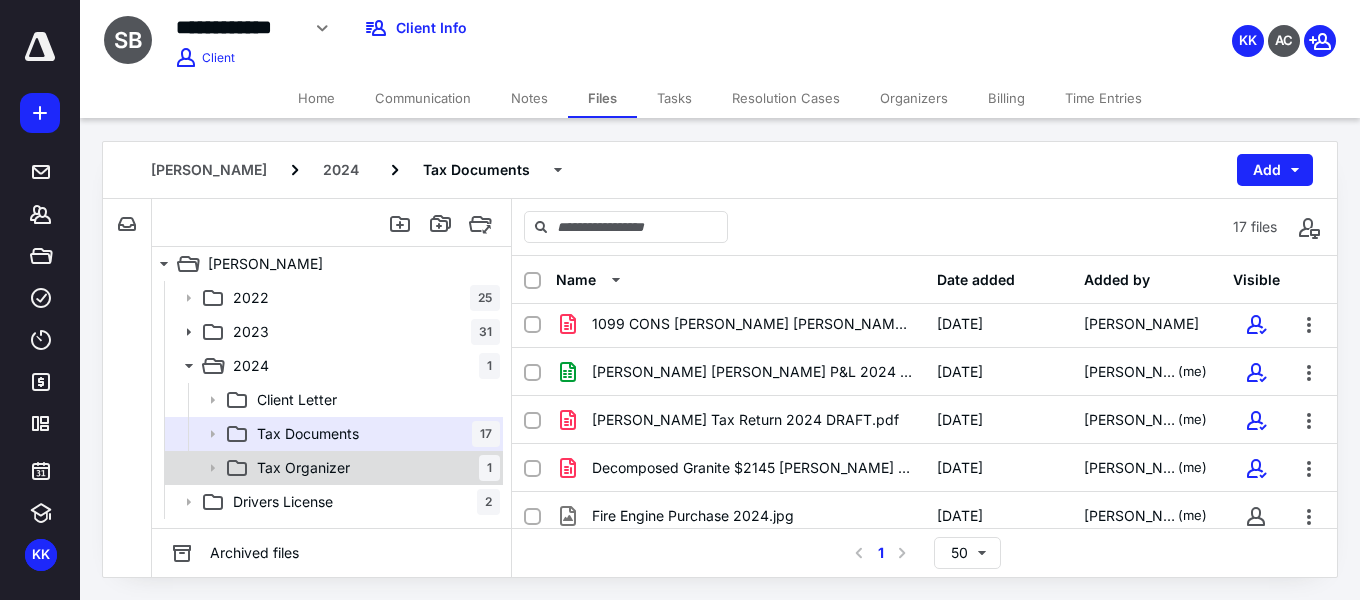 click on "Tax Organizer 1" at bounding box center (374, 468) 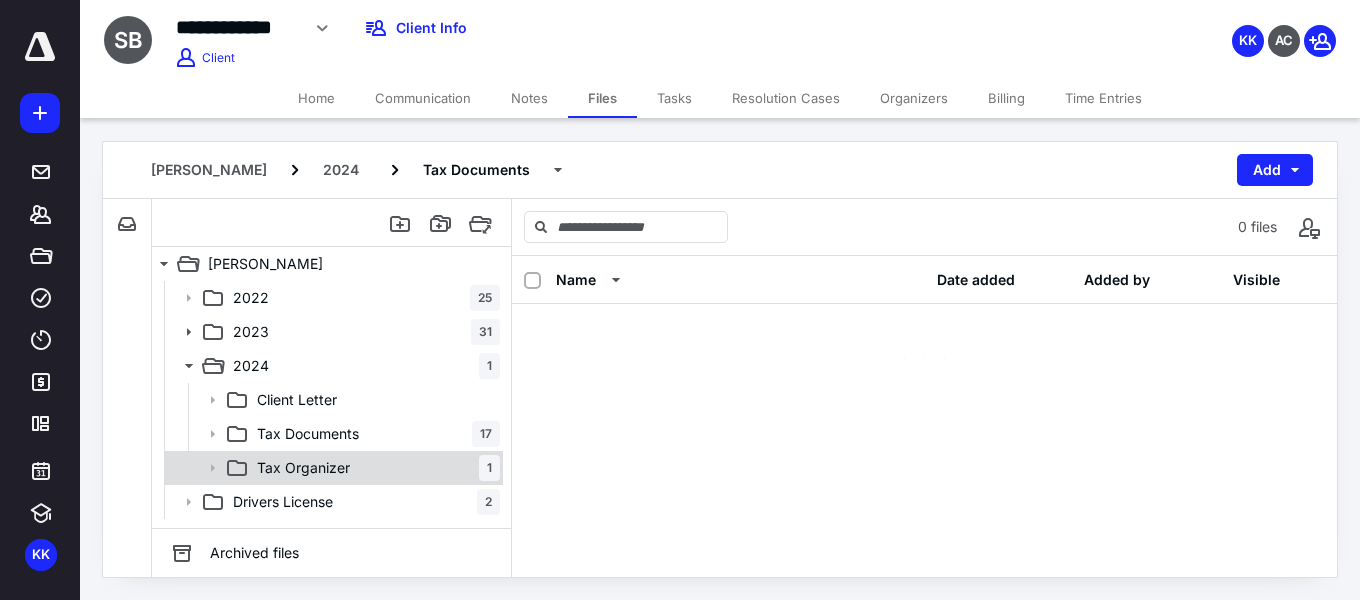 scroll, scrollTop: 0, scrollLeft: 0, axis: both 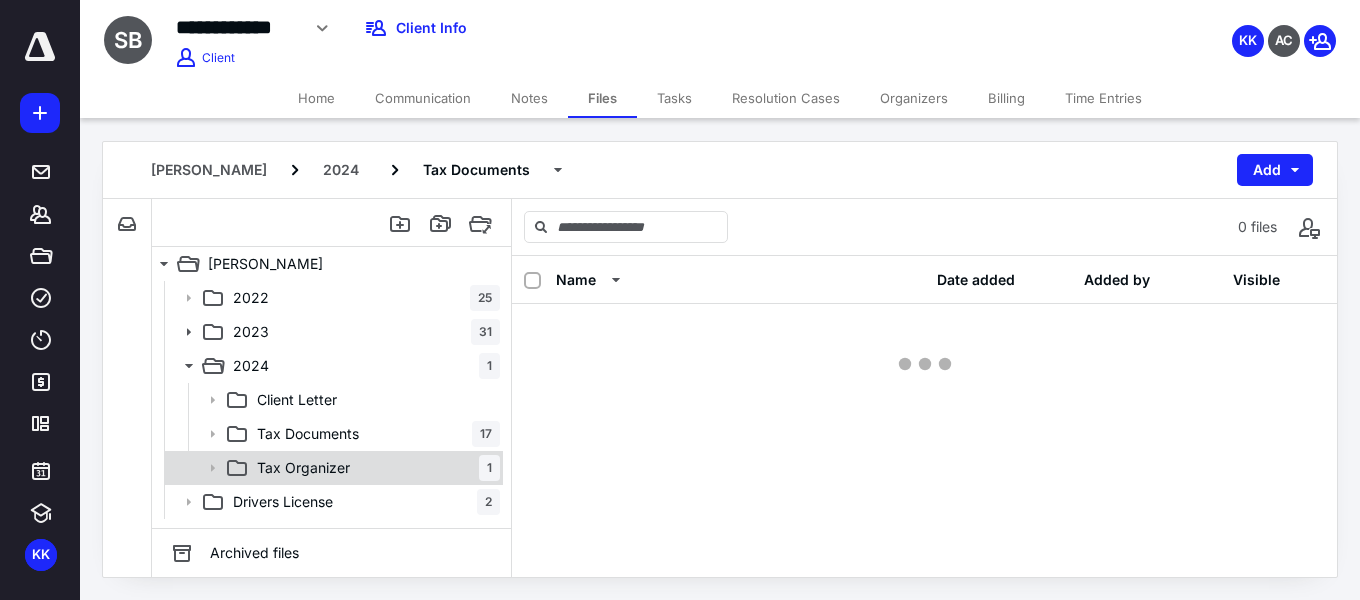 click on "Tax Organizer 1" at bounding box center [374, 468] 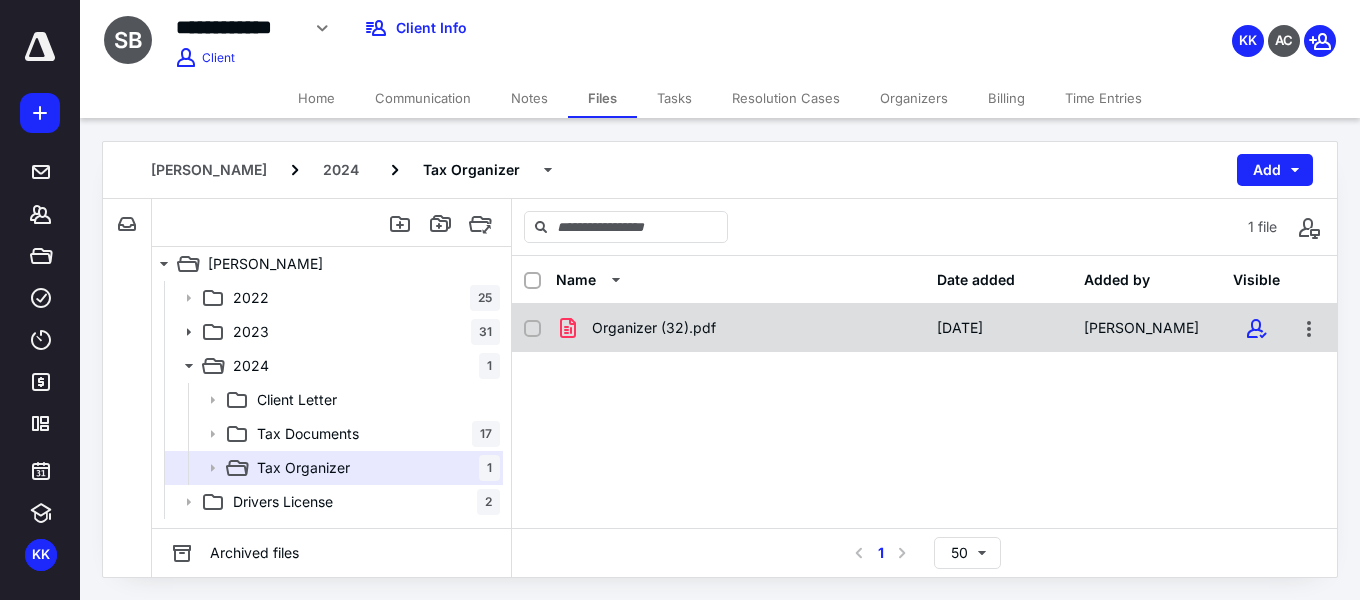 click on "Organizer (32).pdf" at bounding box center [654, 328] 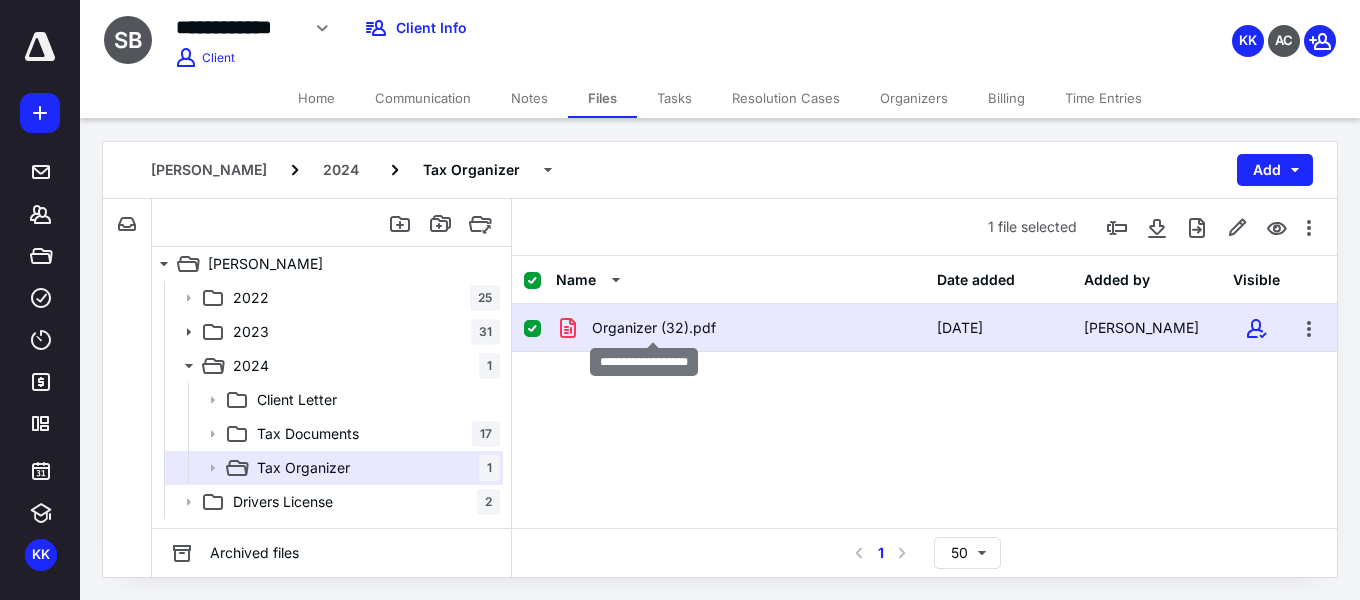 click on "Organizer (32).pdf" at bounding box center [654, 328] 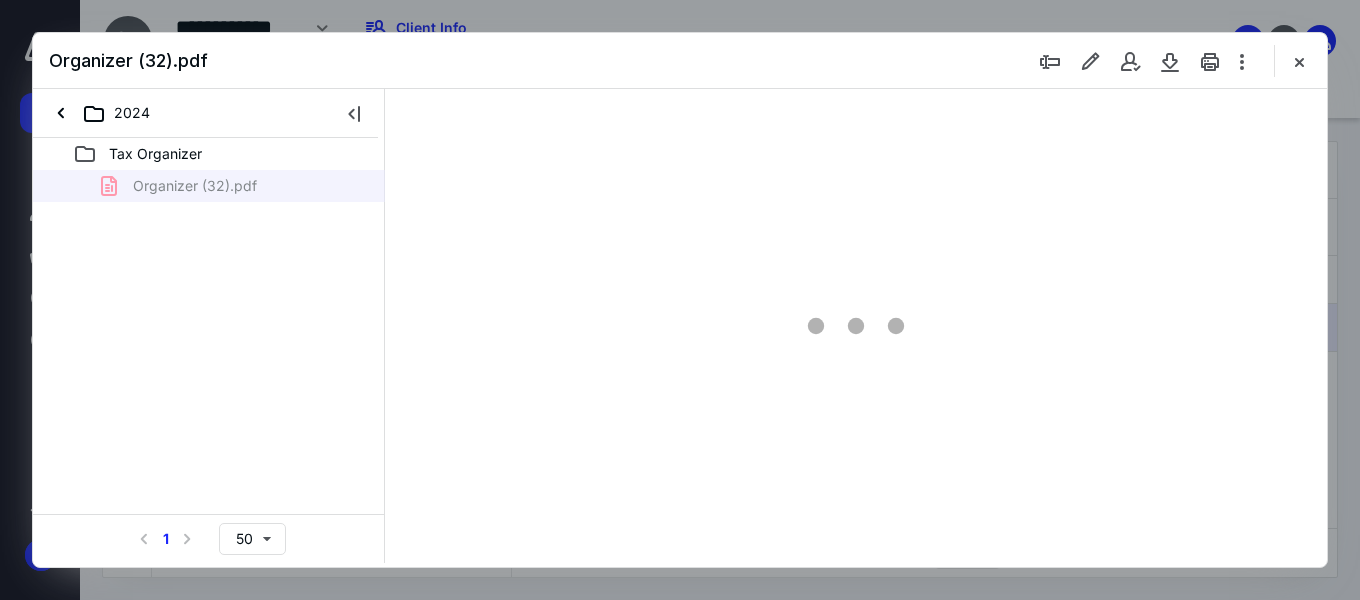 scroll, scrollTop: 0, scrollLeft: 0, axis: both 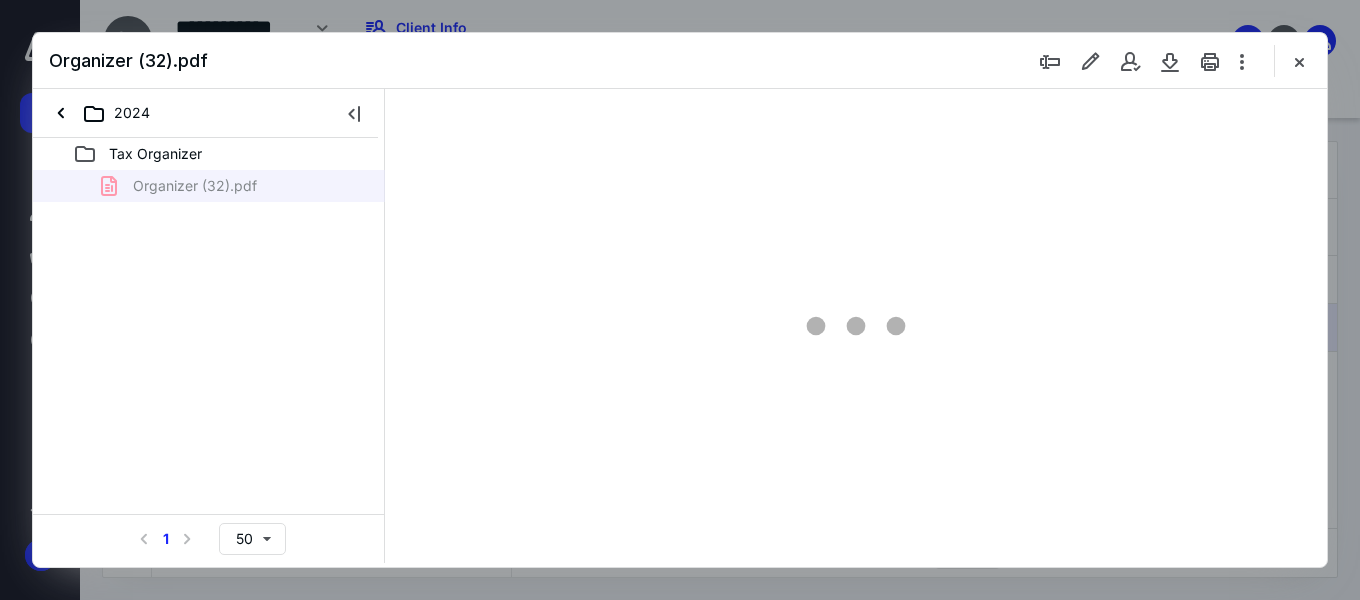type on "151" 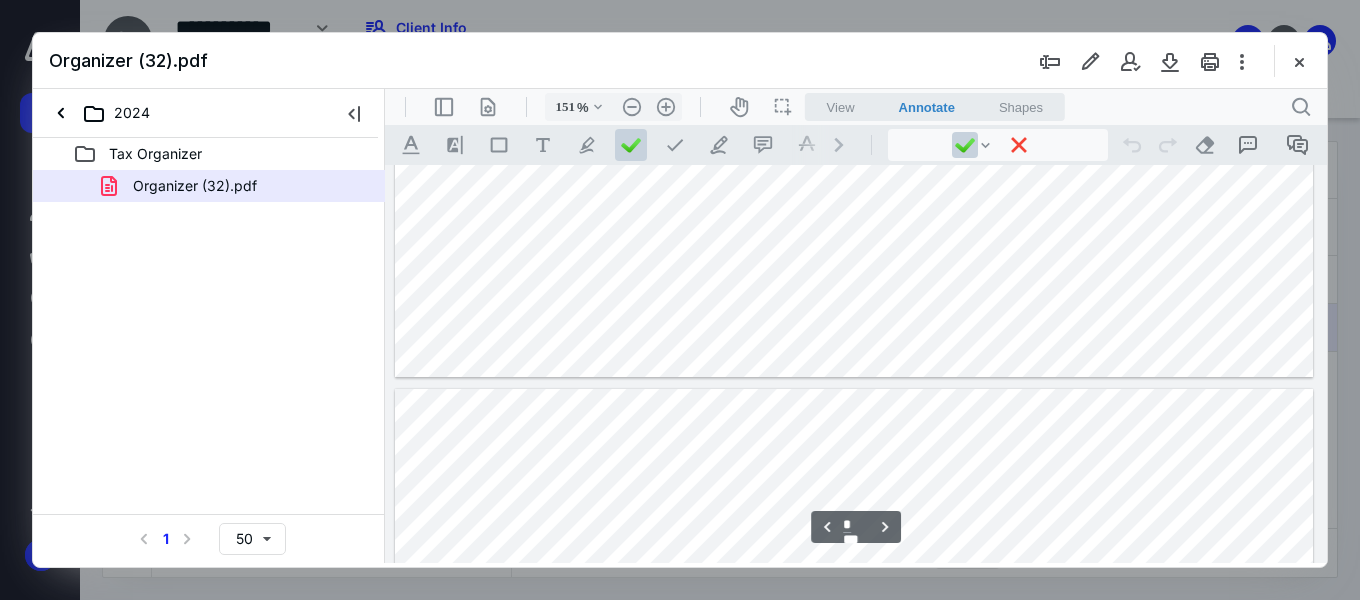 scroll, scrollTop: 2482, scrollLeft: 0, axis: vertical 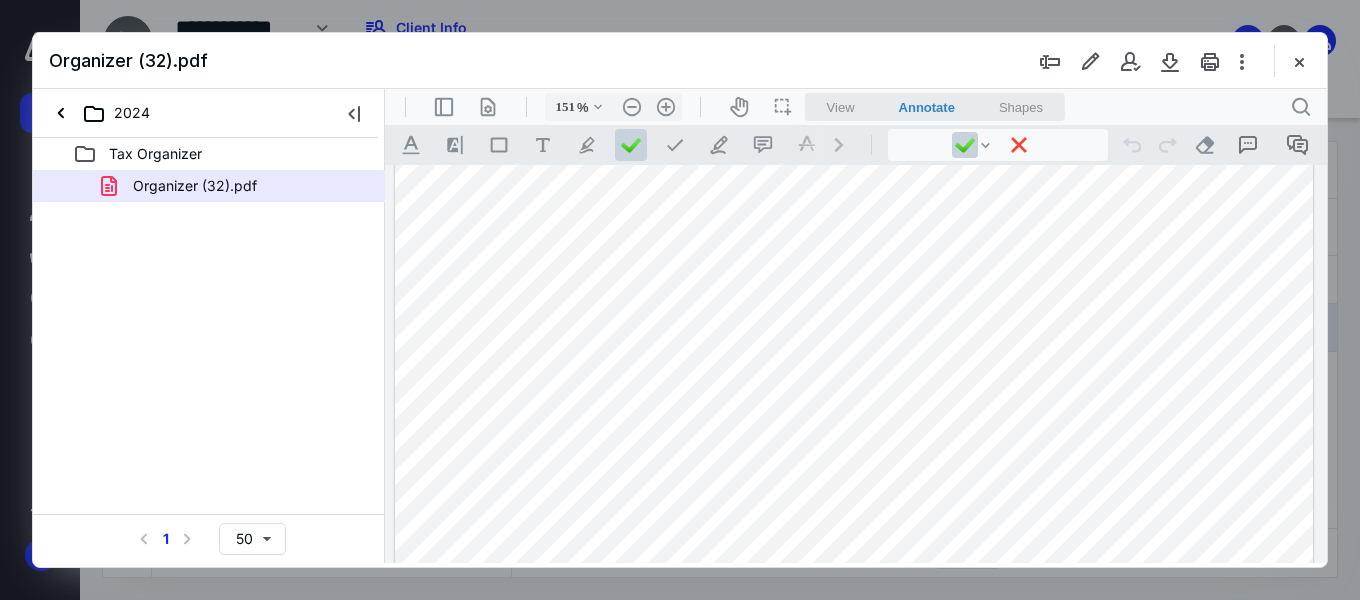 click at bounding box center [854, 683] 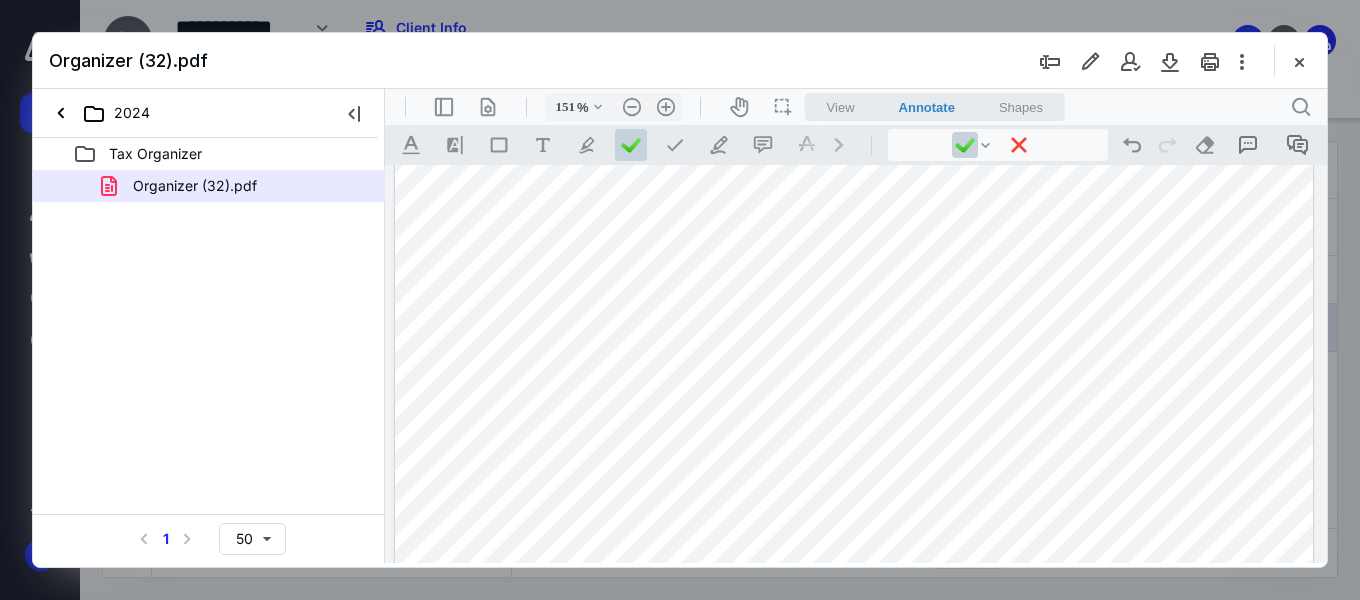 click at bounding box center (854, 683) 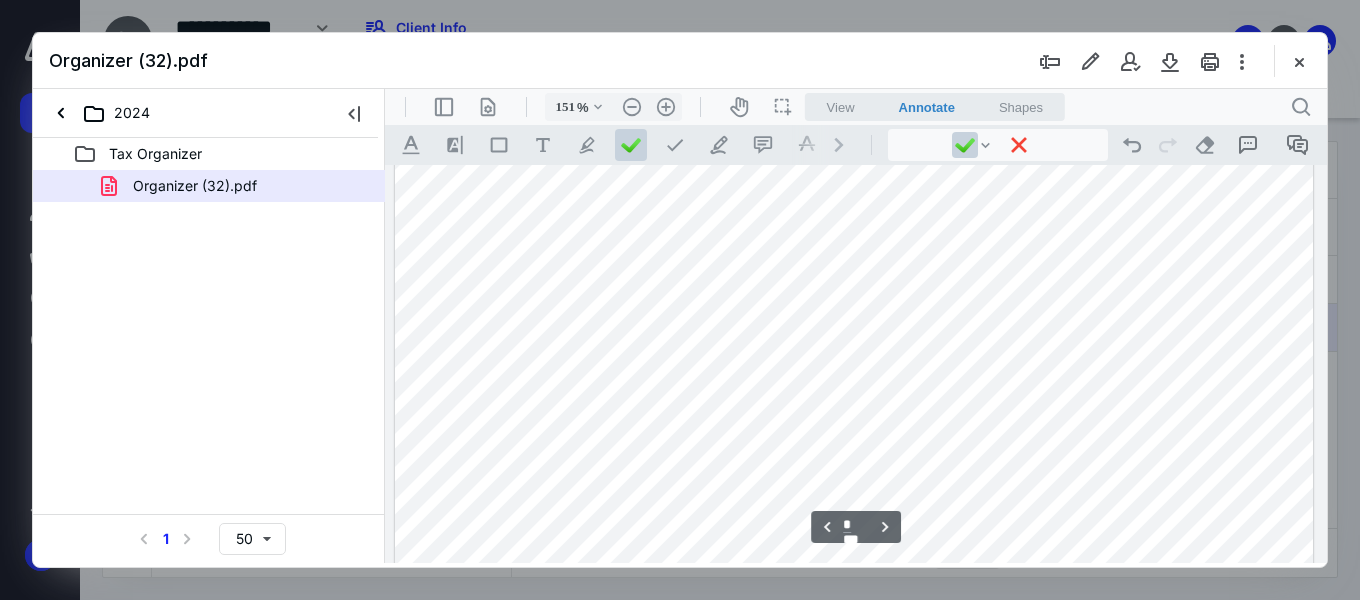 scroll, scrollTop: 2782, scrollLeft: 0, axis: vertical 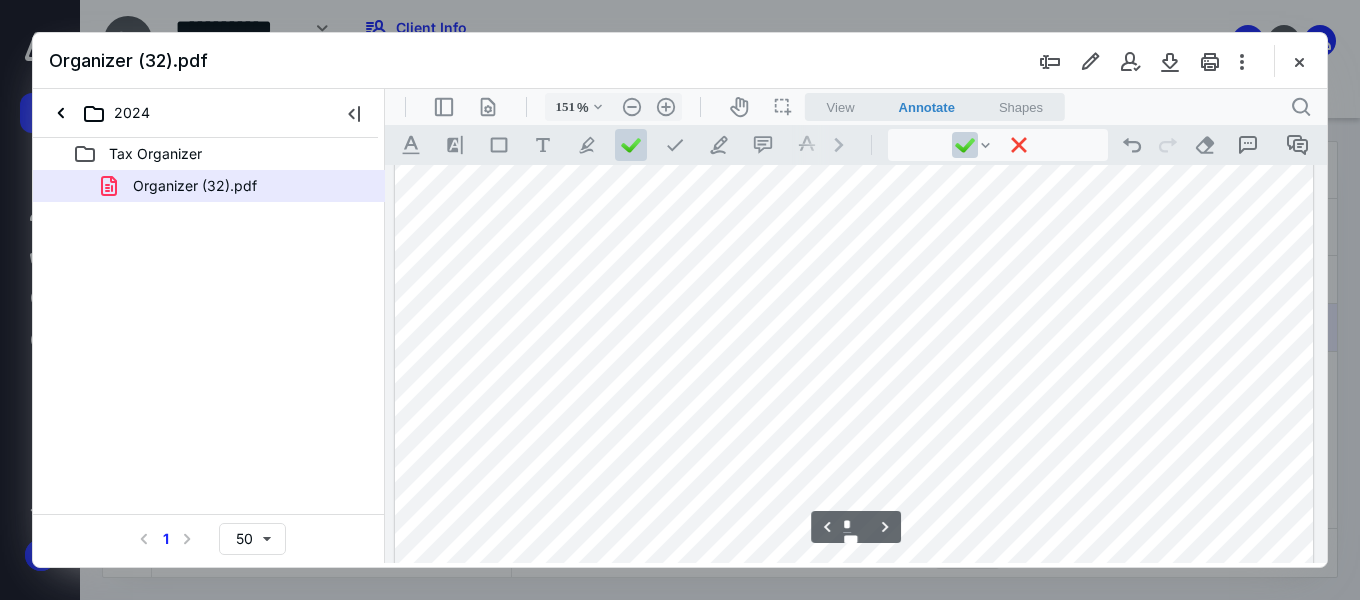 click at bounding box center [854, 383] 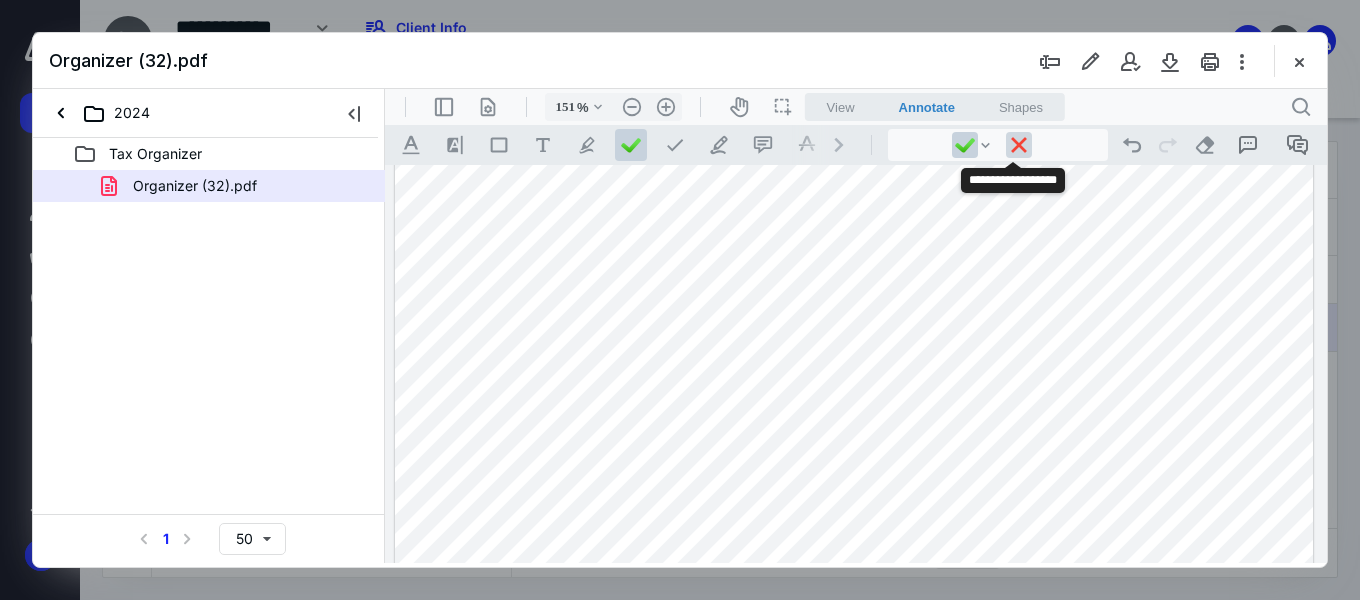 click at bounding box center [1019, 145] 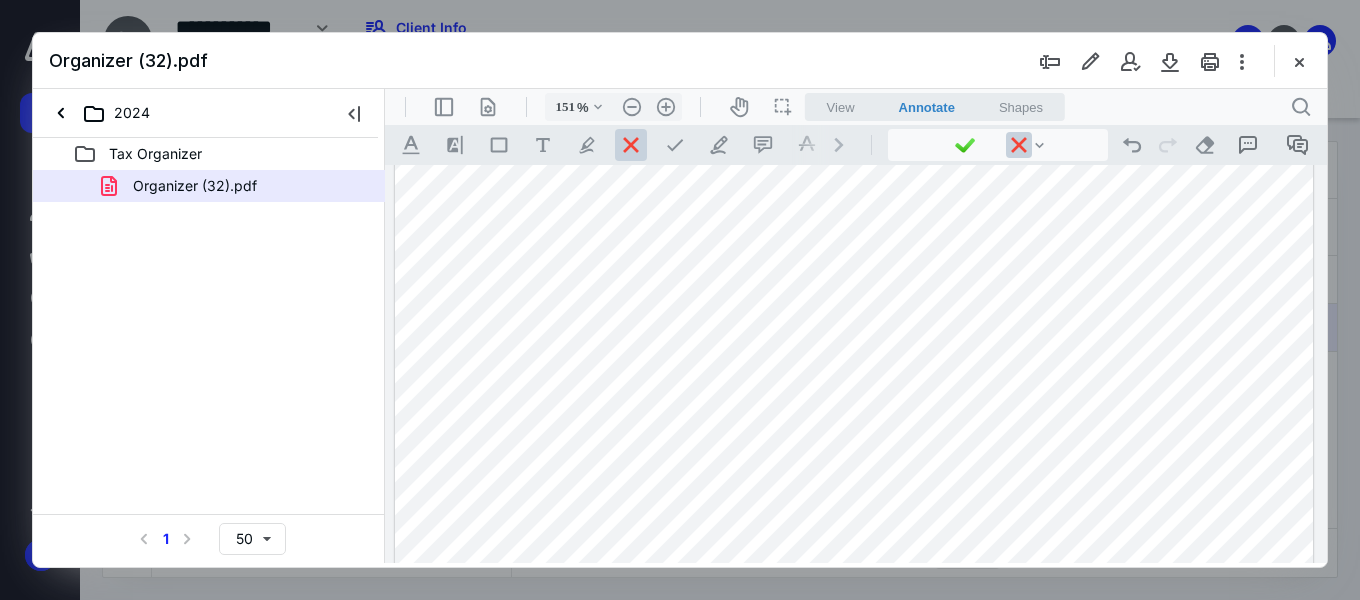 click at bounding box center (854, 383) 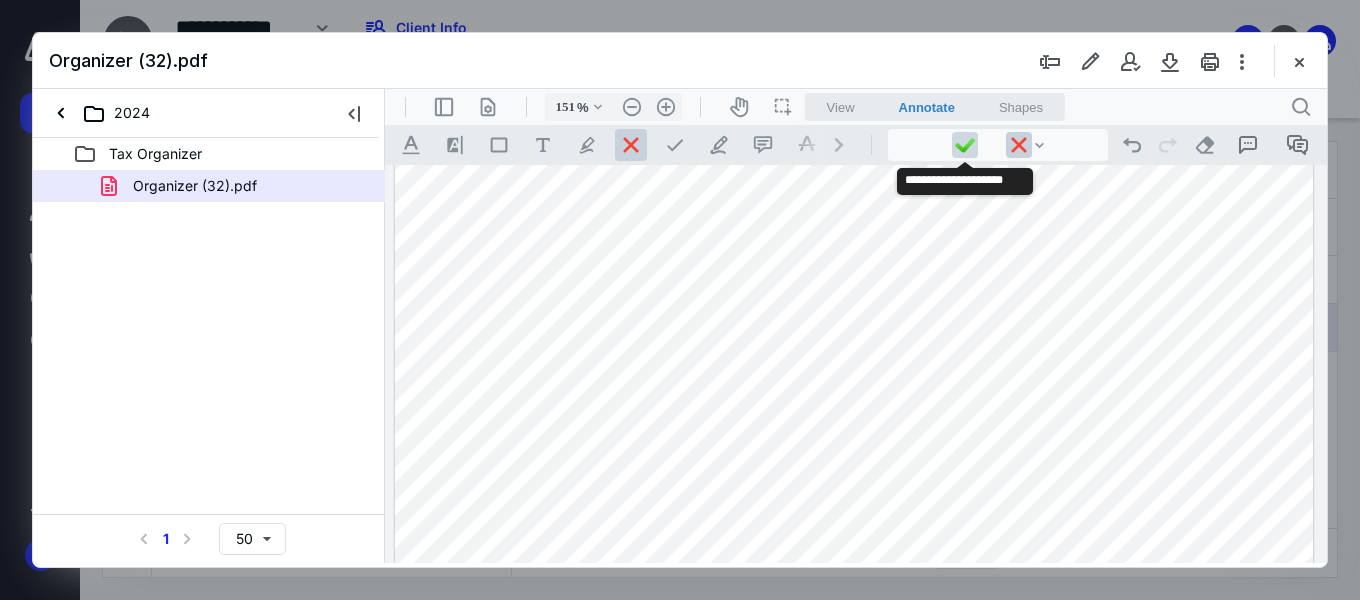 click at bounding box center [965, 145] 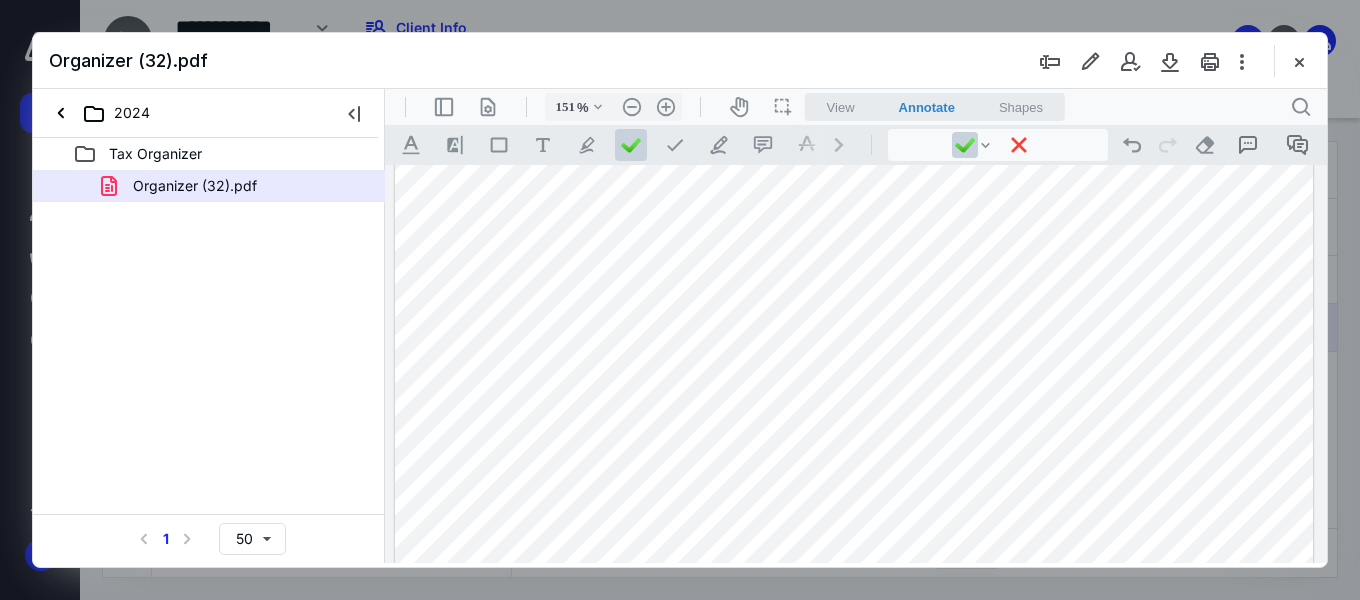 click at bounding box center (854, 383) 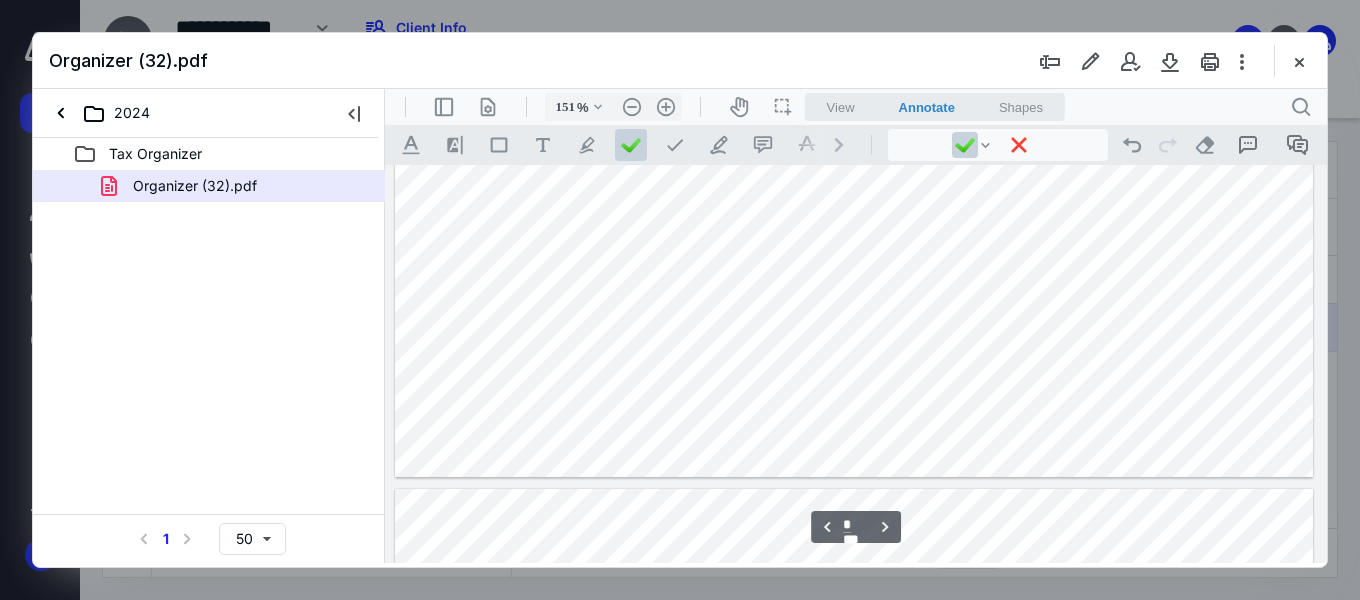 type on "*" 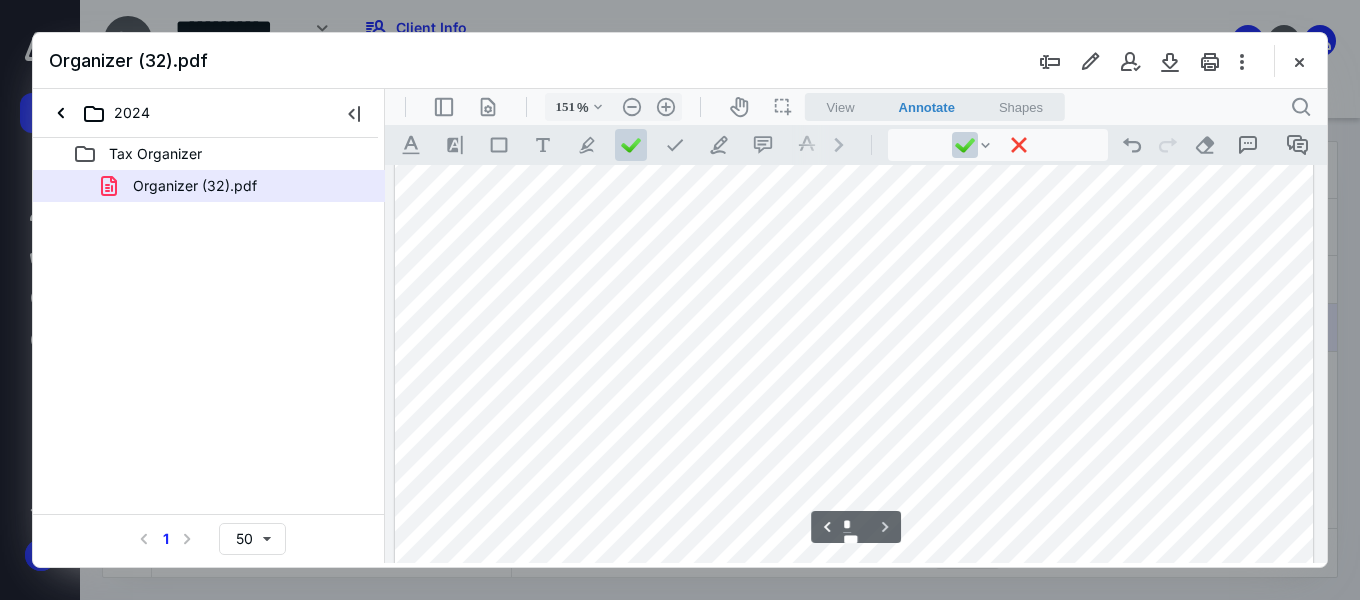 scroll, scrollTop: 5602, scrollLeft: 0, axis: vertical 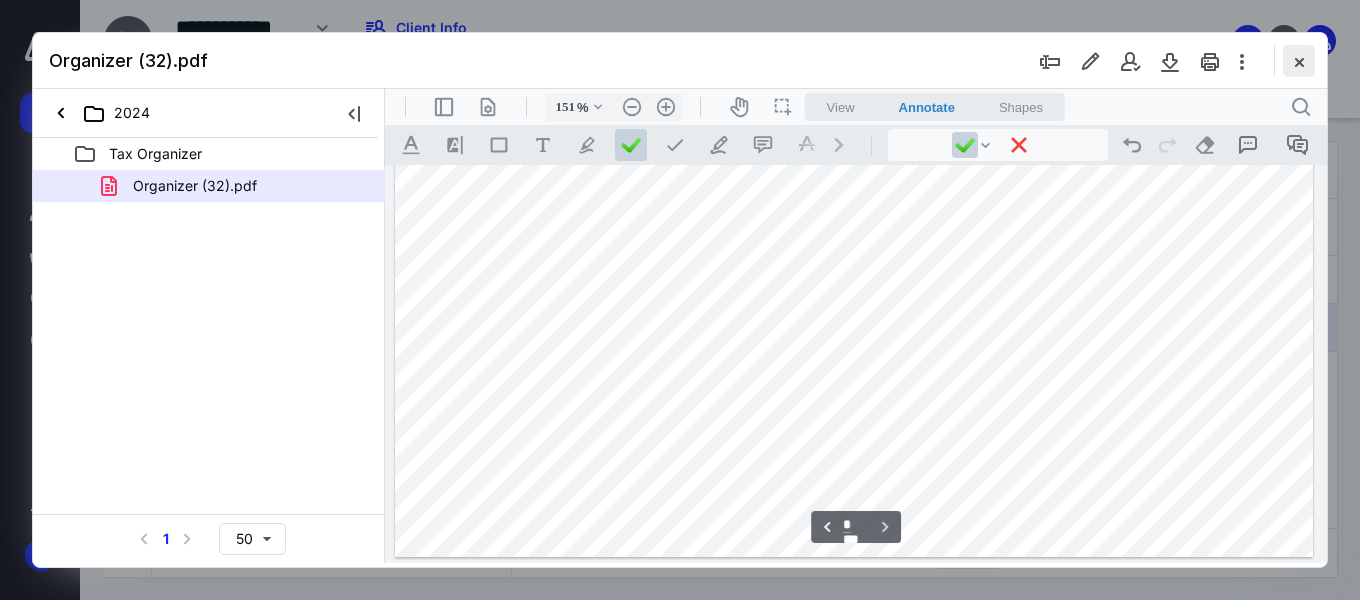 click at bounding box center (1299, 61) 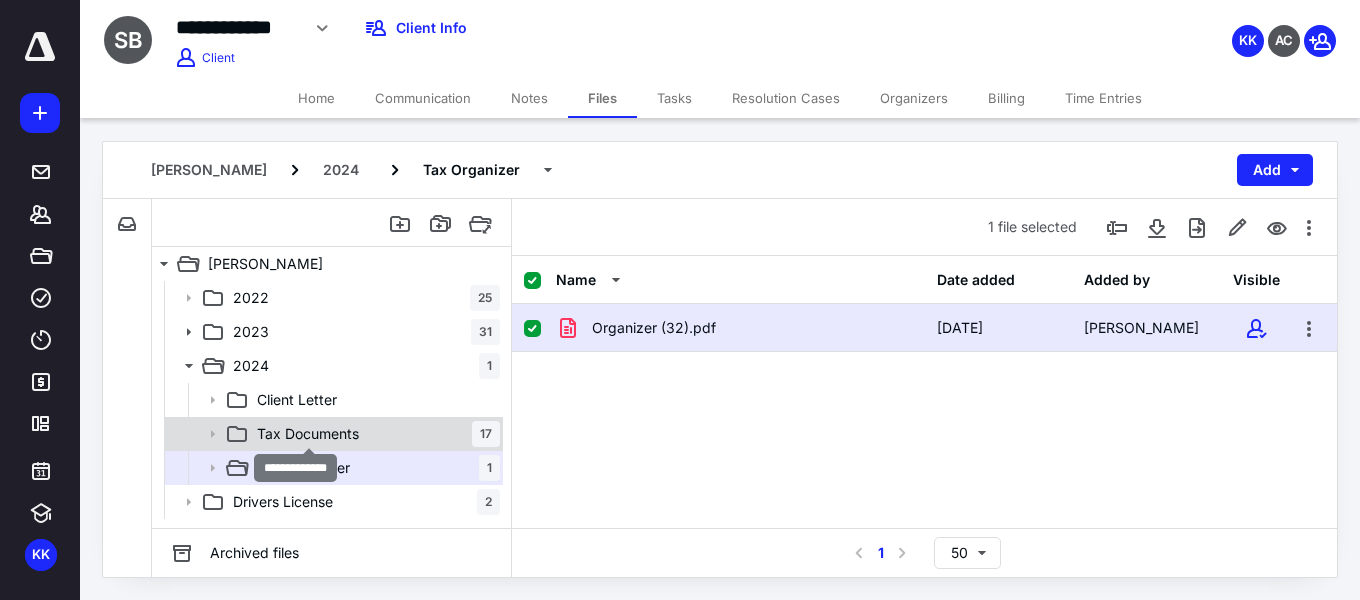 click on "Tax Documents" at bounding box center (308, 434) 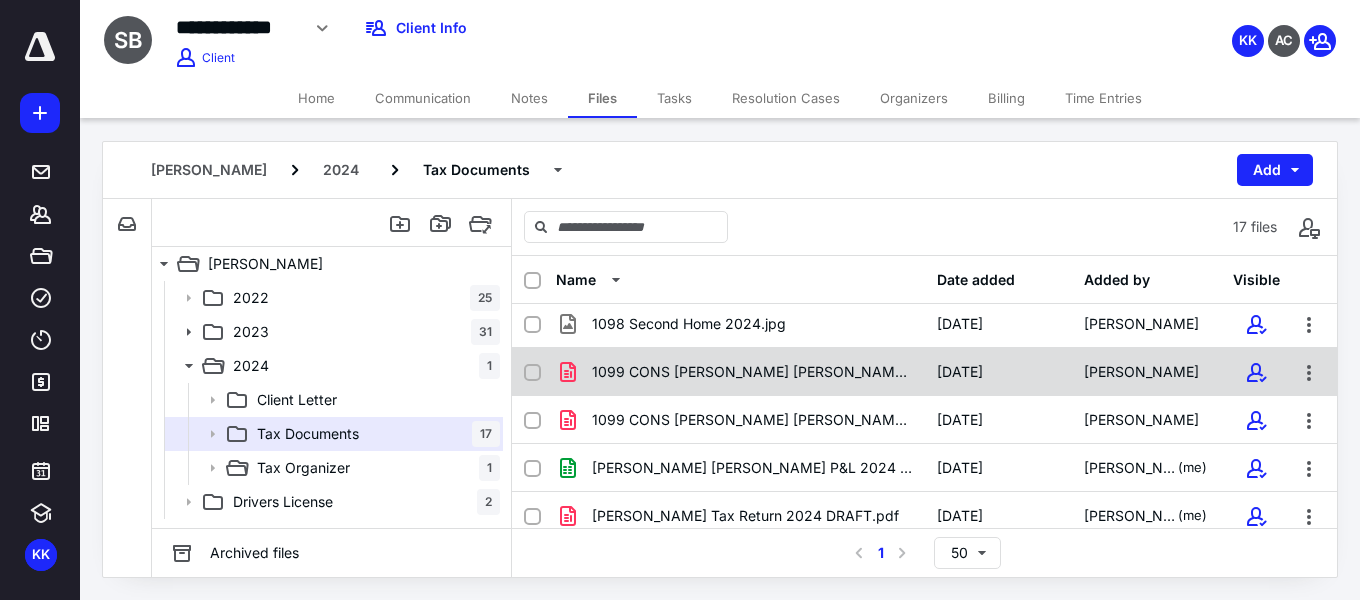 scroll, scrollTop: 200, scrollLeft: 0, axis: vertical 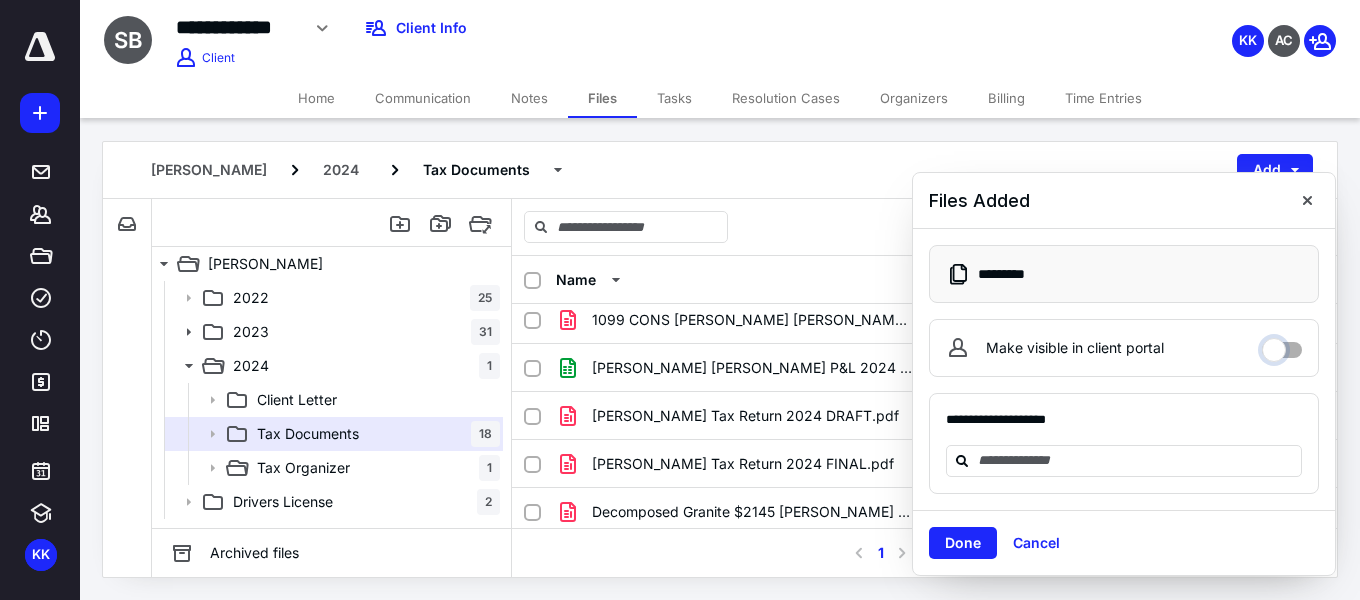 click on "Make visible in client portal" at bounding box center [1282, 345] 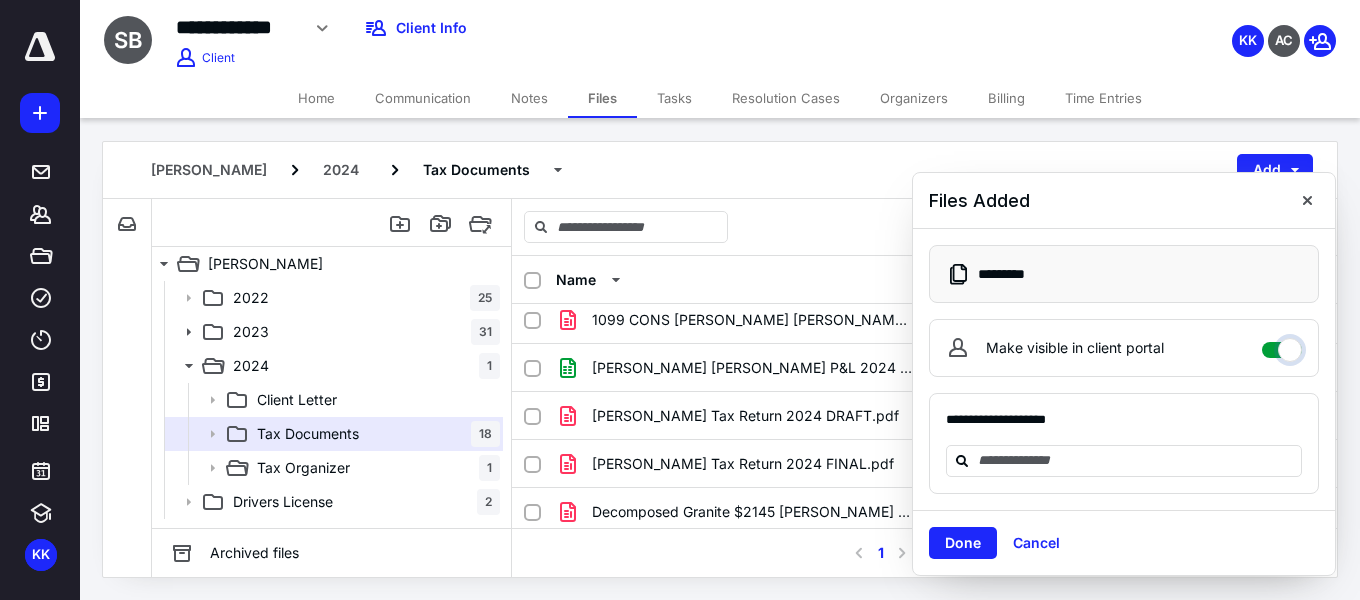 checkbox on "****" 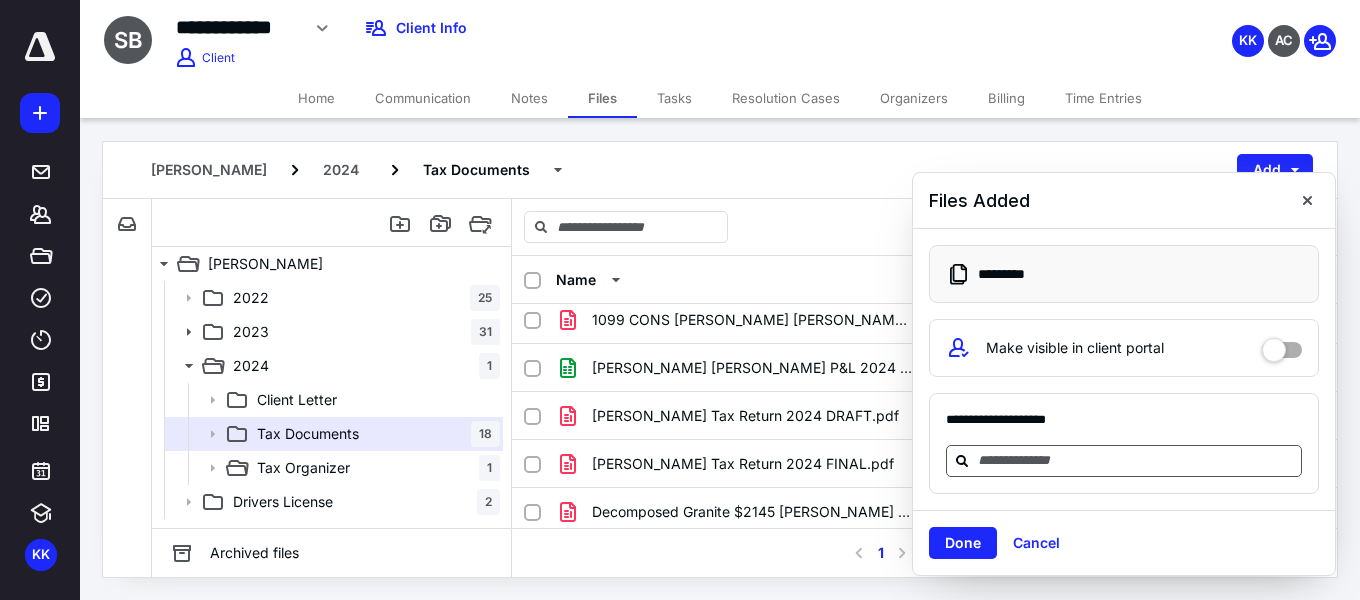click at bounding box center [1136, 460] 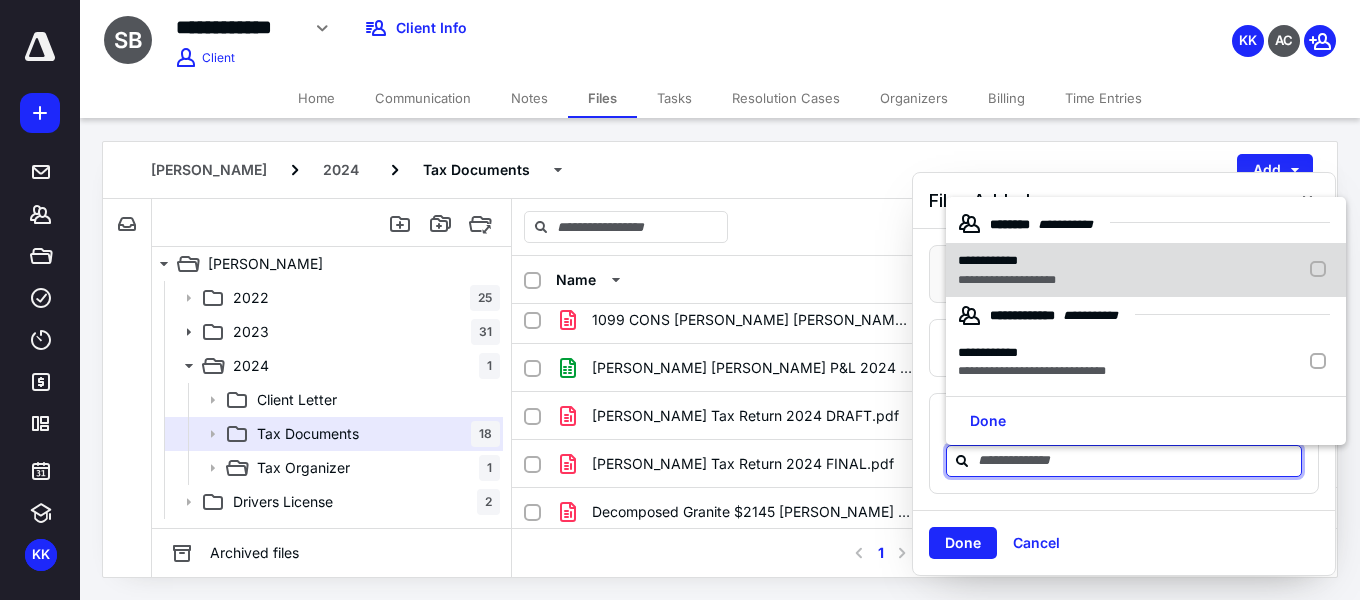 click at bounding box center [1322, 270] 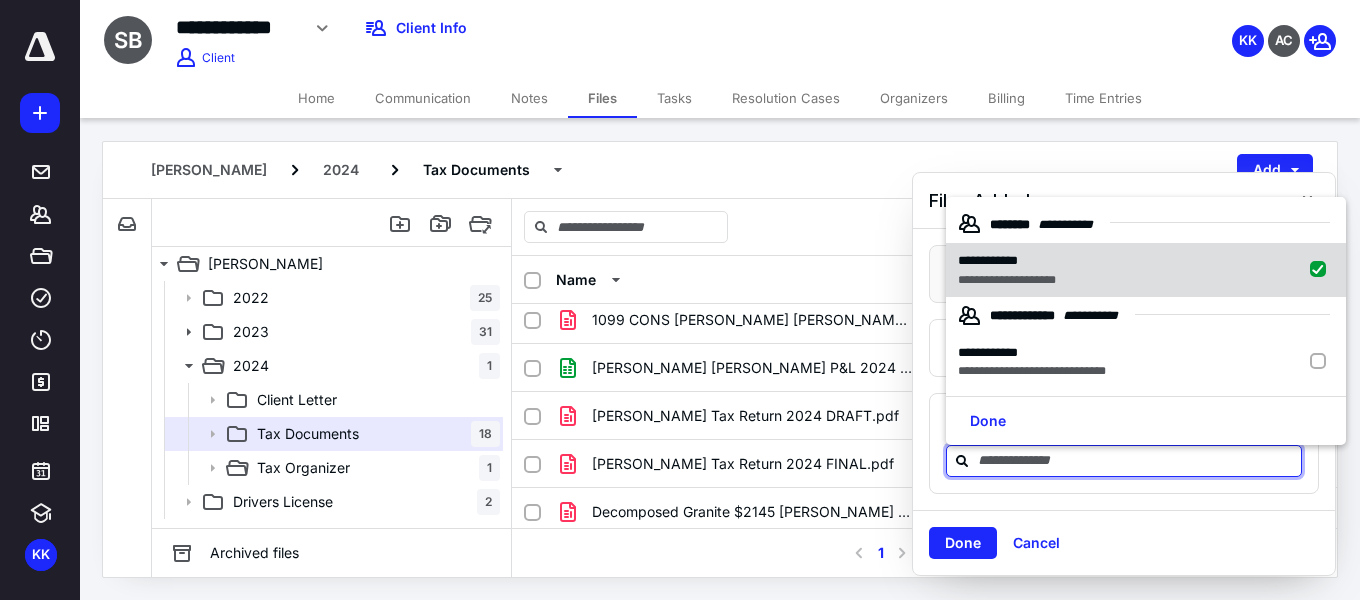 checkbox on "true" 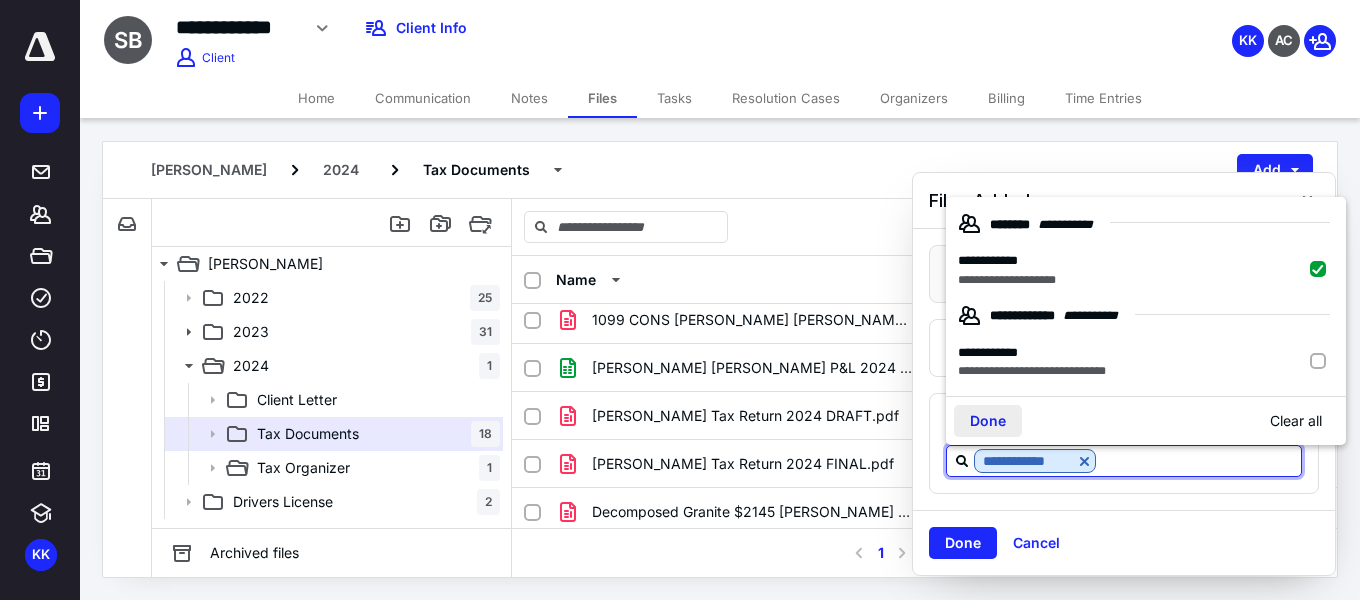click on "Done" at bounding box center [988, 421] 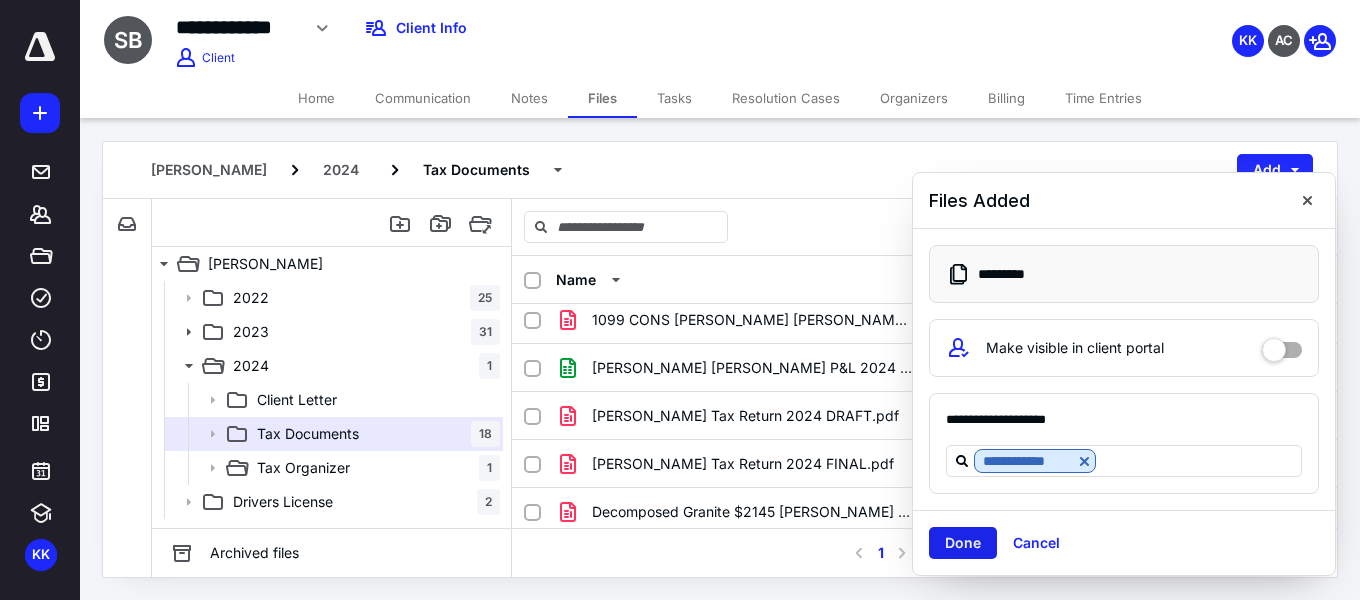 click on "Done" at bounding box center (963, 543) 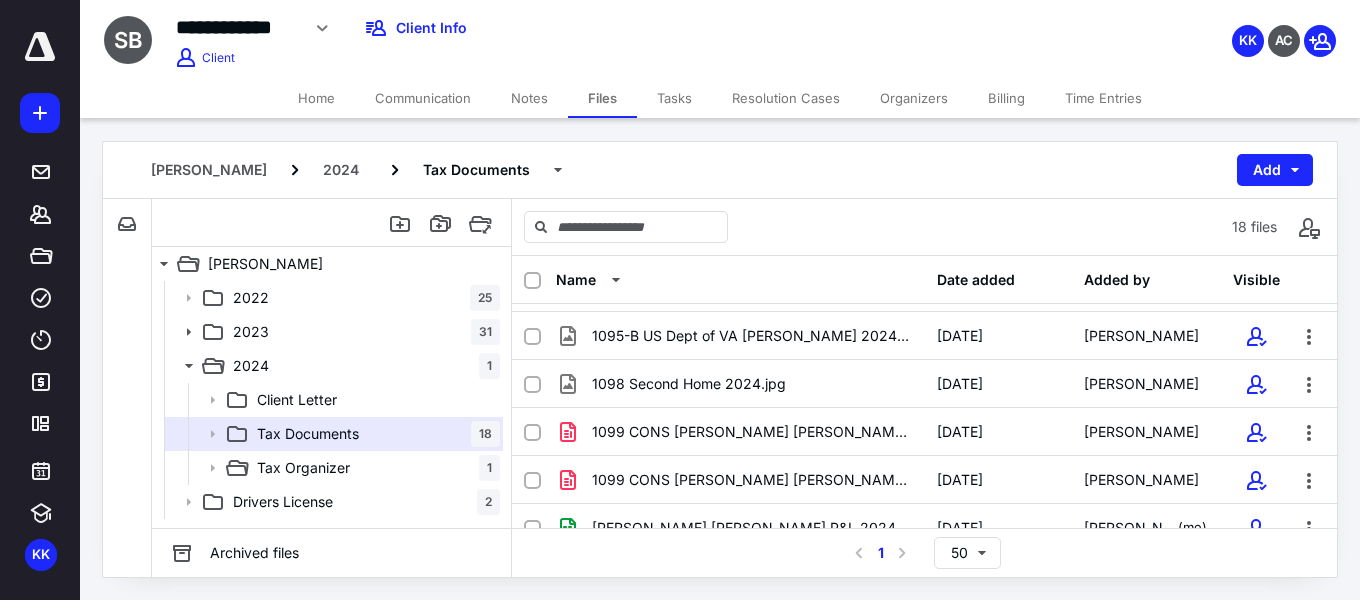 scroll, scrollTop: 0, scrollLeft: 0, axis: both 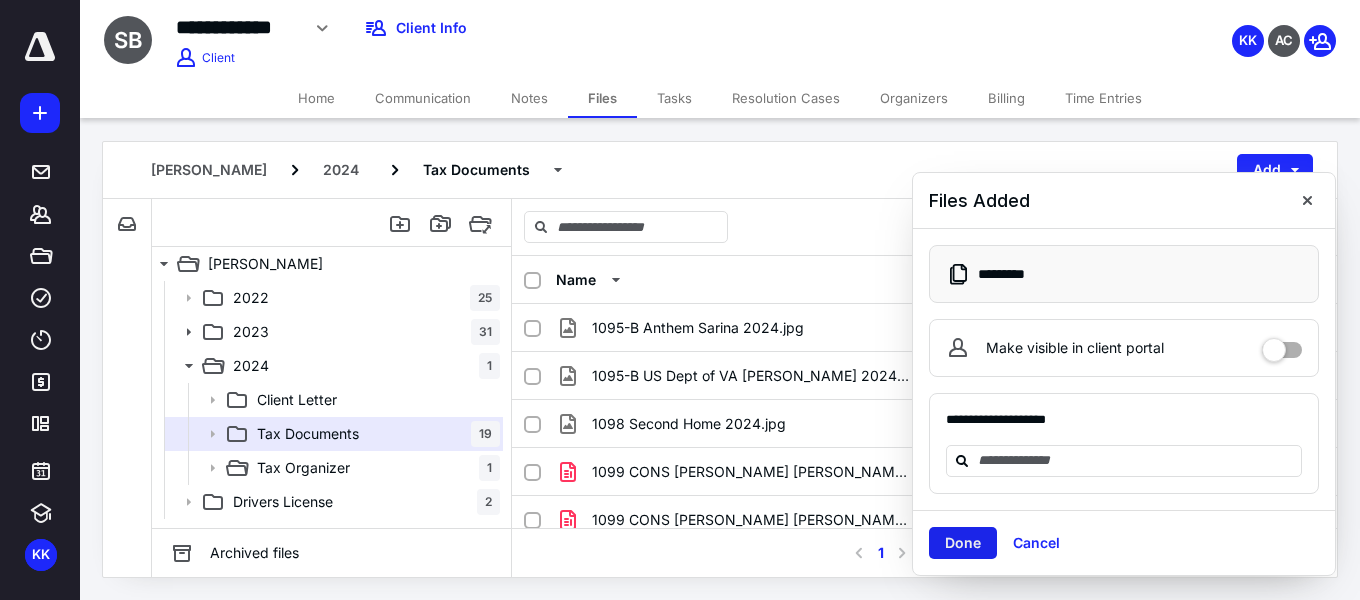 click on "Done" at bounding box center [963, 543] 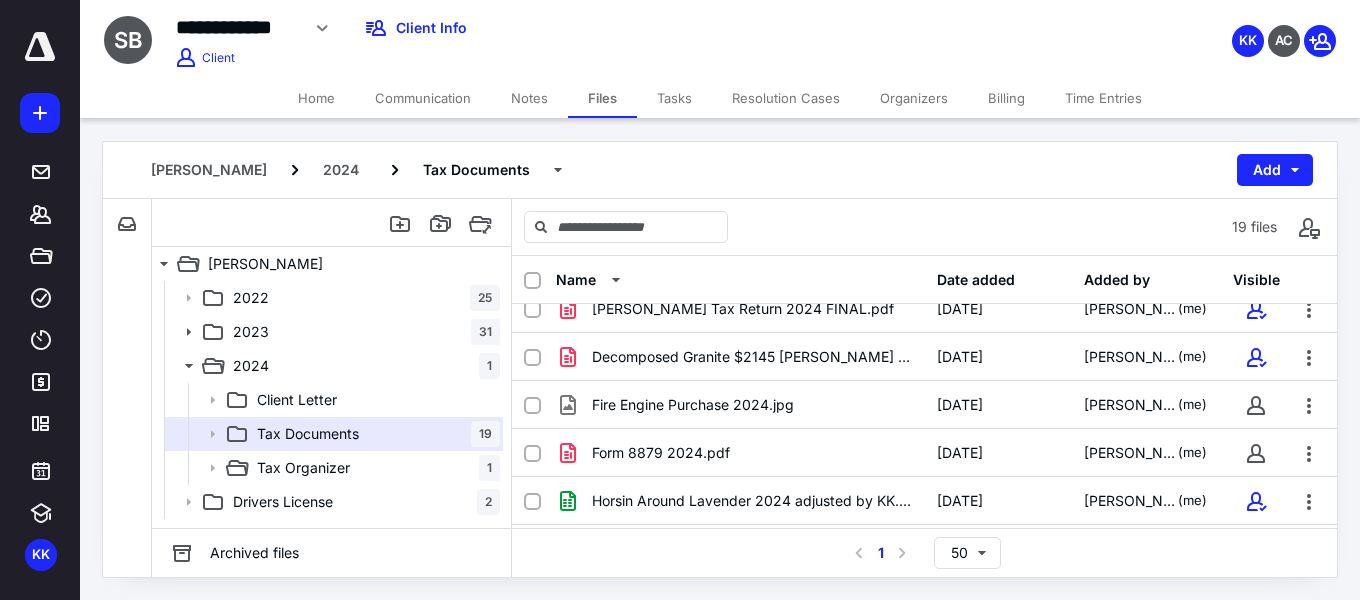 scroll, scrollTop: 400, scrollLeft: 0, axis: vertical 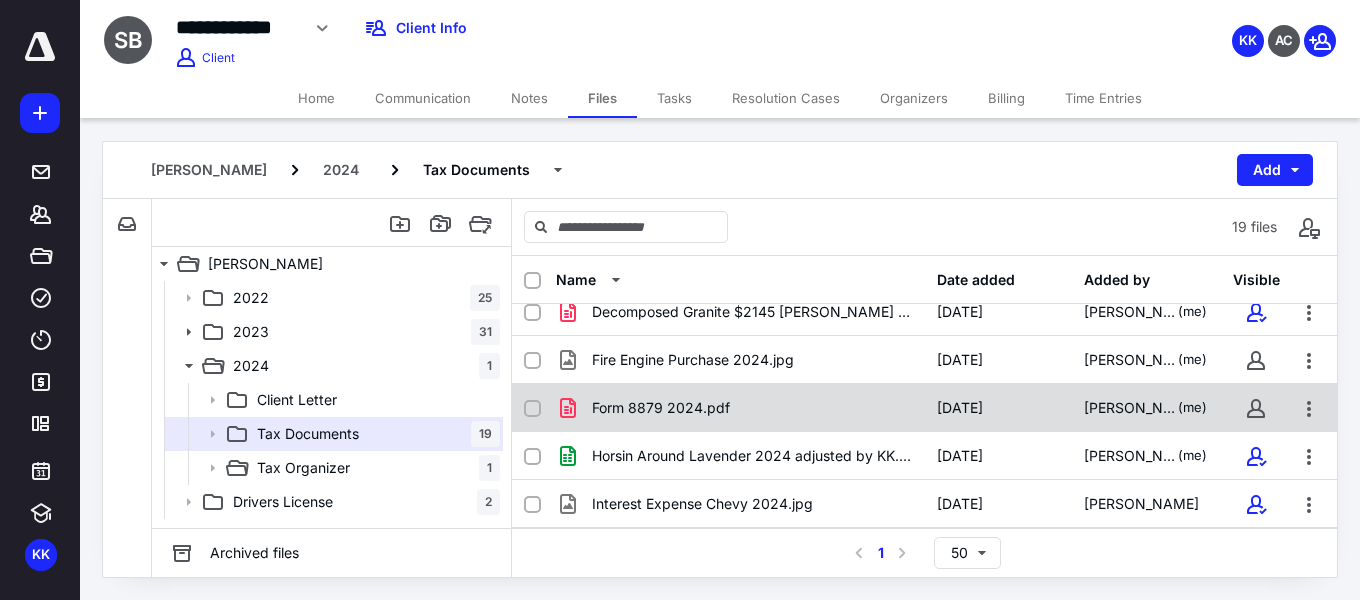 checkbox on "true" 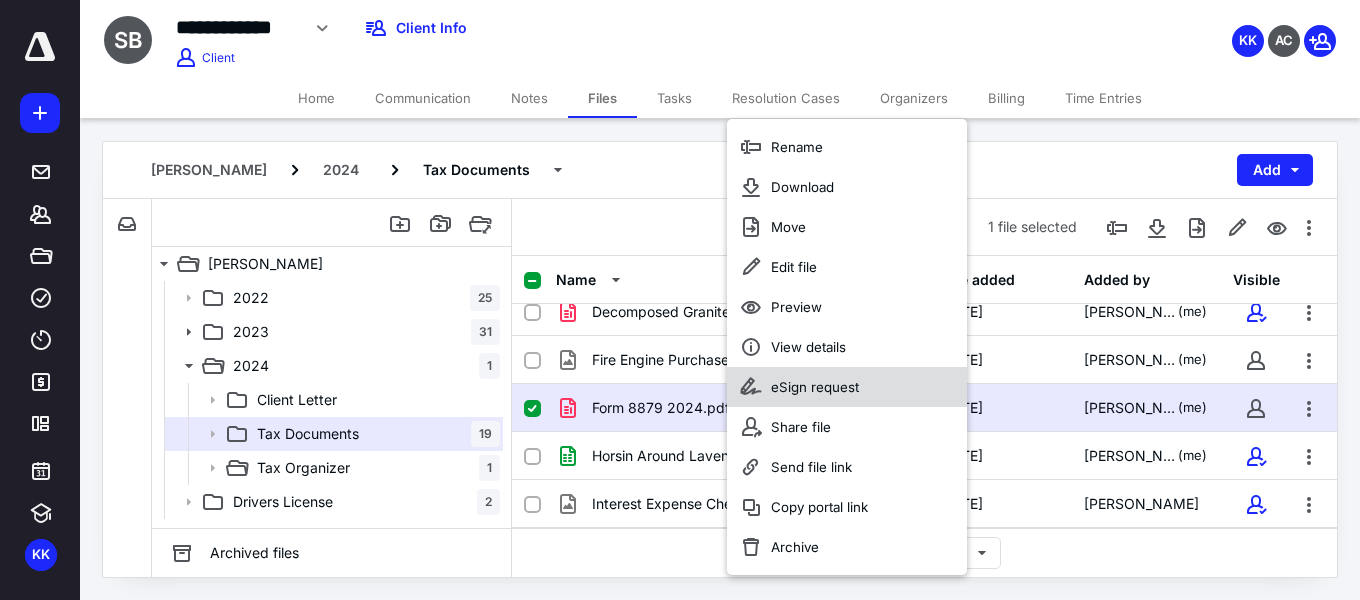 click on "eSign request" at bounding box center (847, 387) 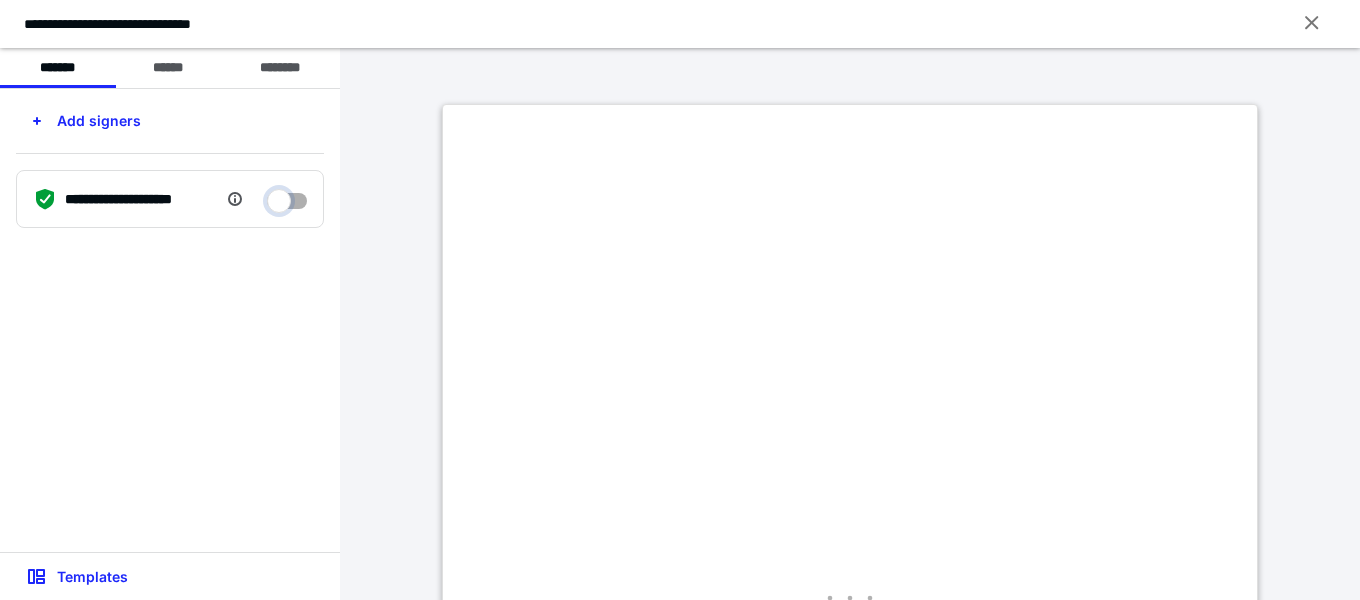 click at bounding box center [287, 196] 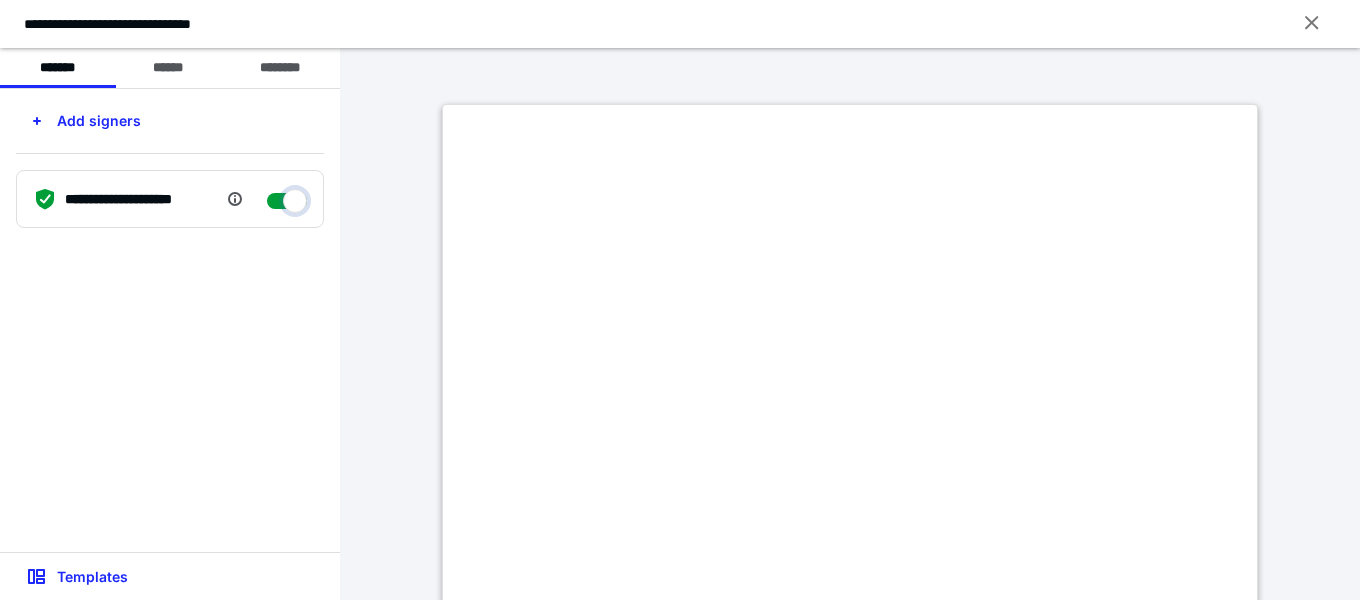 checkbox on "****" 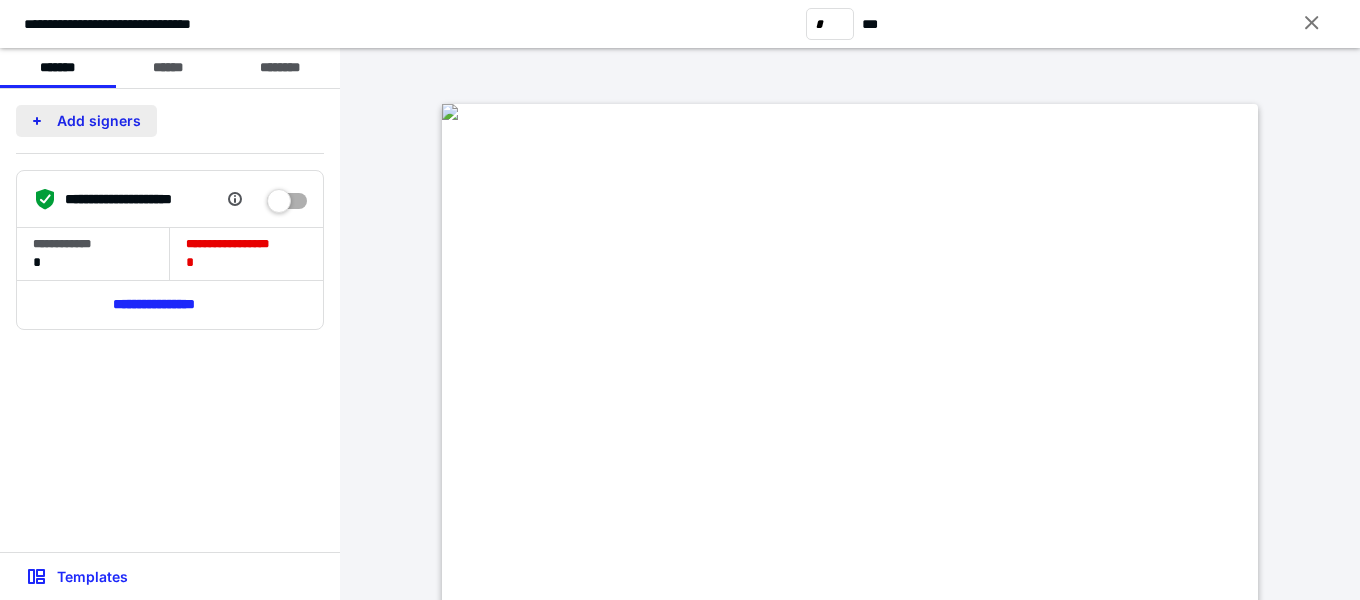 click on "Add signers" at bounding box center (86, 121) 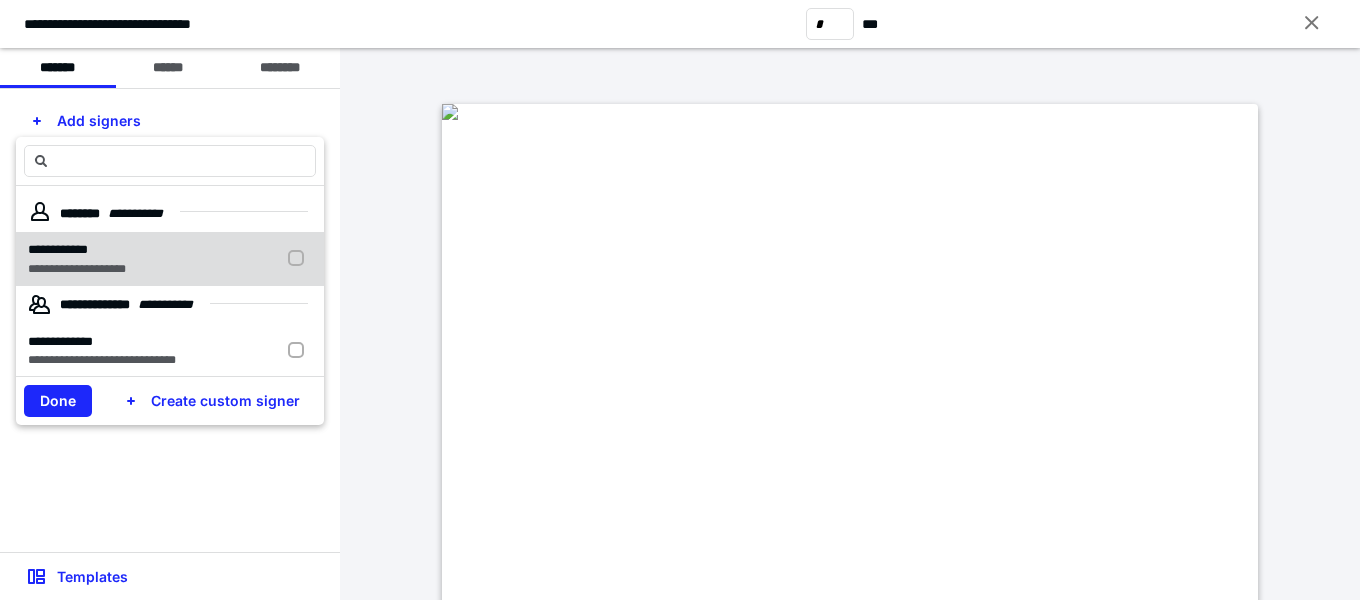 click at bounding box center [300, 259] 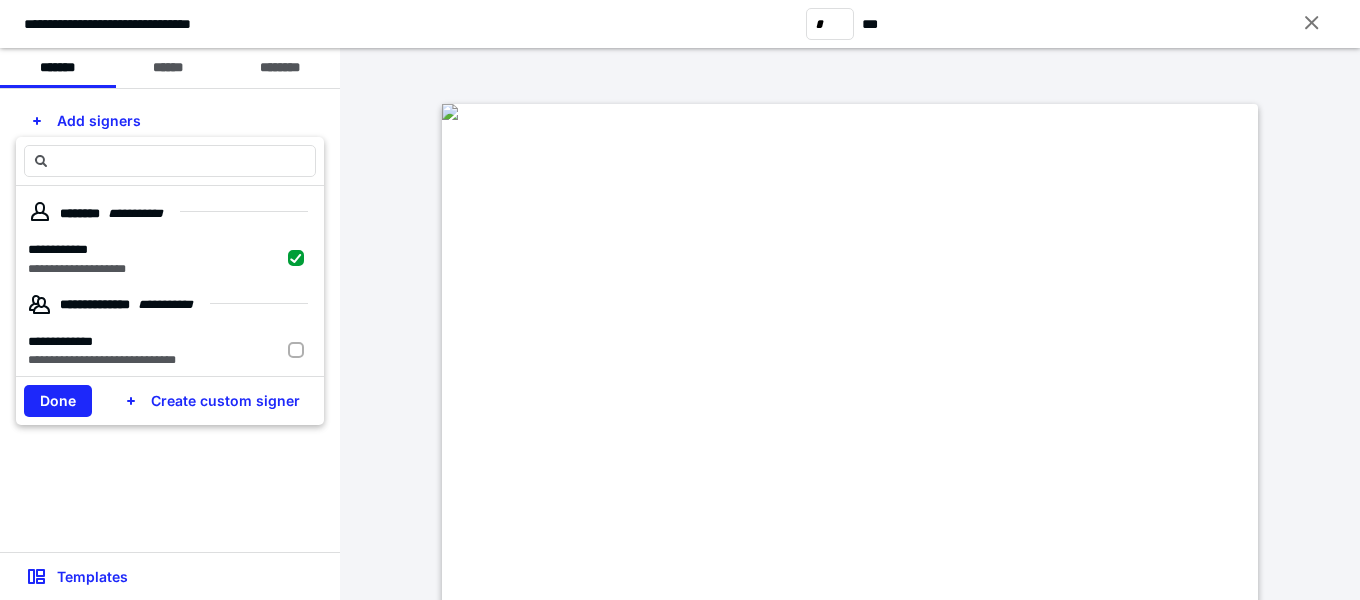 checkbox on "true" 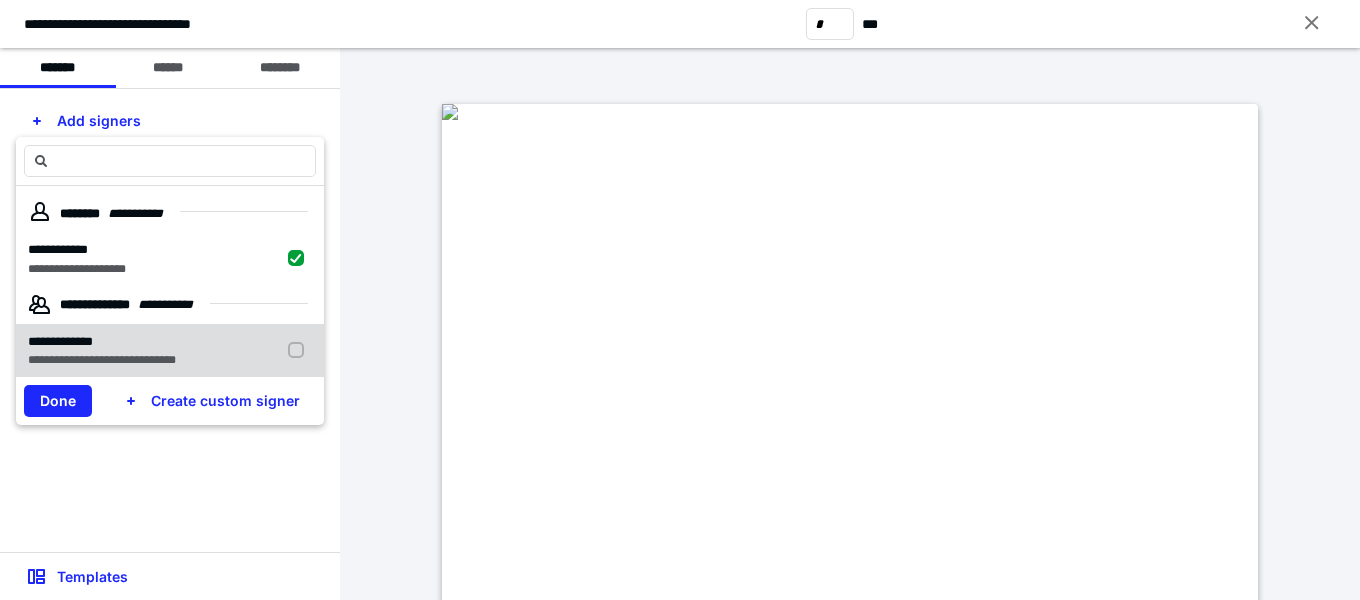 click at bounding box center [300, 351] 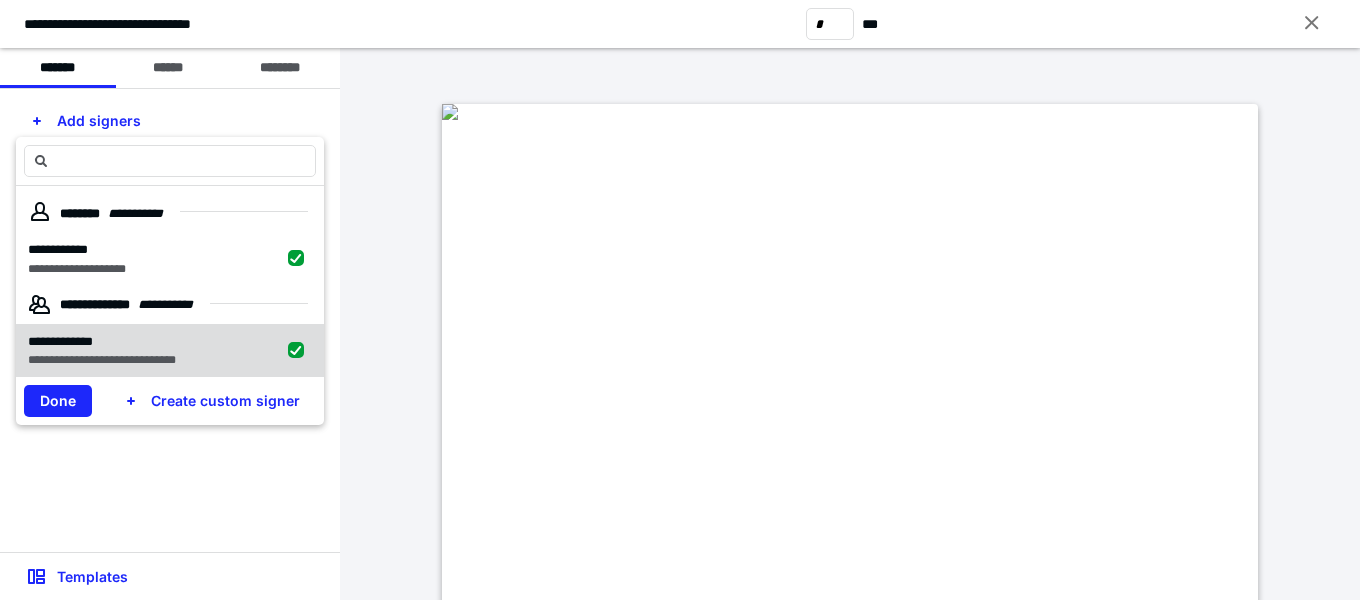 checkbox on "true" 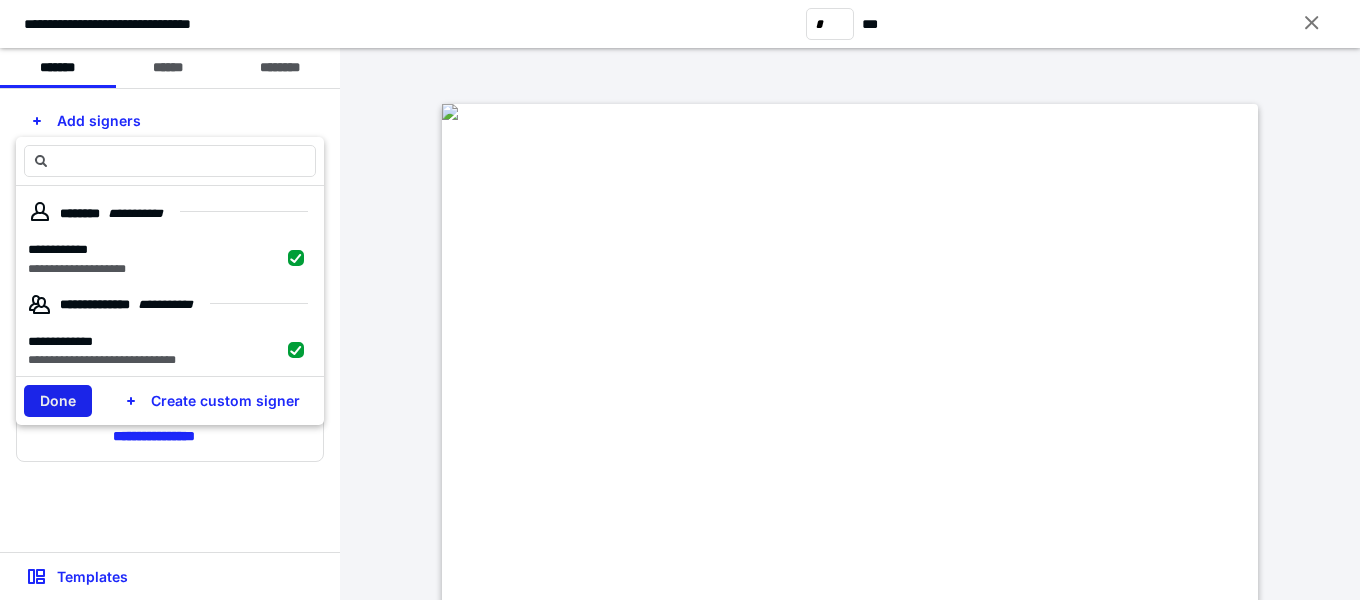 click on "Done" at bounding box center (58, 401) 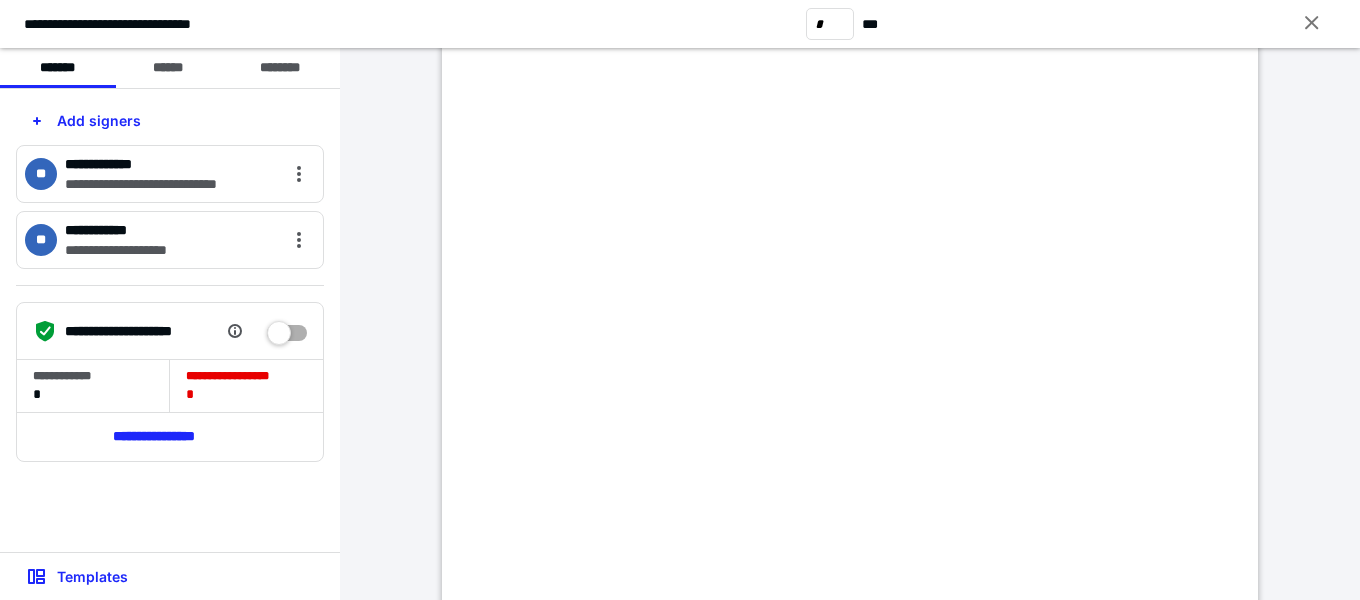 scroll, scrollTop: 300, scrollLeft: 0, axis: vertical 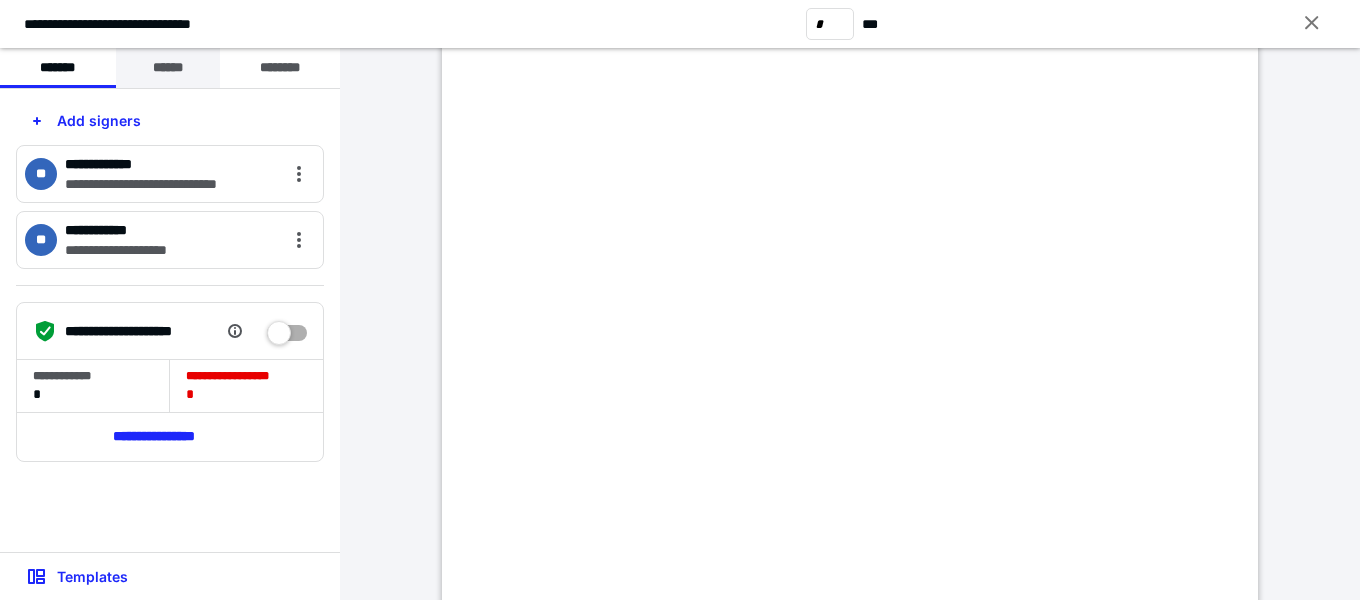 click on "******" at bounding box center (168, 68) 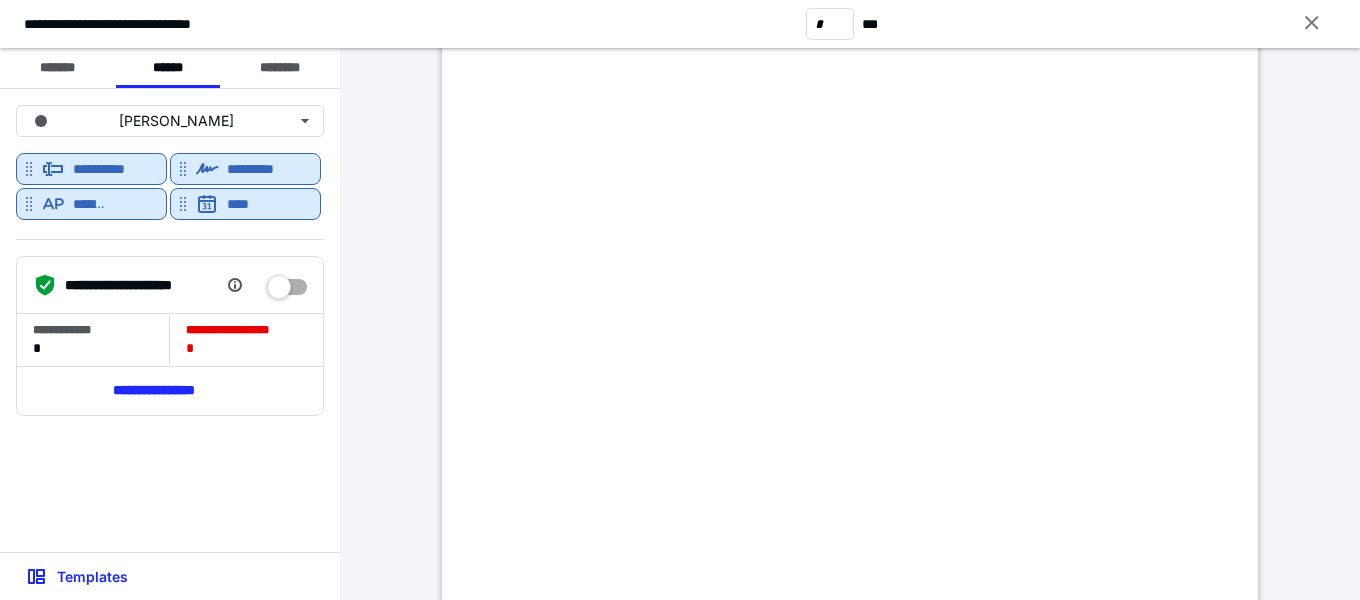 scroll, scrollTop: 500, scrollLeft: 0, axis: vertical 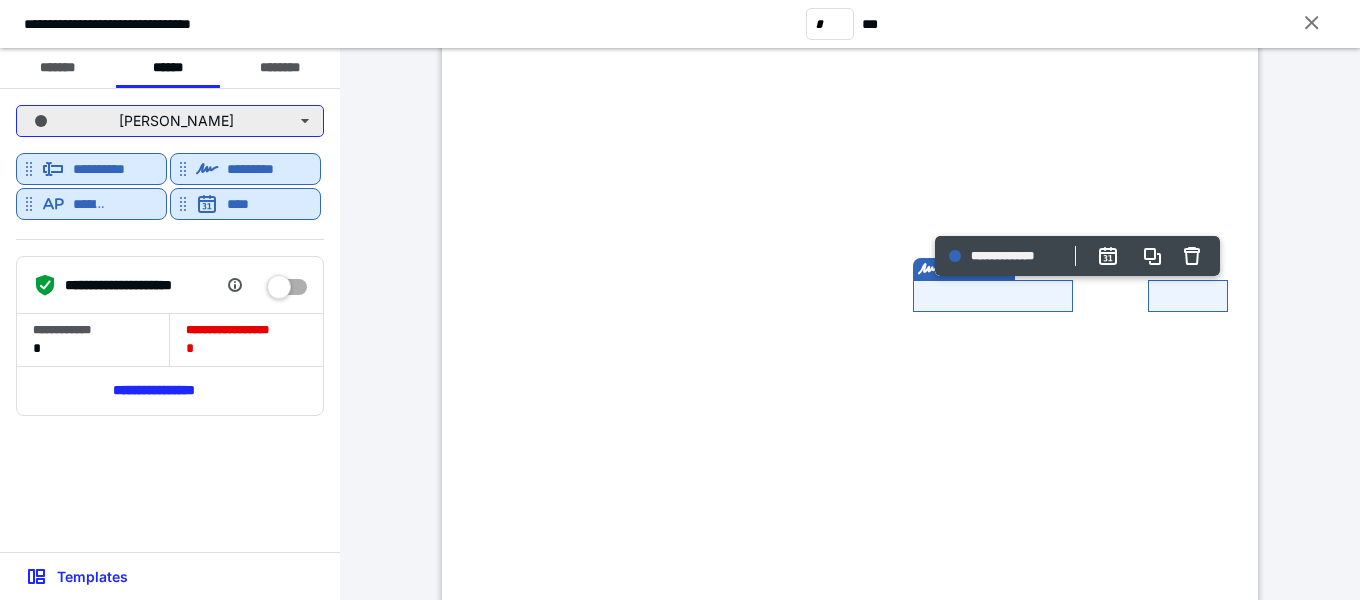 click on "[PERSON_NAME]" at bounding box center (170, 121) 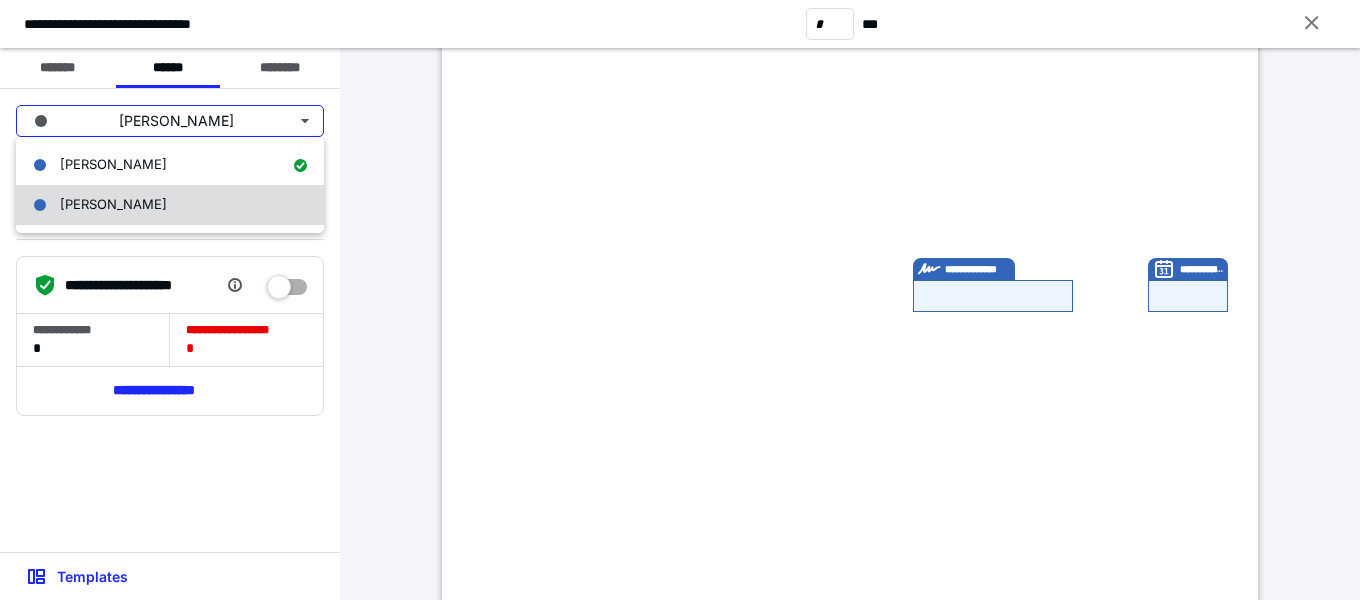 click on "[PERSON_NAME]" at bounding box center (170, 205) 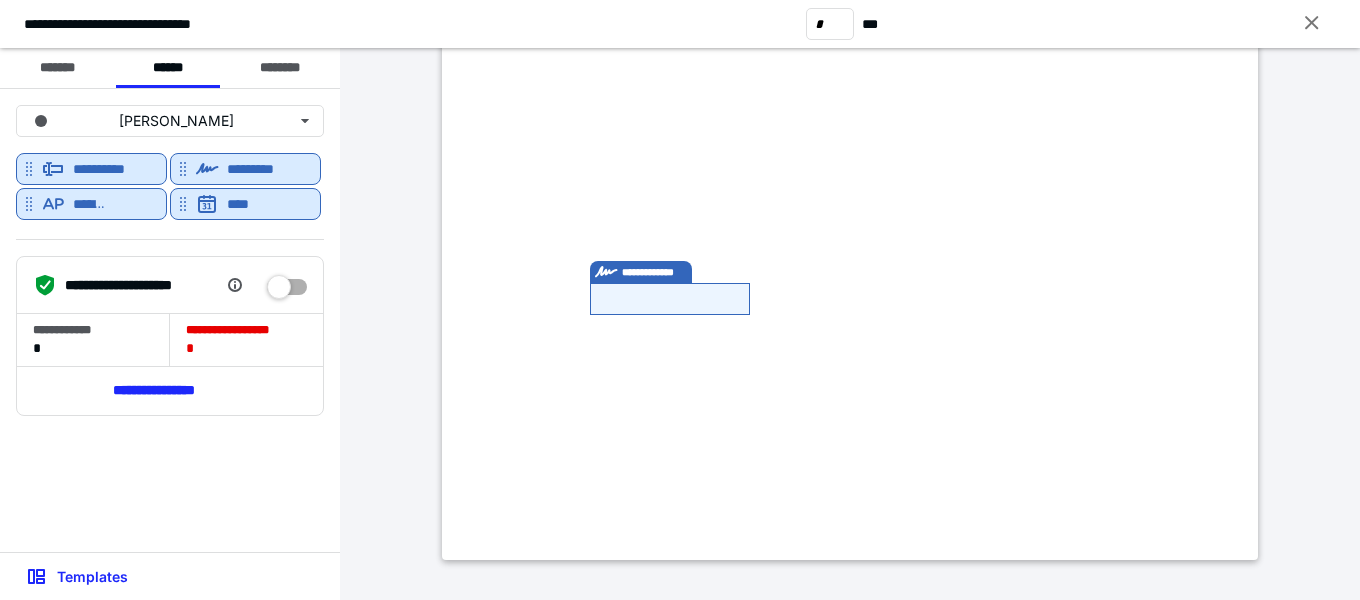 scroll, scrollTop: 500, scrollLeft: 0, axis: vertical 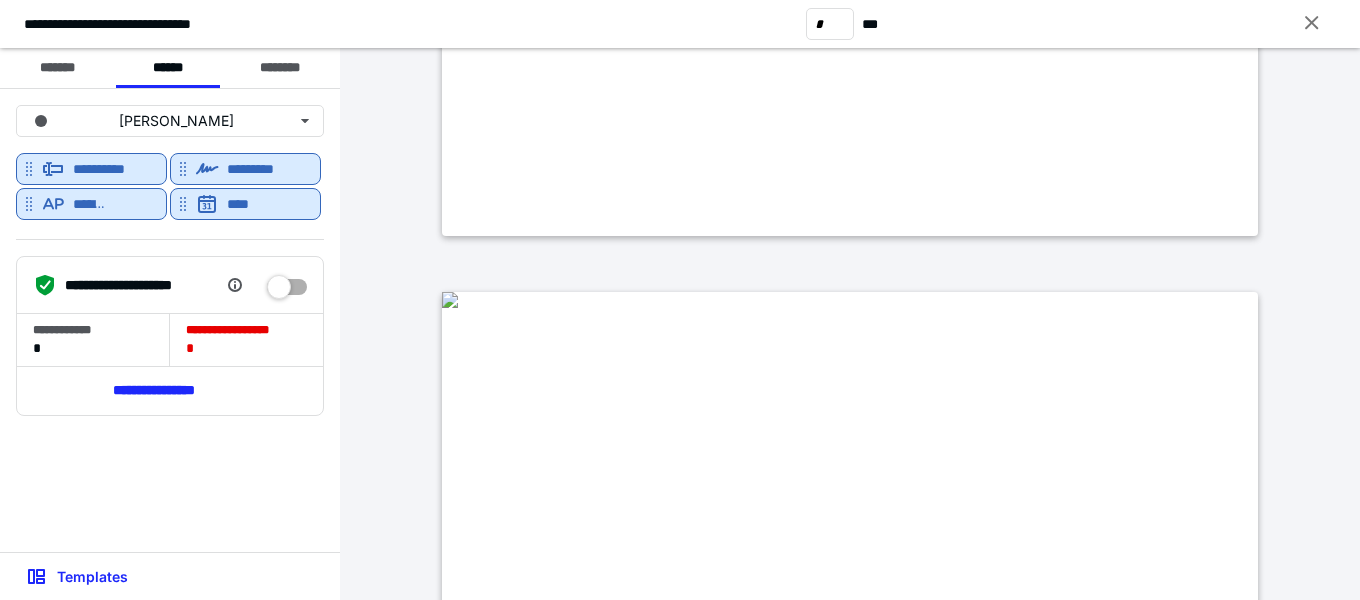 type on "*" 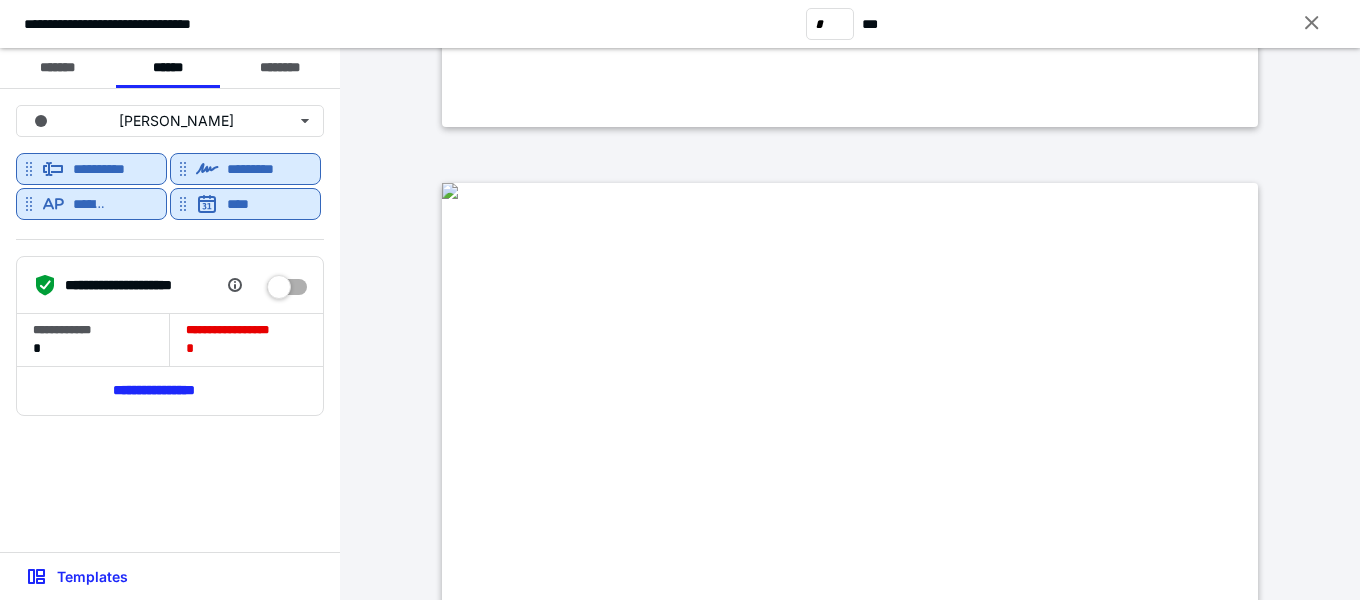 scroll, scrollTop: 928, scrollLeft: 0, axis: vertical 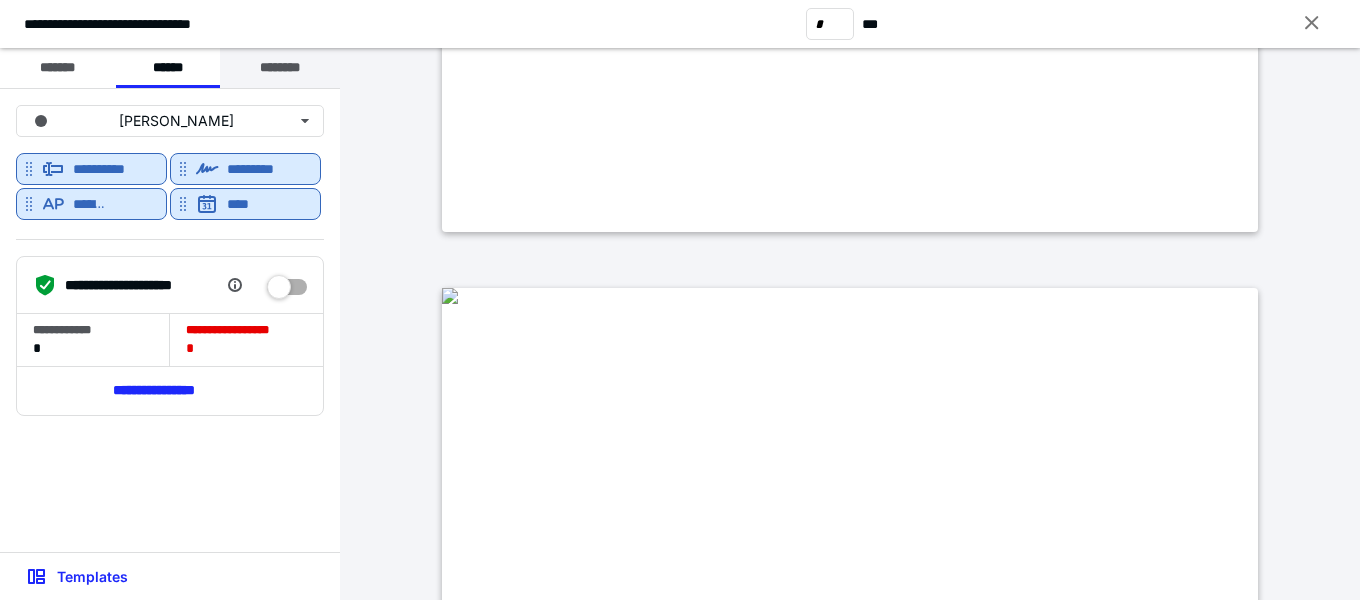 click on "********" at bounding box center [280, 68] 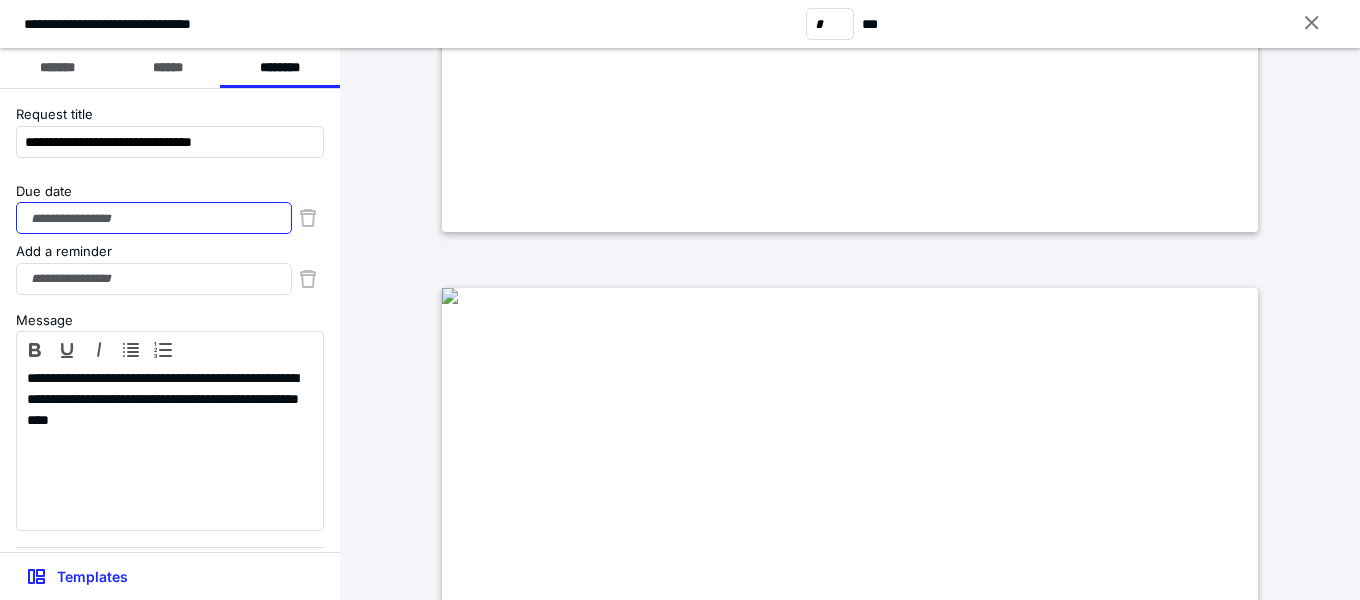 click on "Due date" at bounding box center [154, 218] 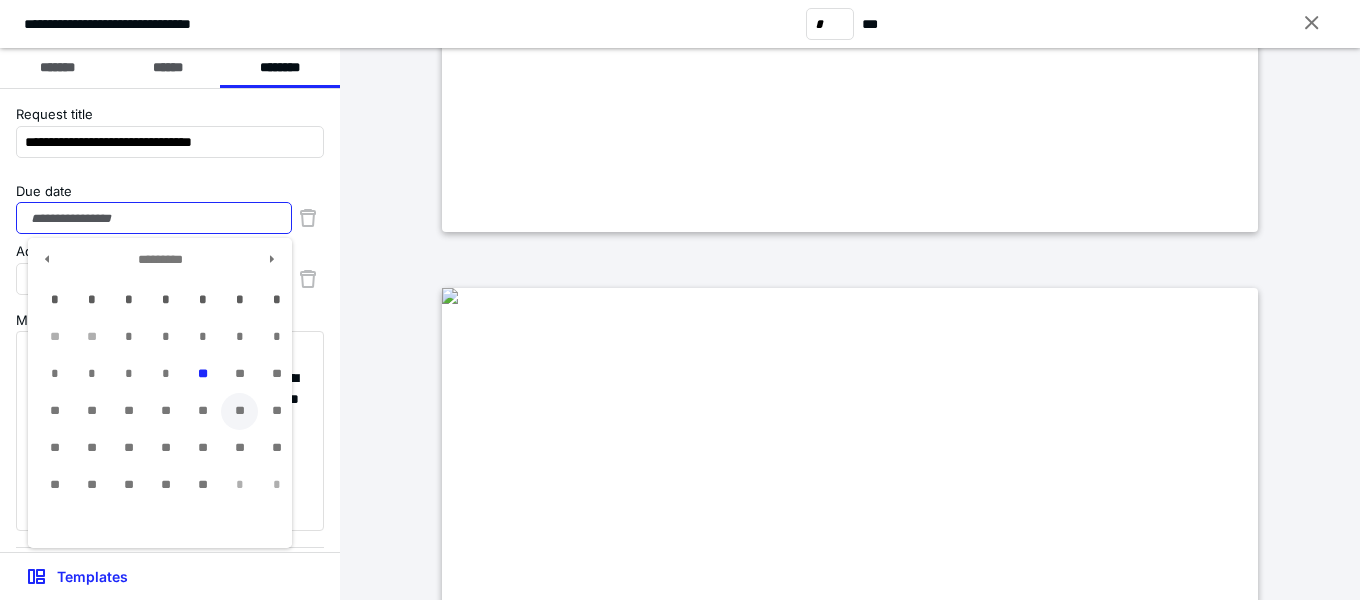 click on "**" at bounding box center [239, 411] 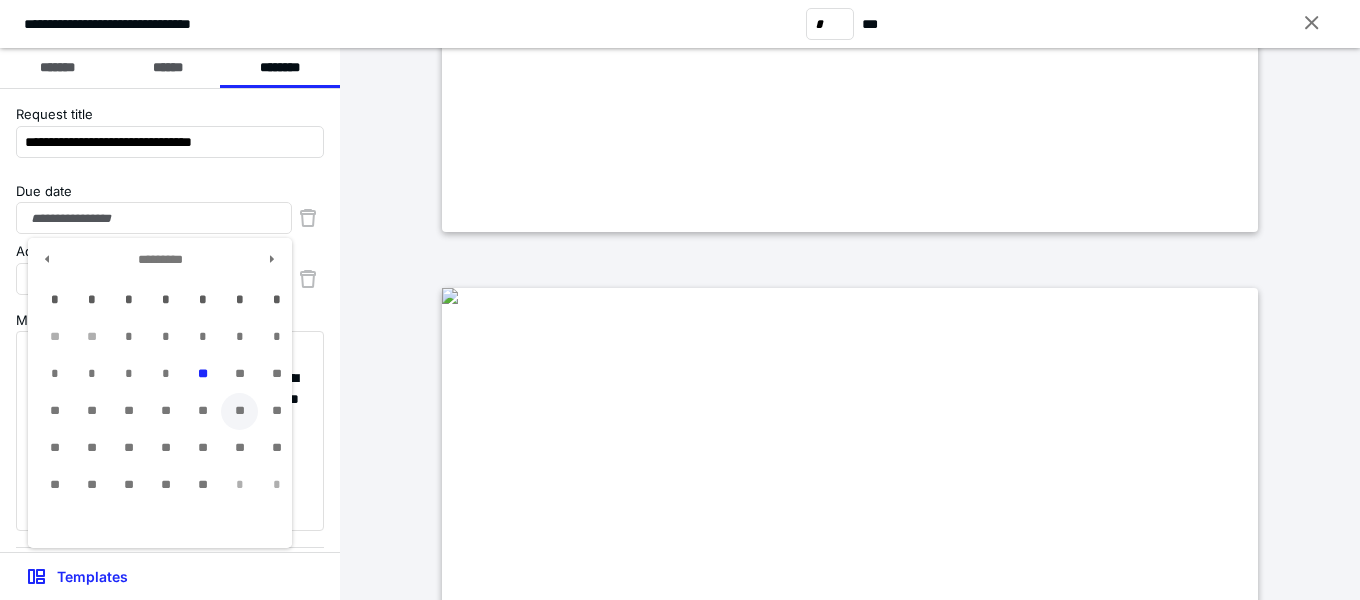 type on "**********" 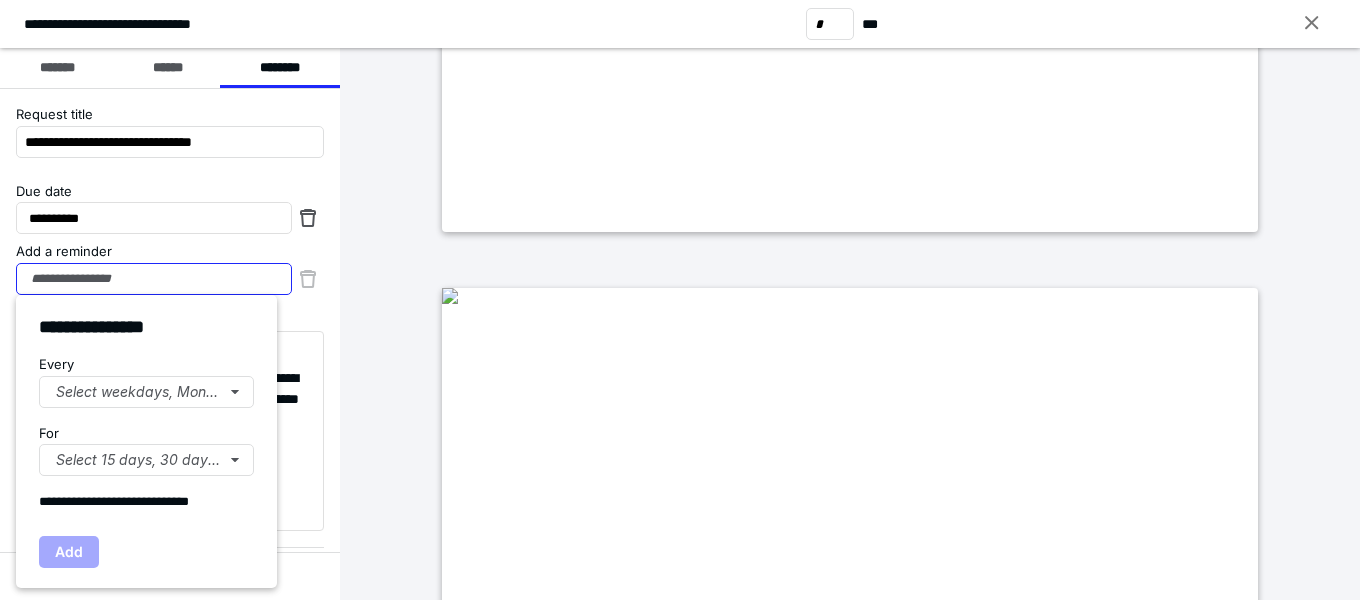 click on "Add a reminder" at bounding box center [154, 279] 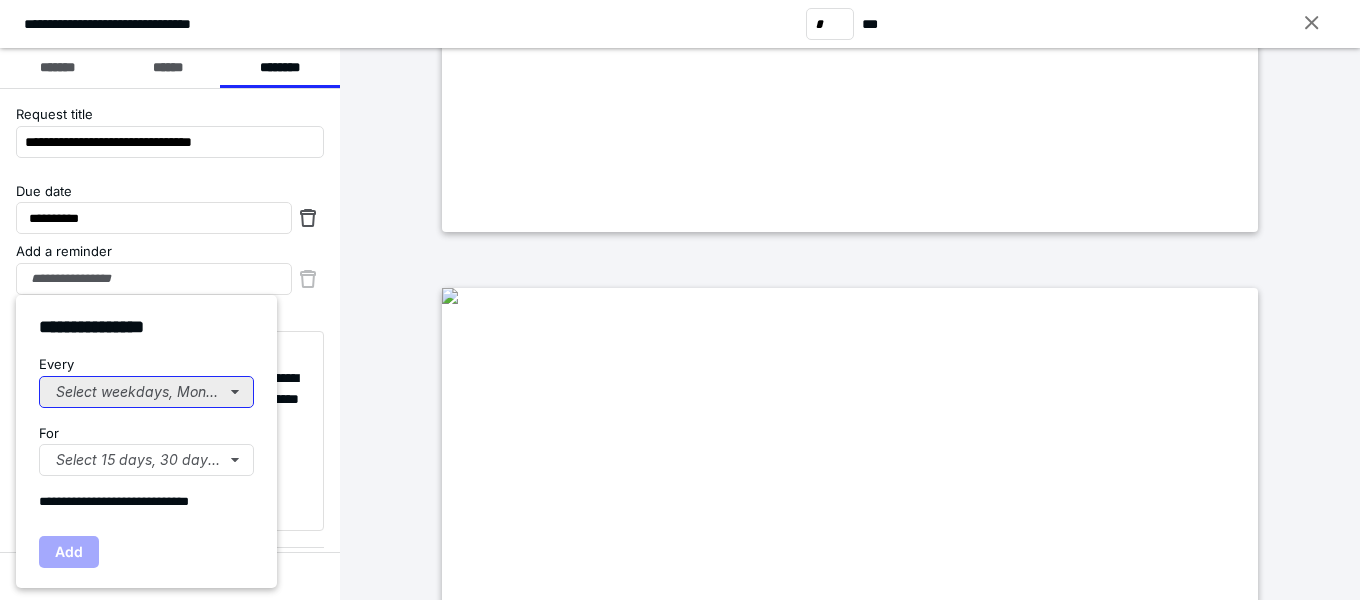 click on "Select weekdays, Mondays, or Tues..." at bounding box center [146, 392] 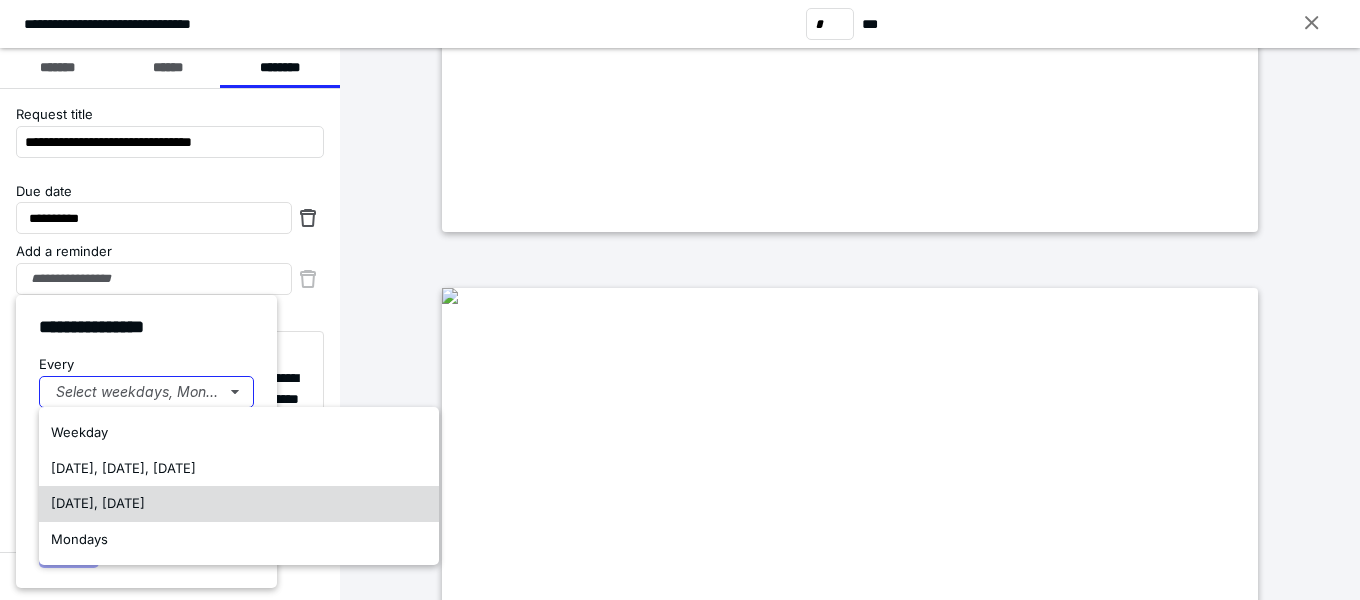 click on "[DATE], [DATE]" at bounding box center [98, 503] 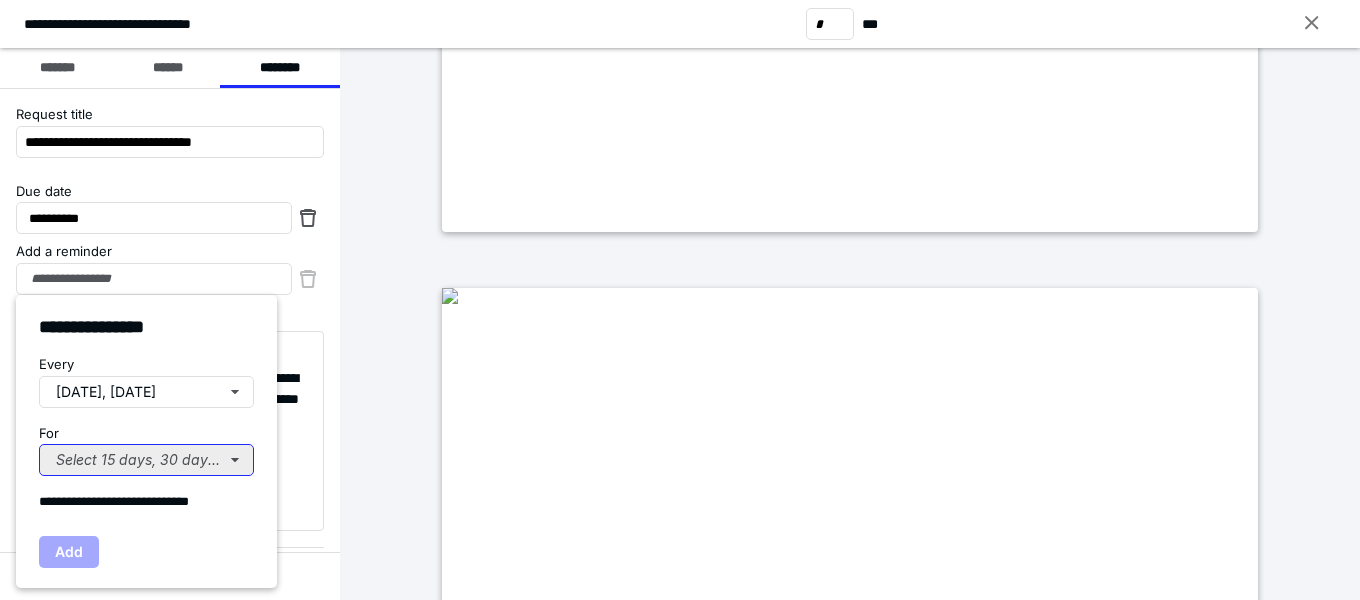 click on "Select 15 days, 30 days, or 45 days..." at bounding box center [146, 460] 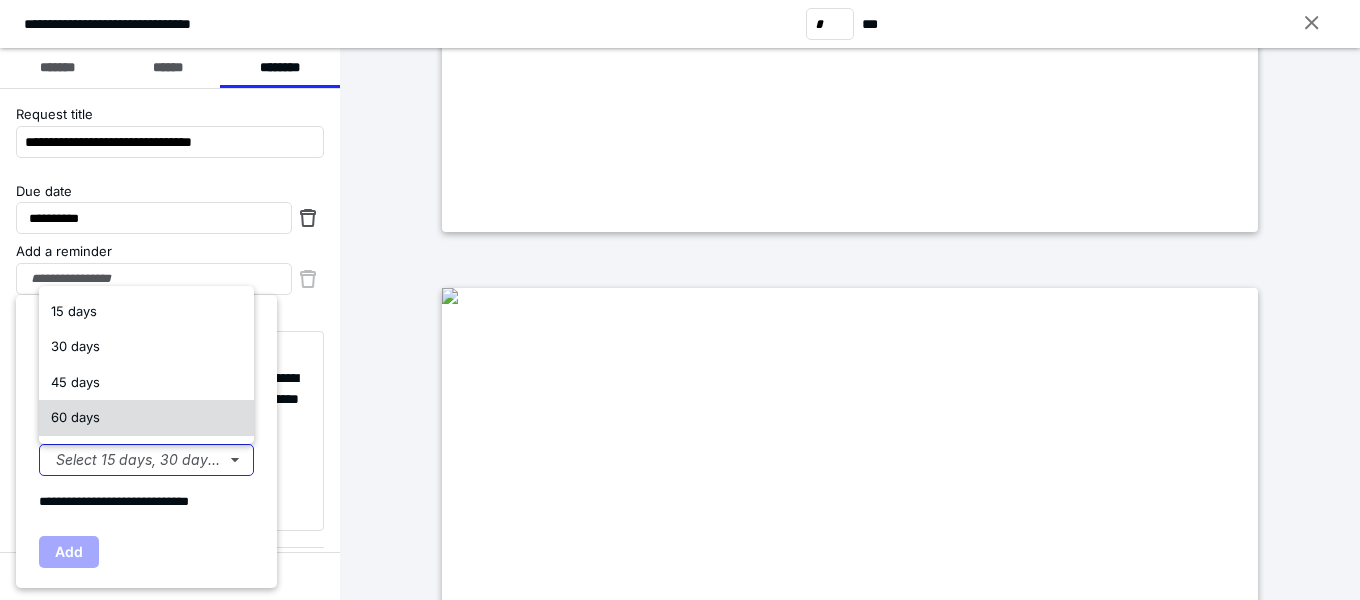 click on "60 days" at bounding box center (146, 418) 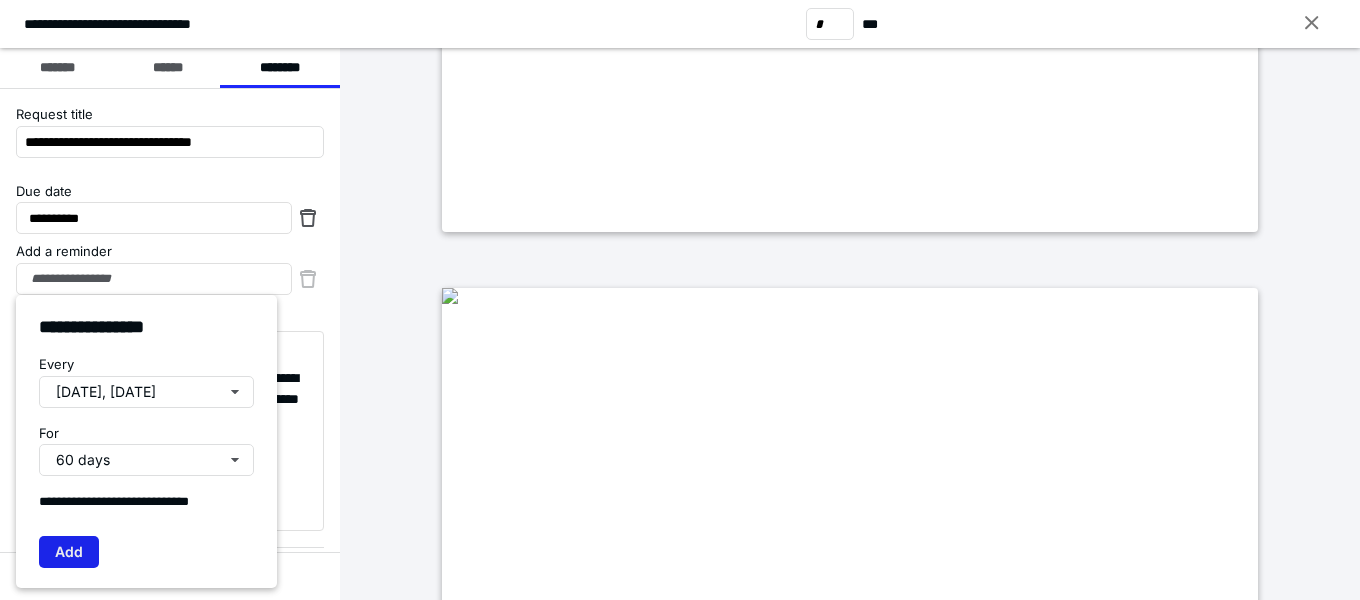 click on "Add" at bounding box center (69, 552) 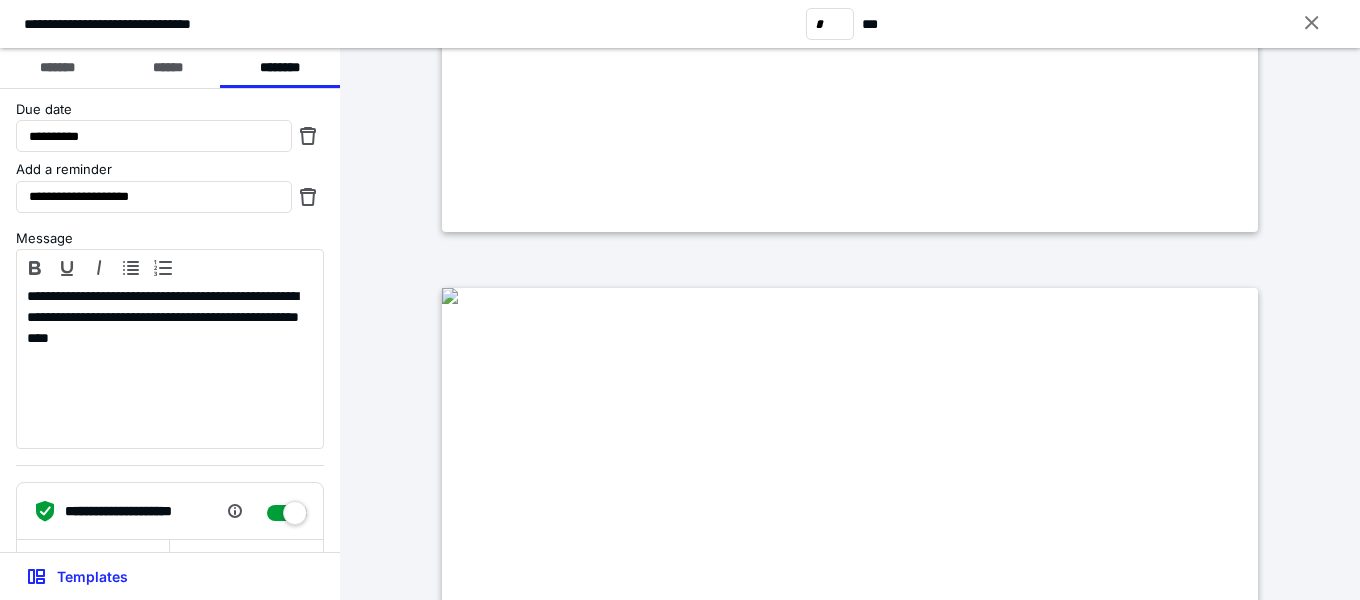 scroll, scrollTop: 228, scrollLeft: 0, axis: vertical 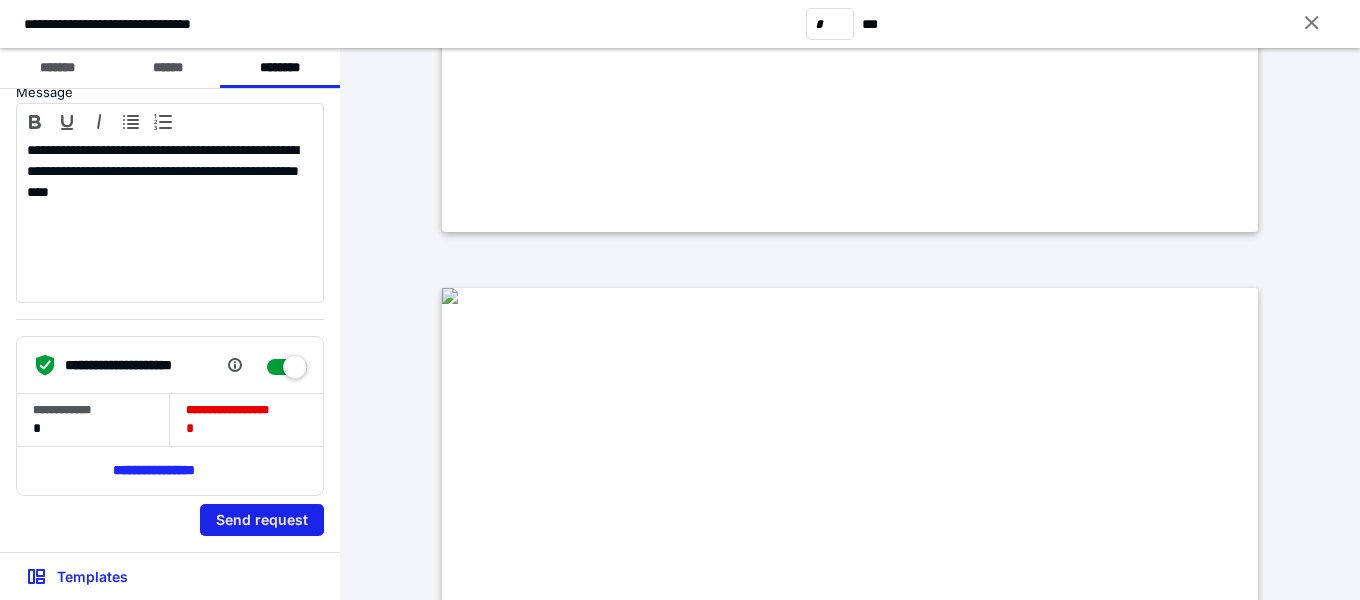 click on "Send request" at bounding box center [262, 520] 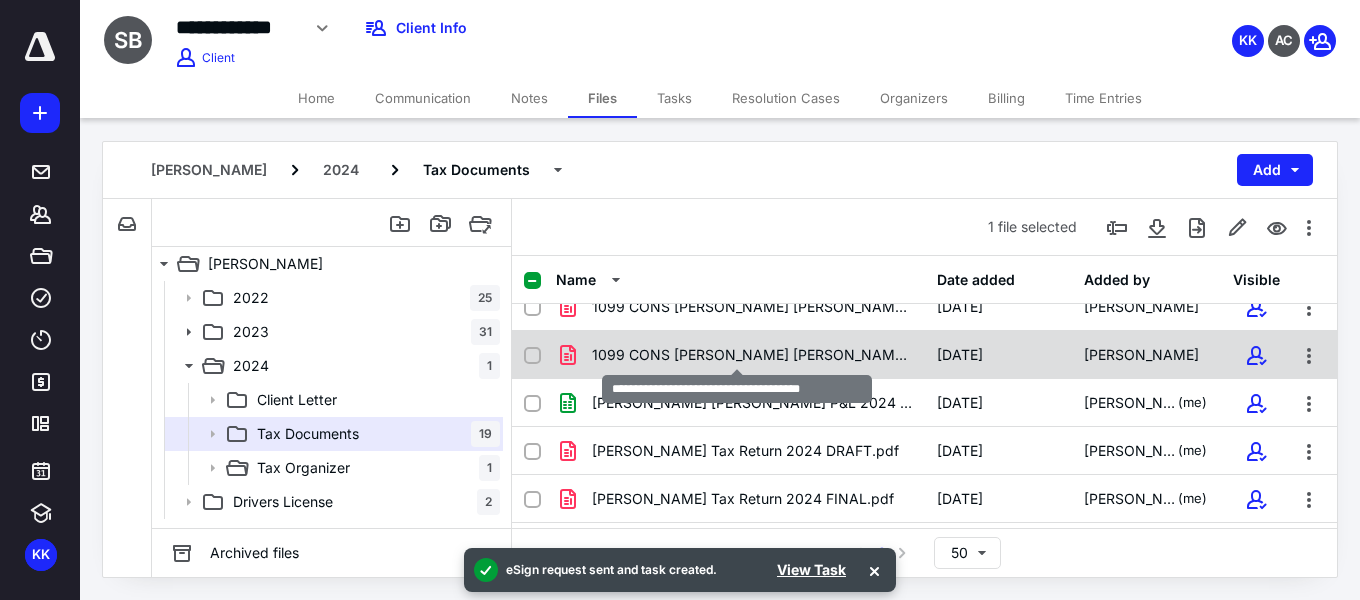 scroll, scrollTop: 200, scrollLeft: 0, axis: vertical 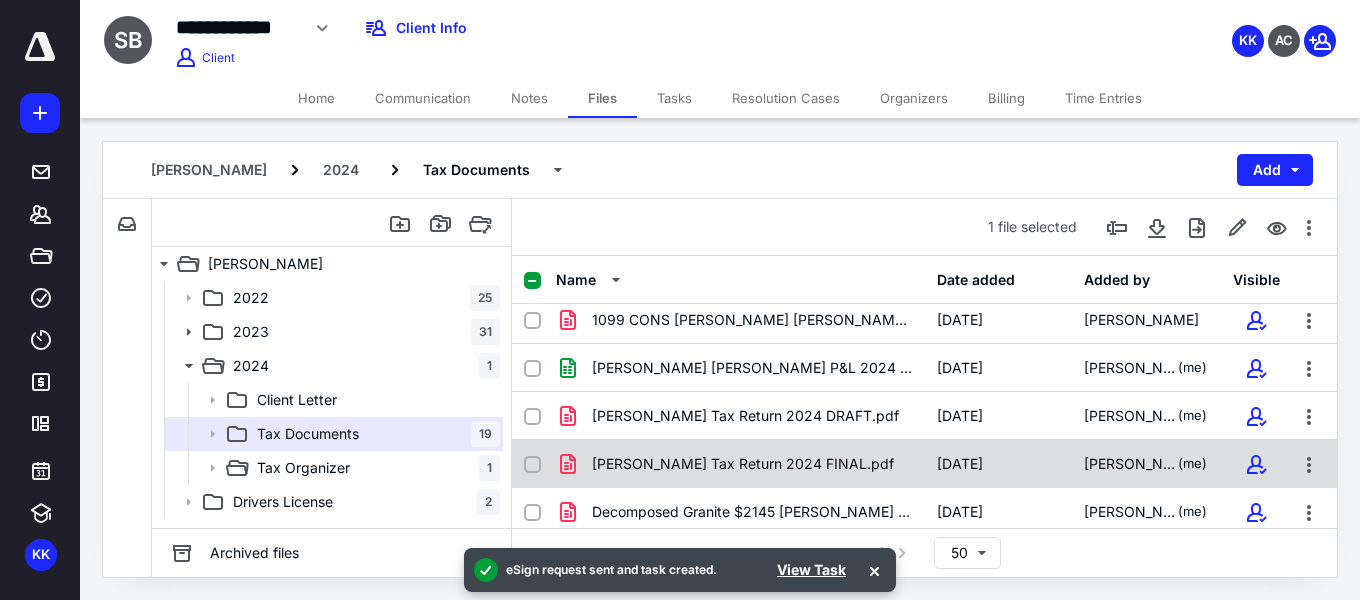 click on "[PERSON_NAME] Tax Return 2024 FINAL.pdf" at bounding box center (743, 464) 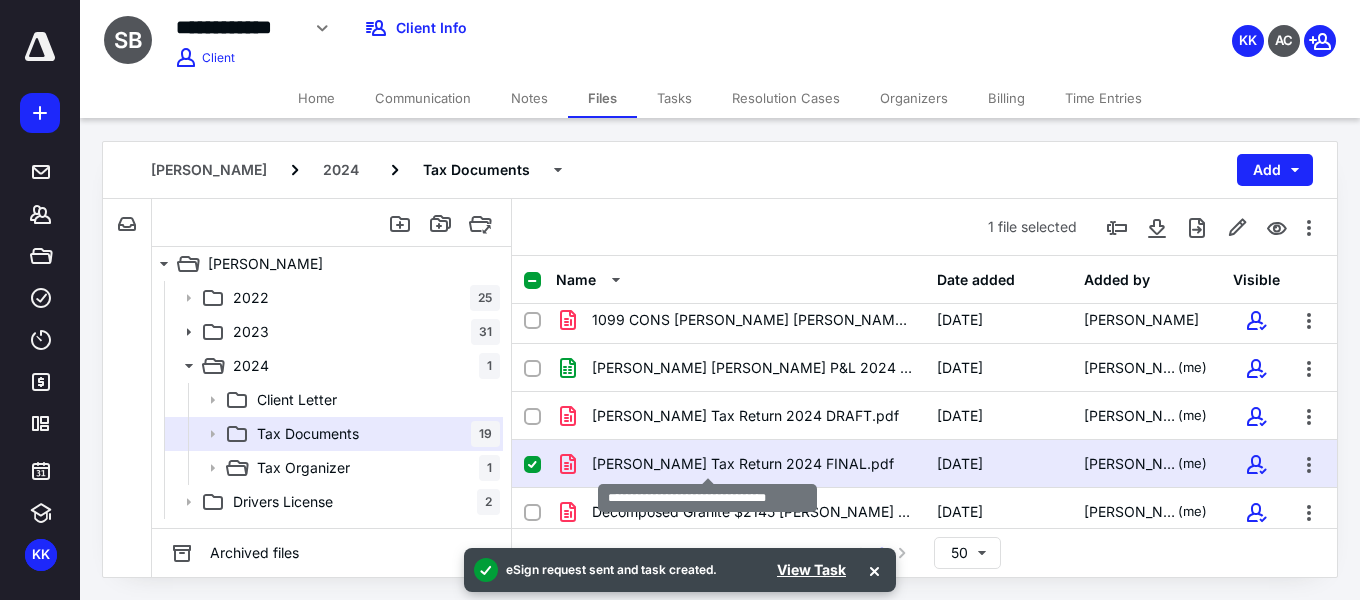 click on "[PERSON_NAME] Tax Return 2024 FINAL.pdf" at bounding box center (743, 464) 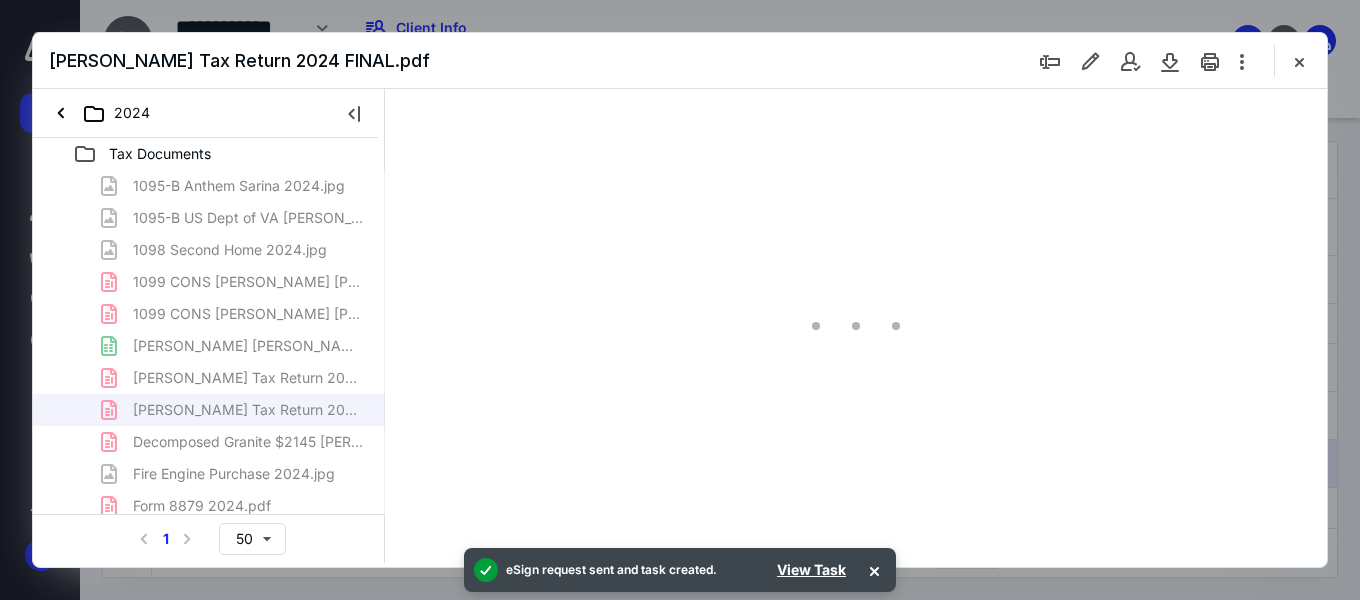 scroll, scrollTop: 0, scrollLeft: 0, axis: both 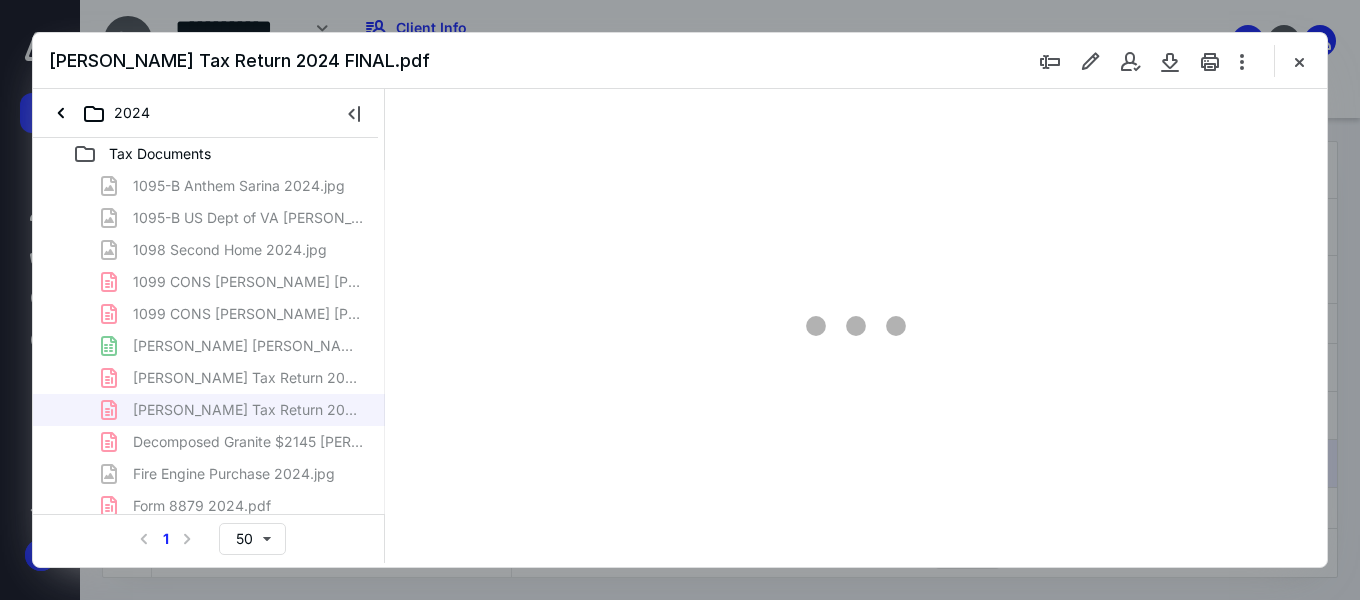 type on "151" 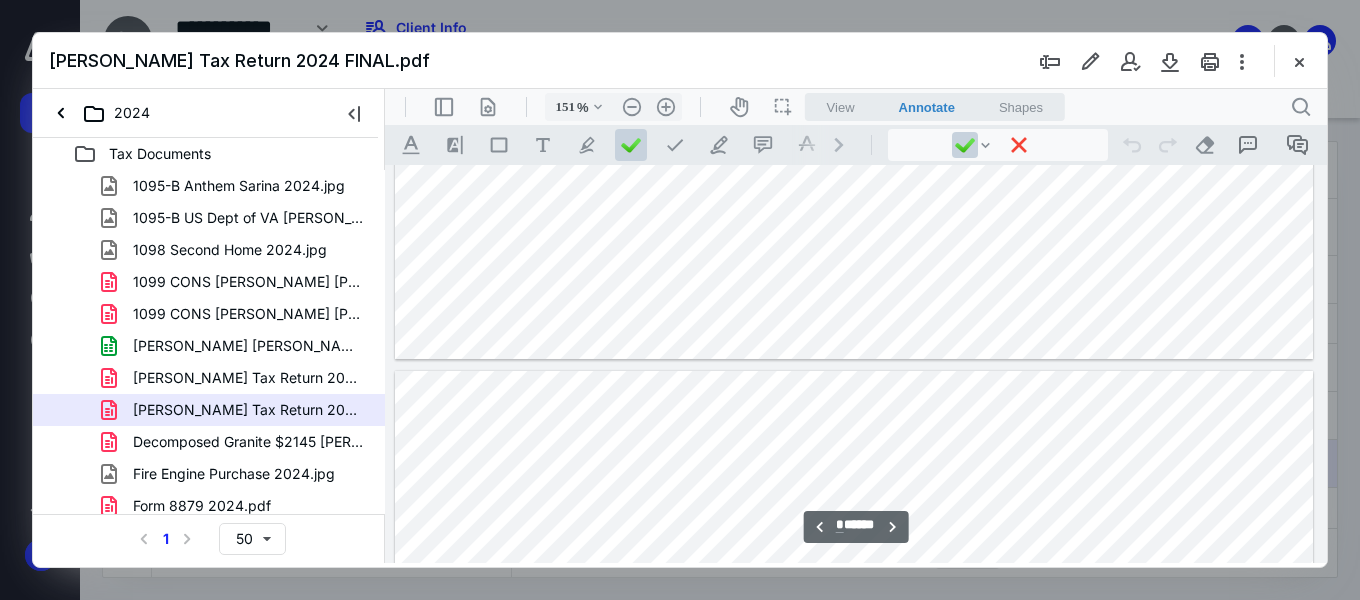 scroll, scrollTop: 3700, scrollLeft: 0, axis: vertical 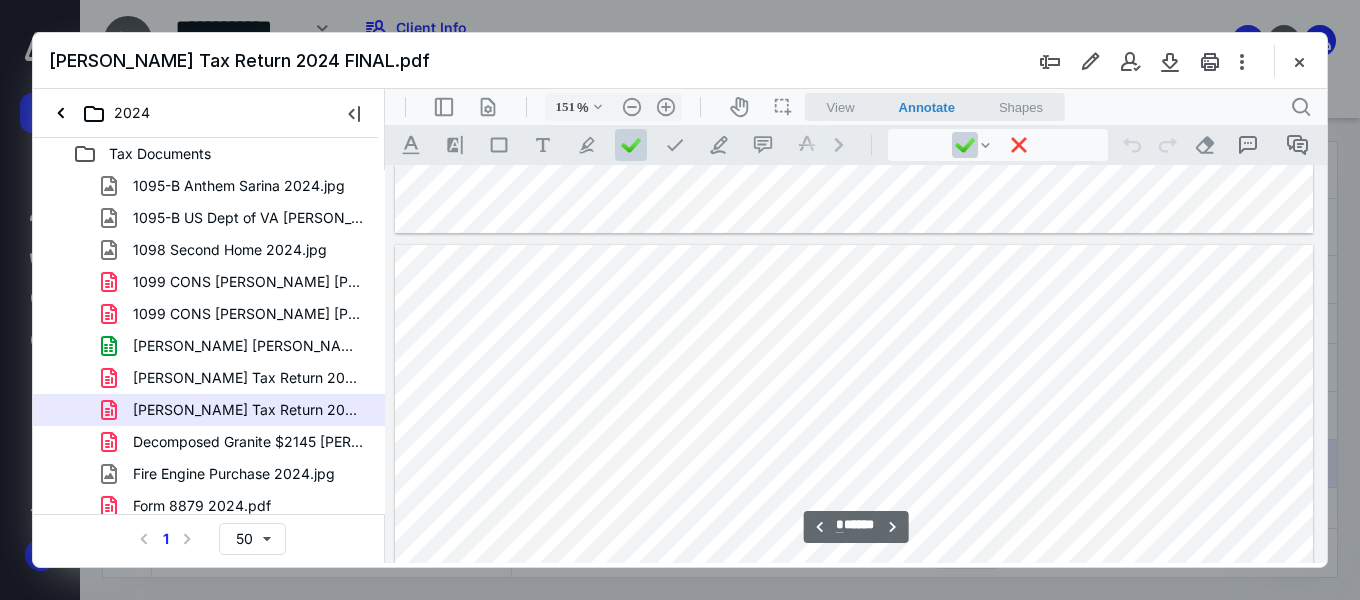 type on "*" 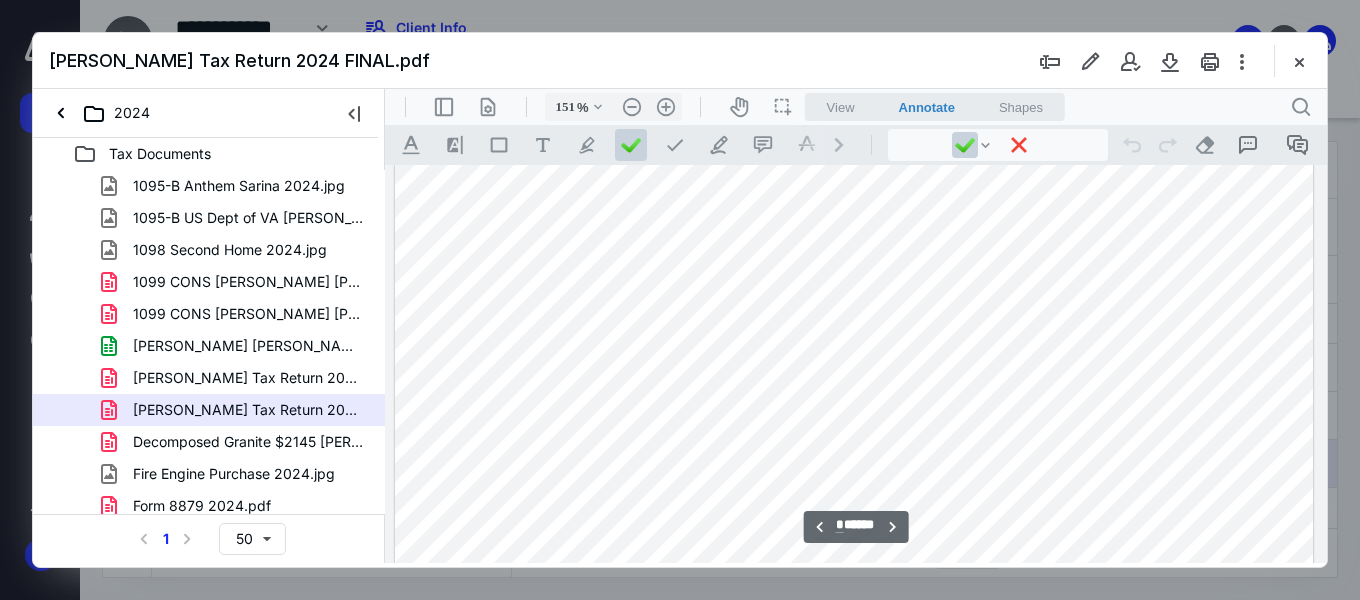 scroll, scrollTop: 5600, scrollLeft: 0, axis: vertical 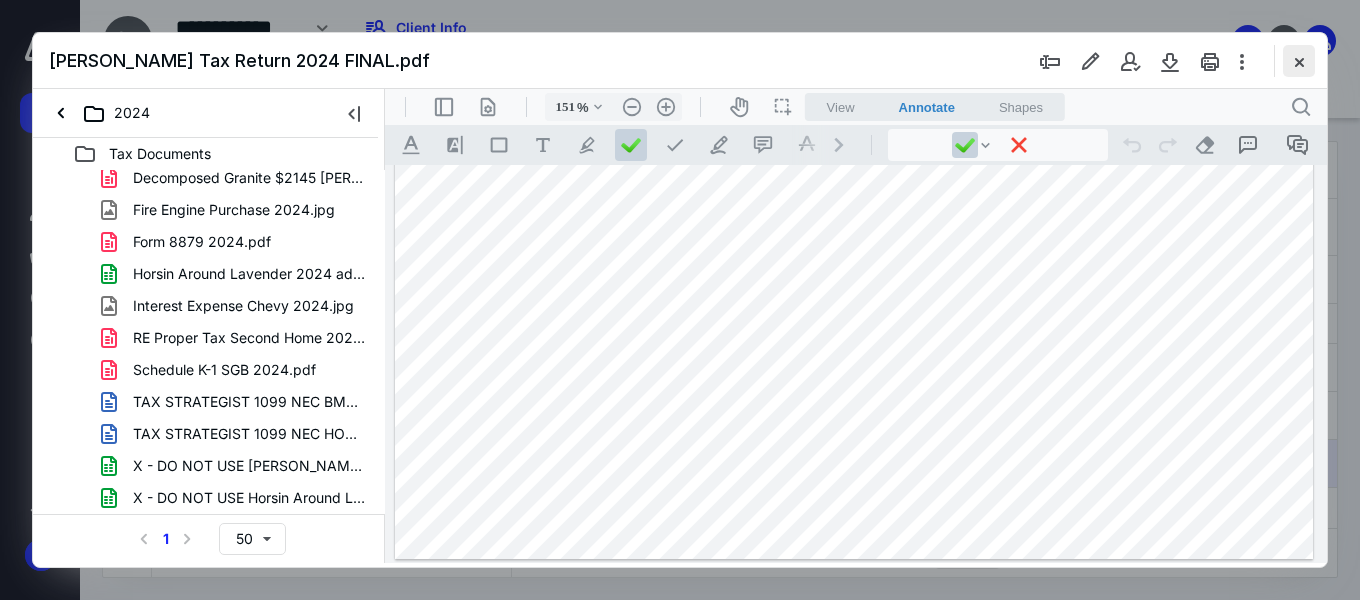 click at bounding box center [1299, 61] 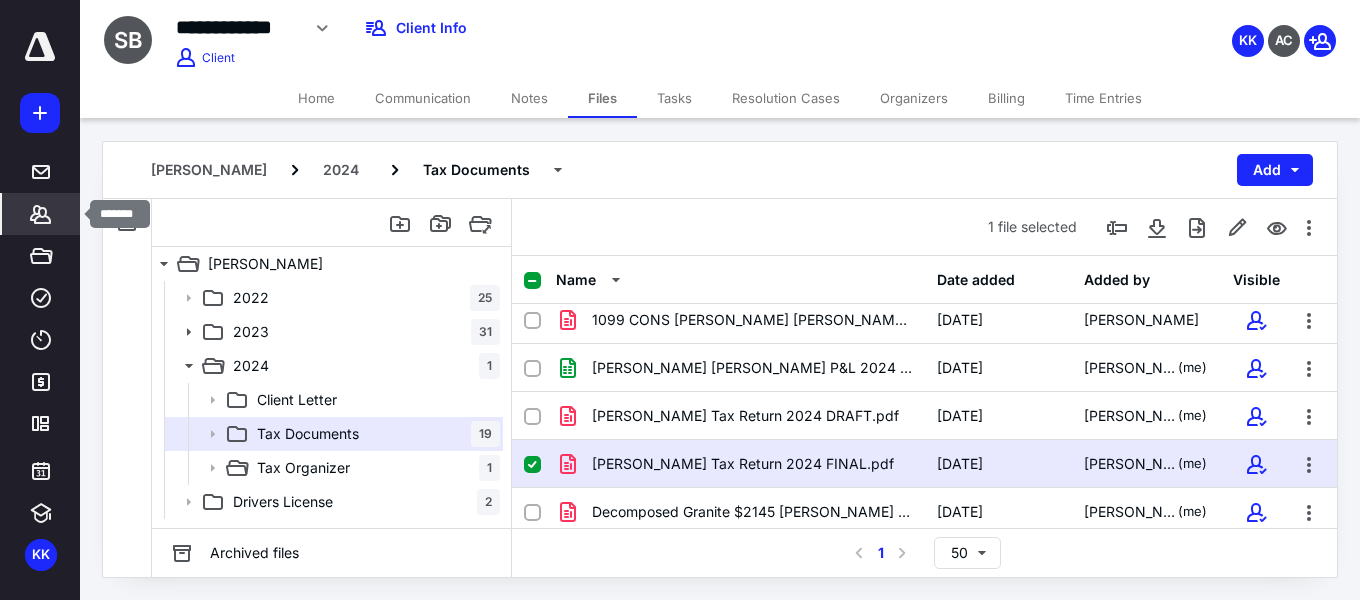 click 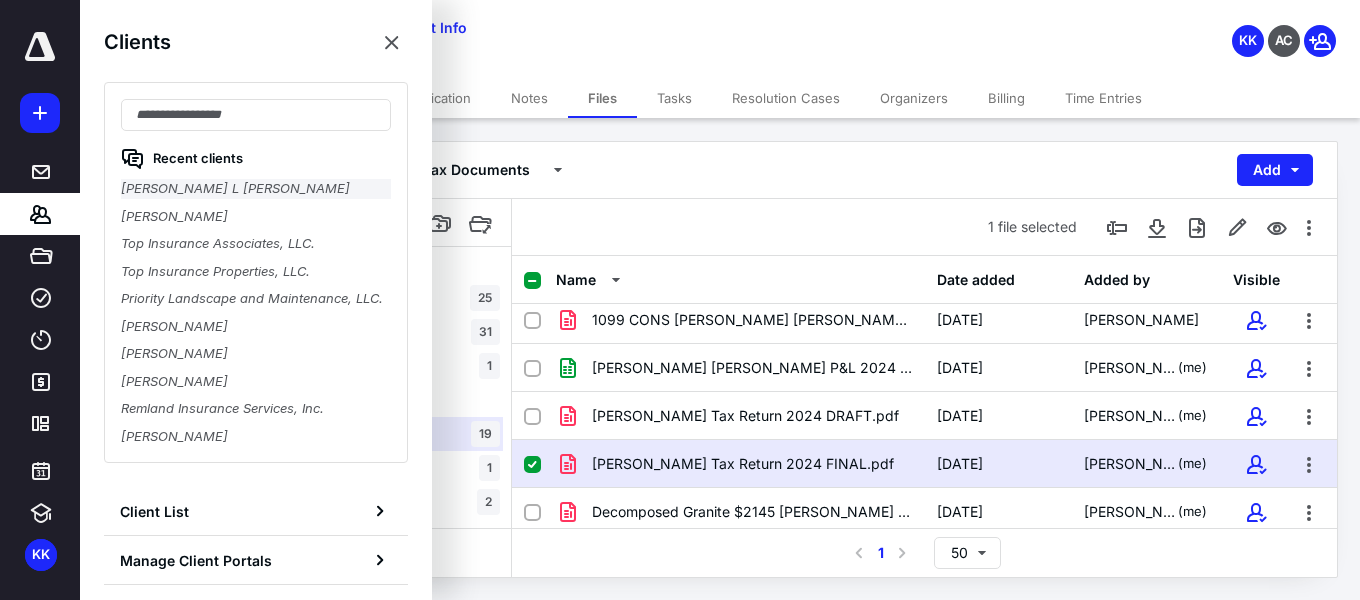 click on "[PERSON_NAME] L [PERSON_NAME]" at bounding box center (256, 189) 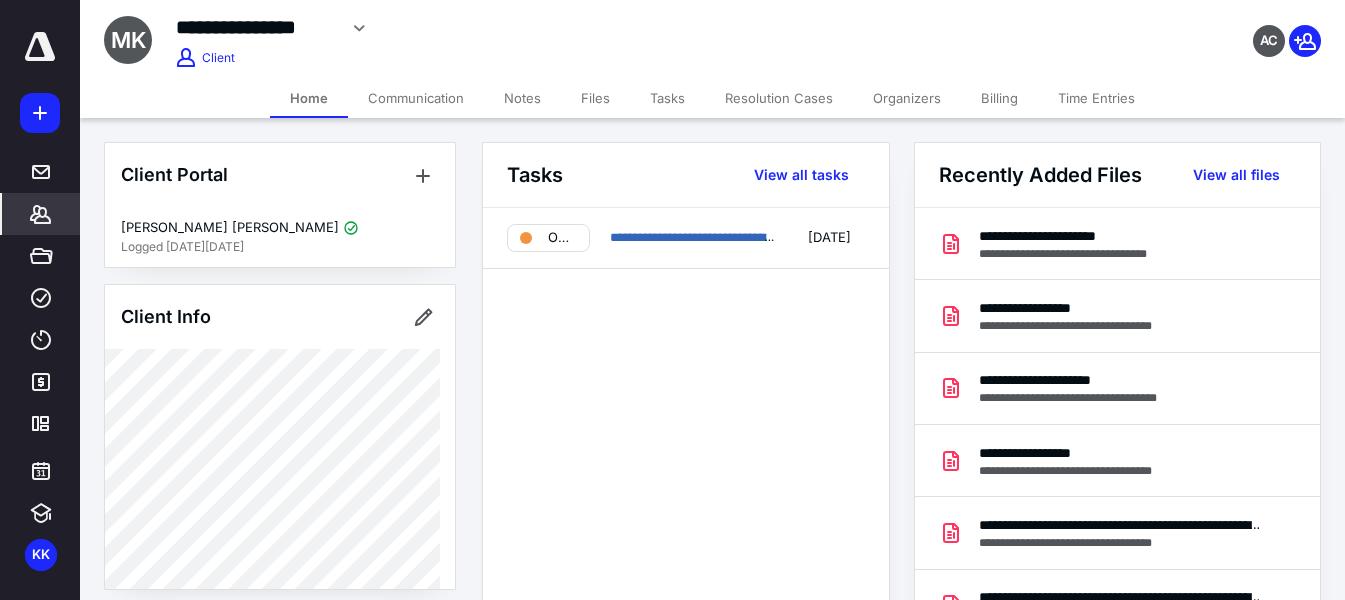 click on "Files" at bounding box center [595, 98] 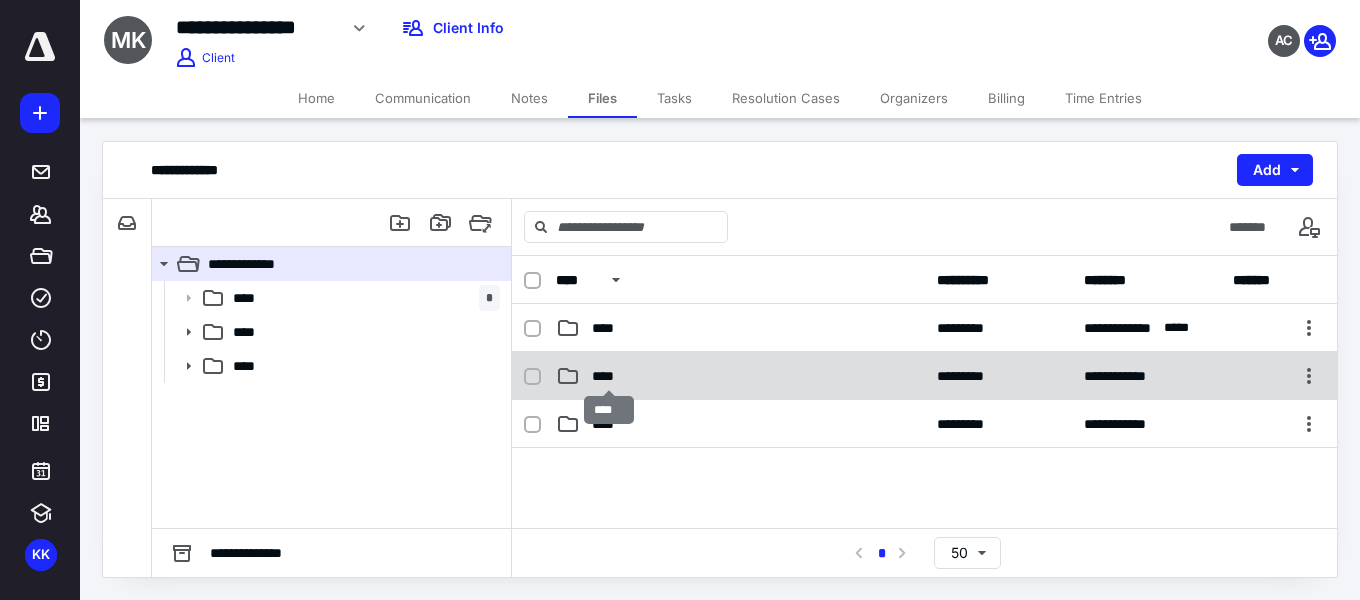 click on "****" at bounding box center (609, 376) 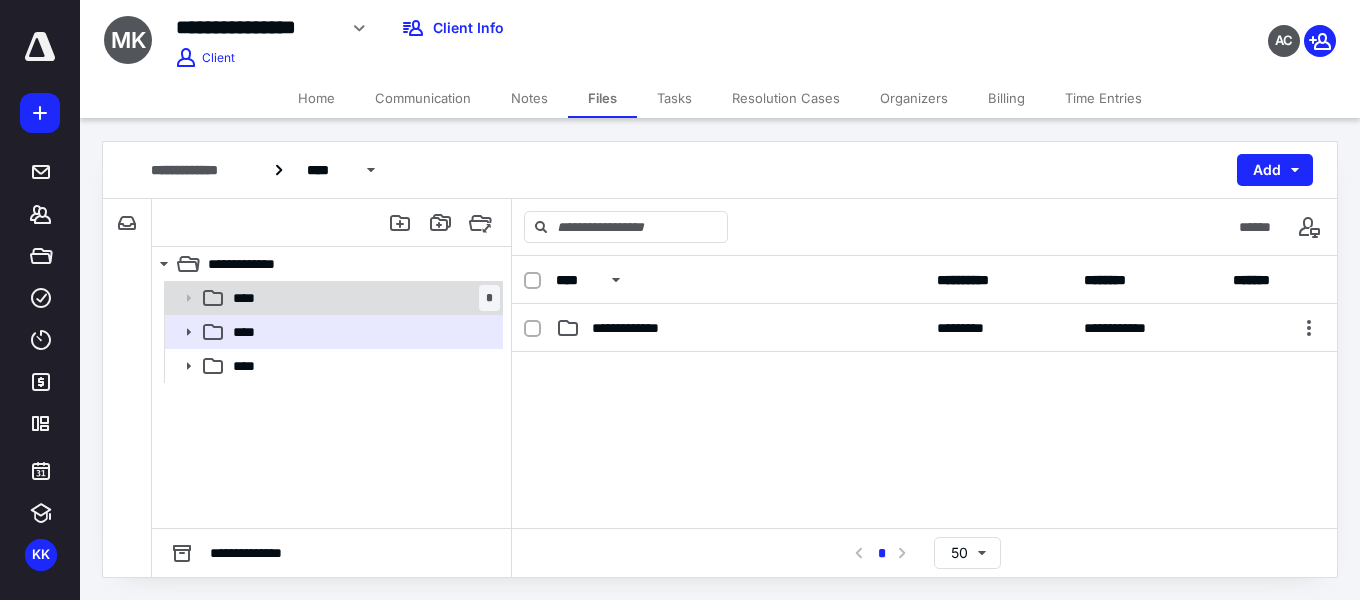 click on "**** *" at bounding box center (362, 298) 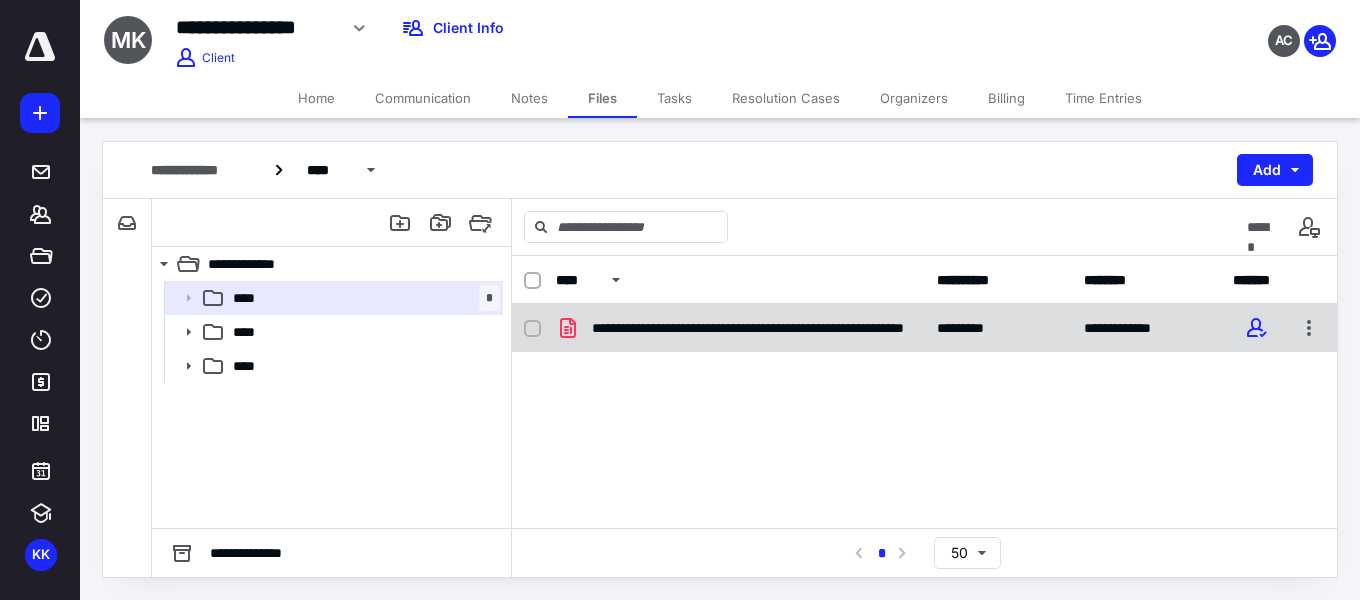 click on "**********" at bounding box center [748, 328] 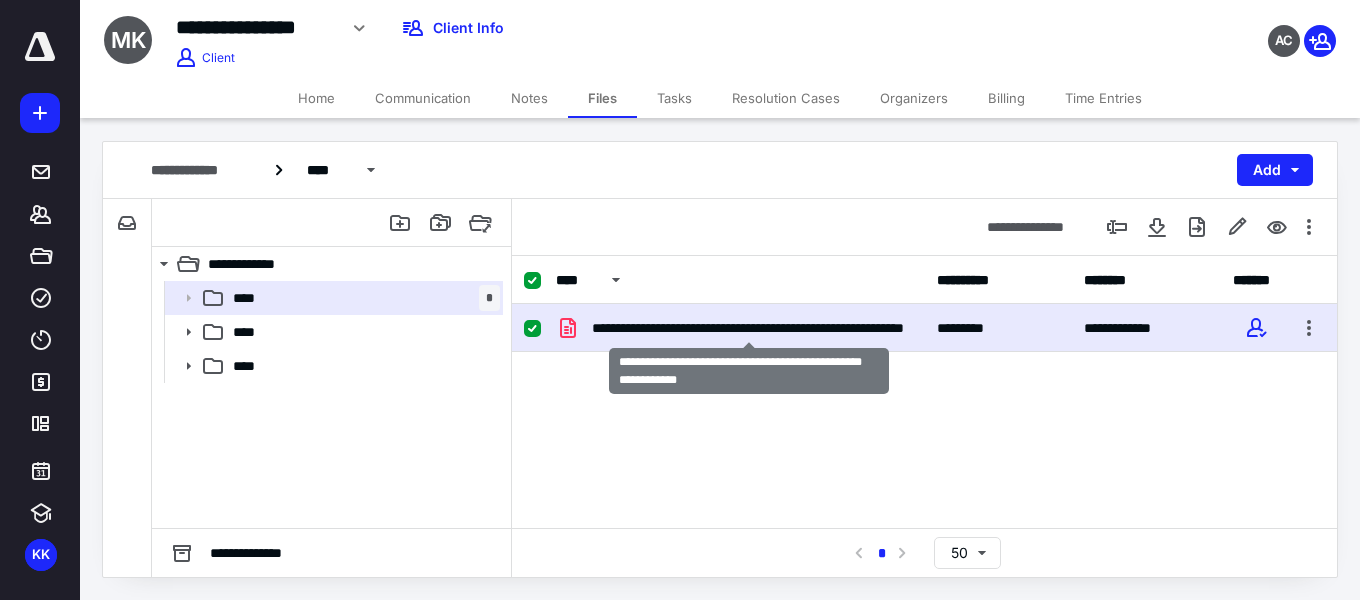 click on "**********" at bounding box center (748, 328) 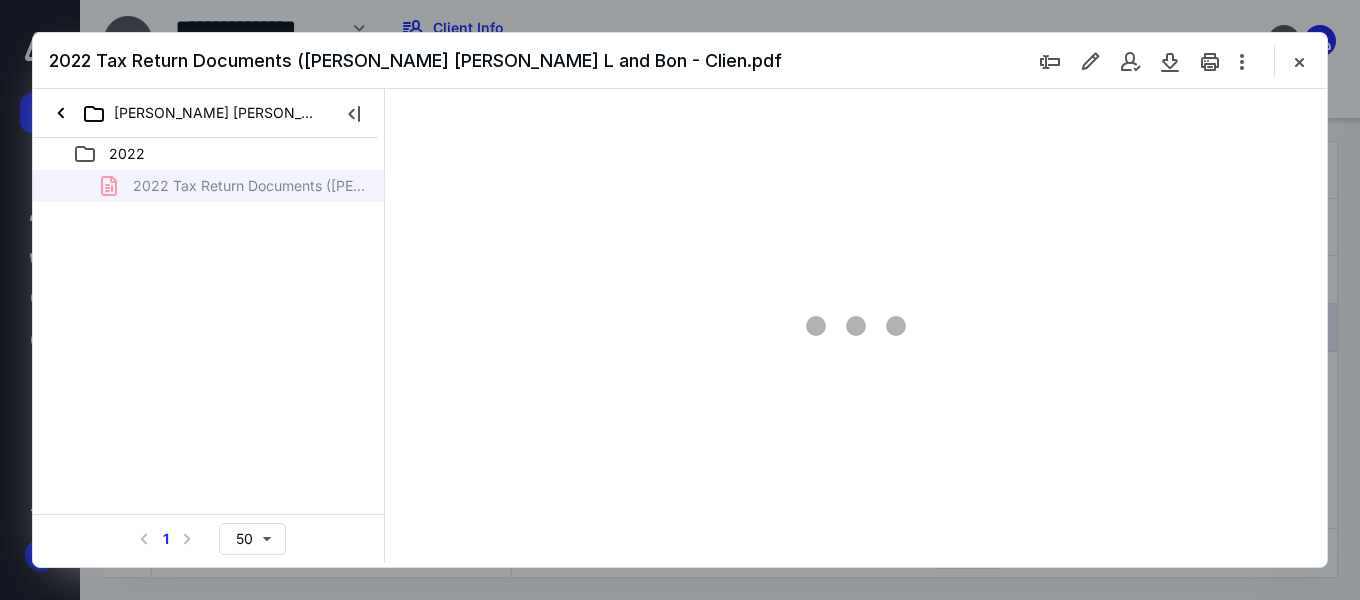 scroll, scrollTop: 0, scrollLeft: 0, axis: both 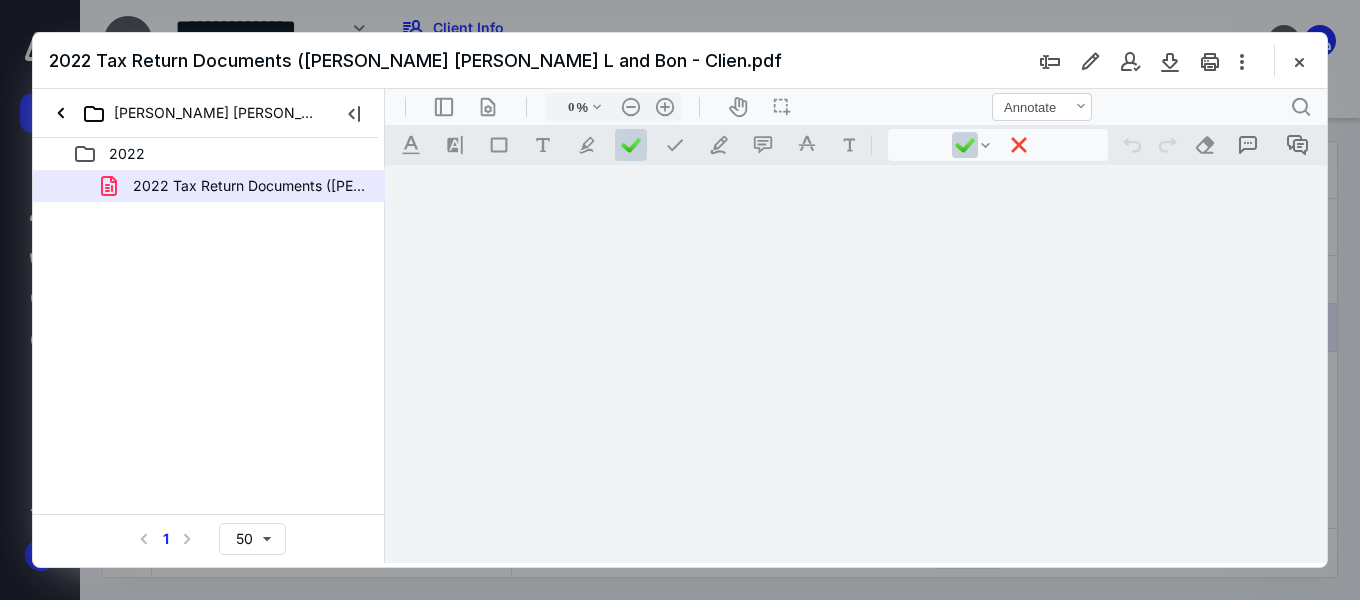 type on "151" 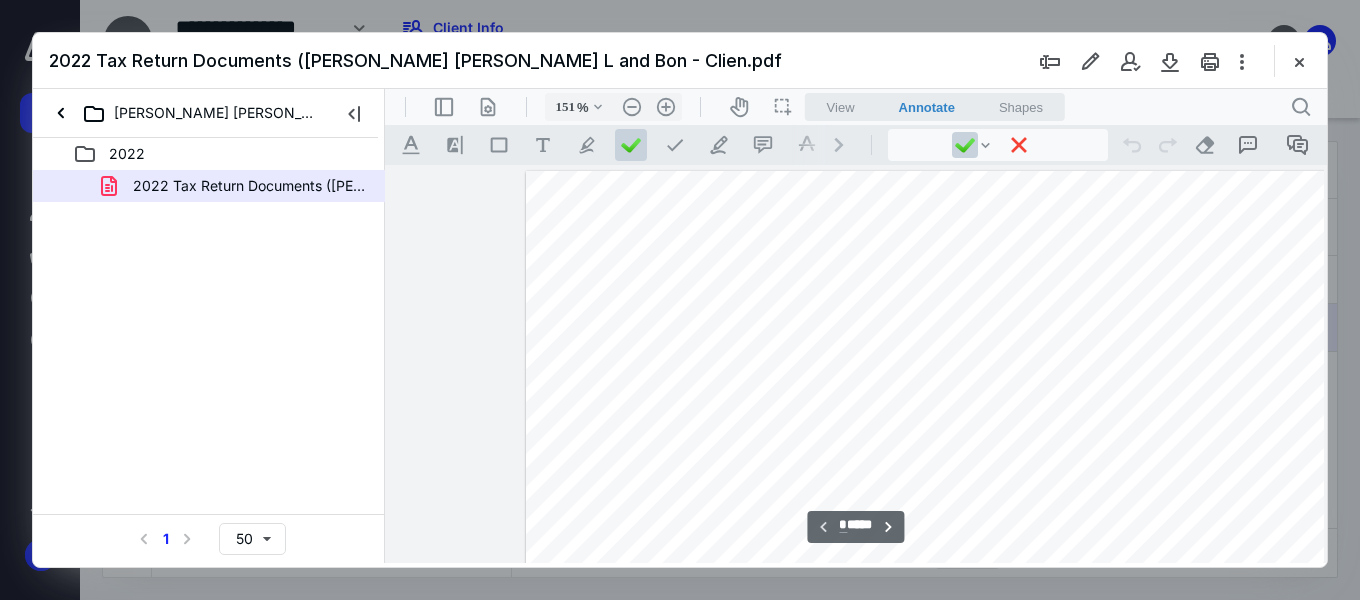 scroll, scrollTop: 82, scrollLeft: 133, axis: both 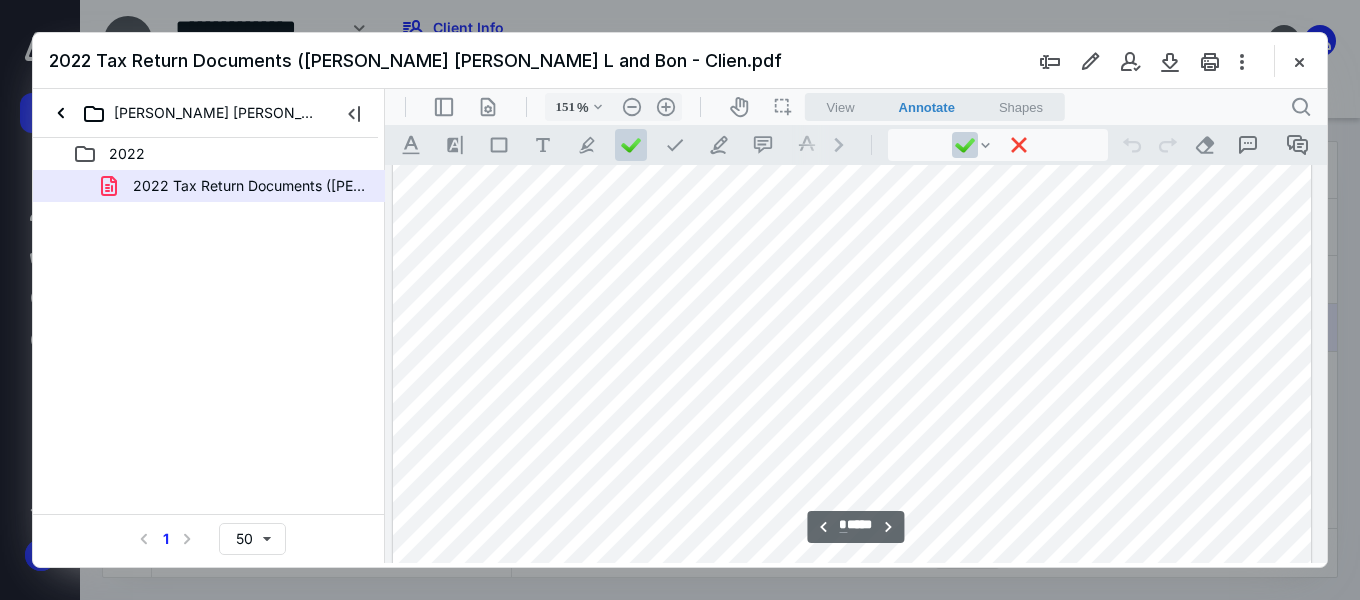 type on "**" 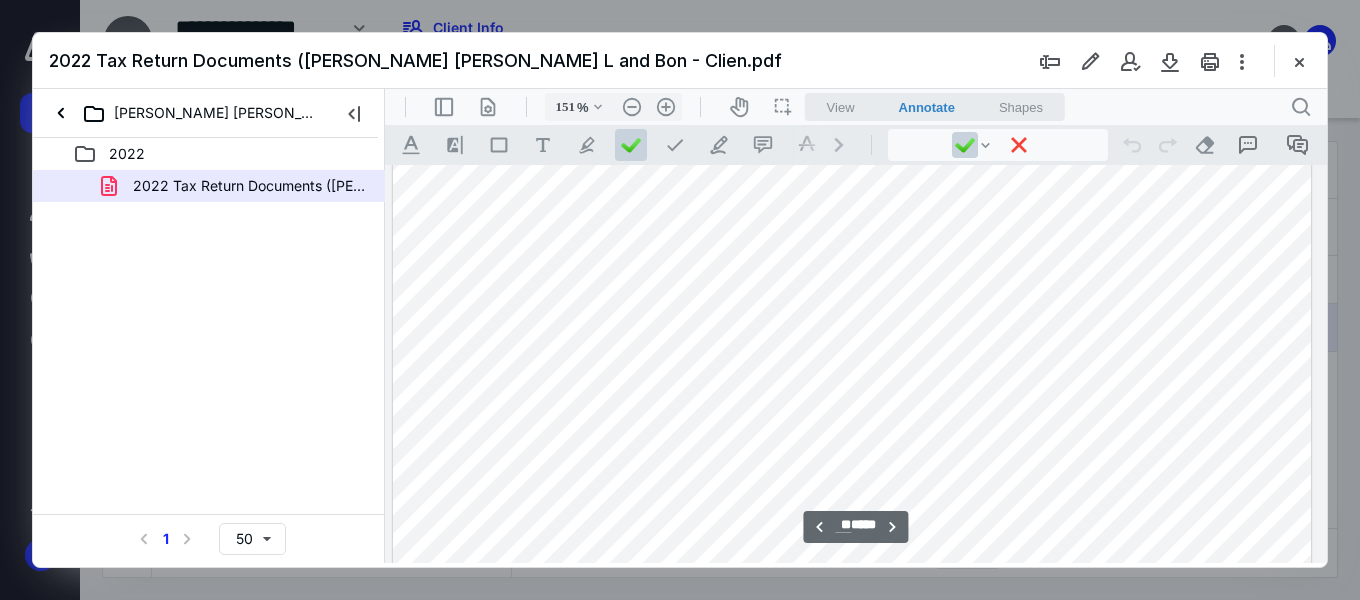 scroll, scrollTop: 10682, scrollLeft: 133, axis: both 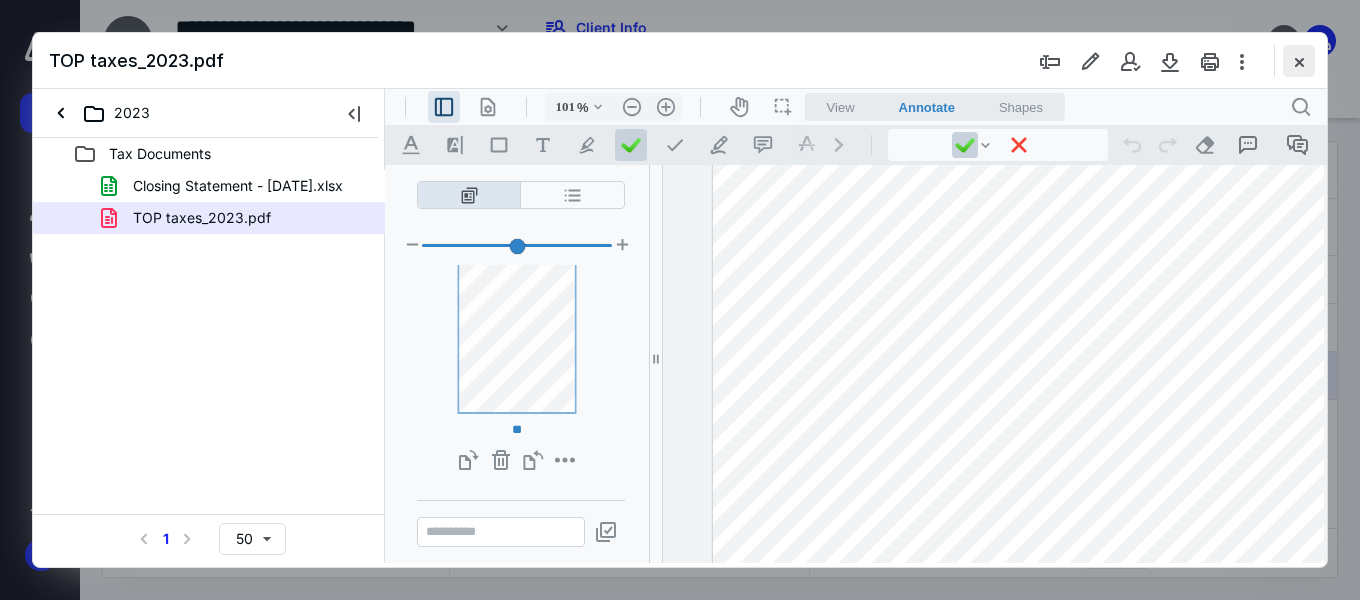 click at bounding box center [1299, 61] 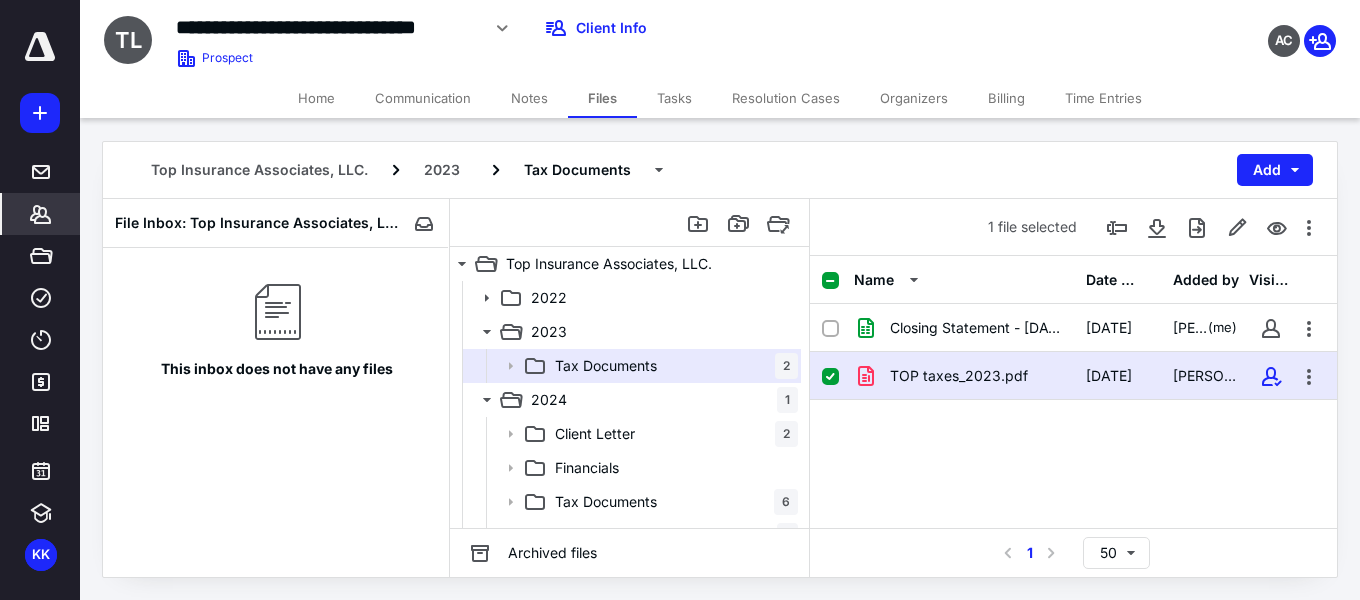 click 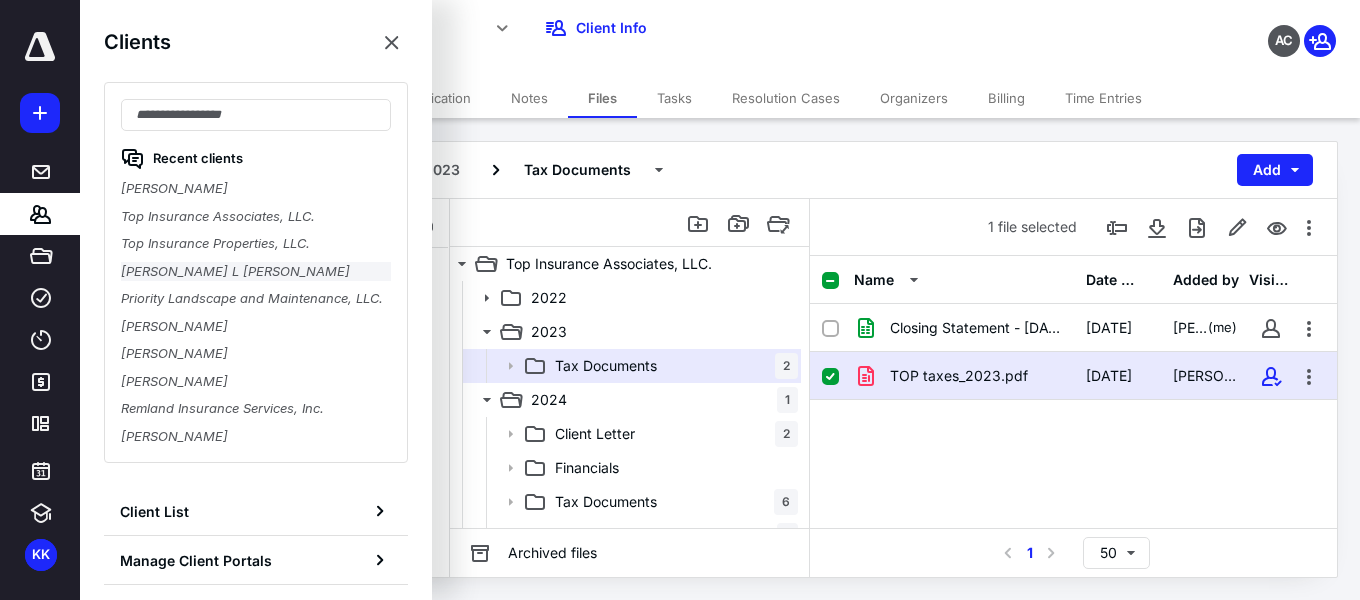 click on "[PERSON_NAME] L [PERSON_NAME]" at bounding box center [256, 272] 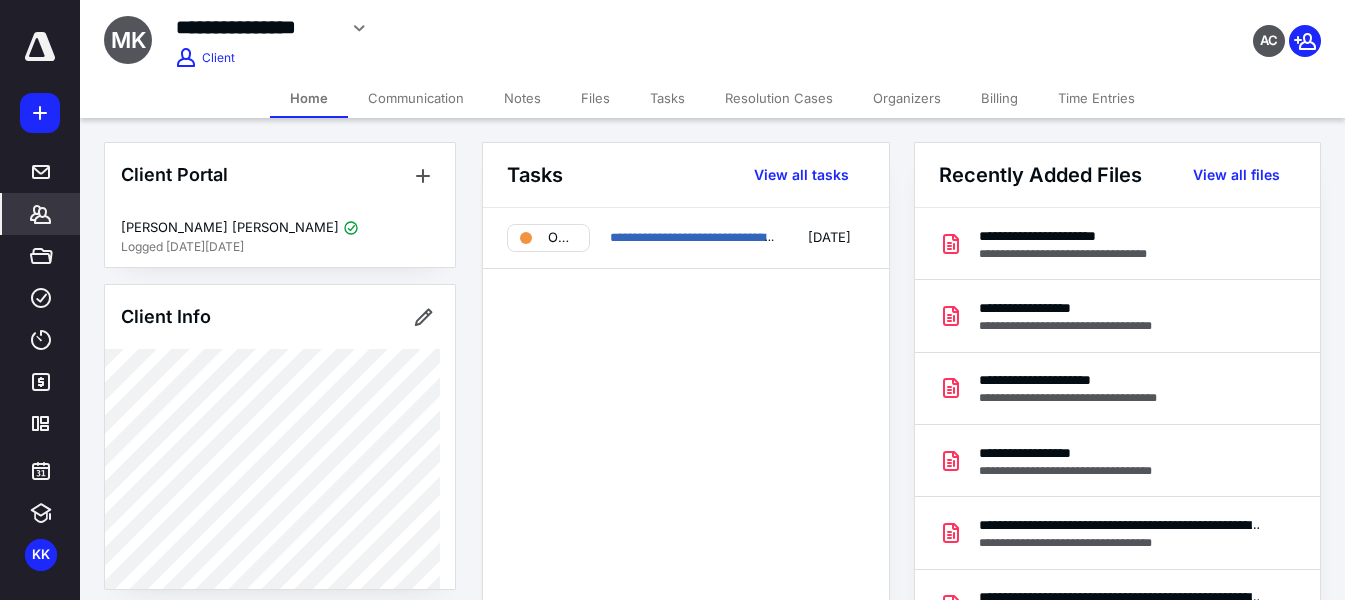 click on "Files" at bounding box center [595, 98] 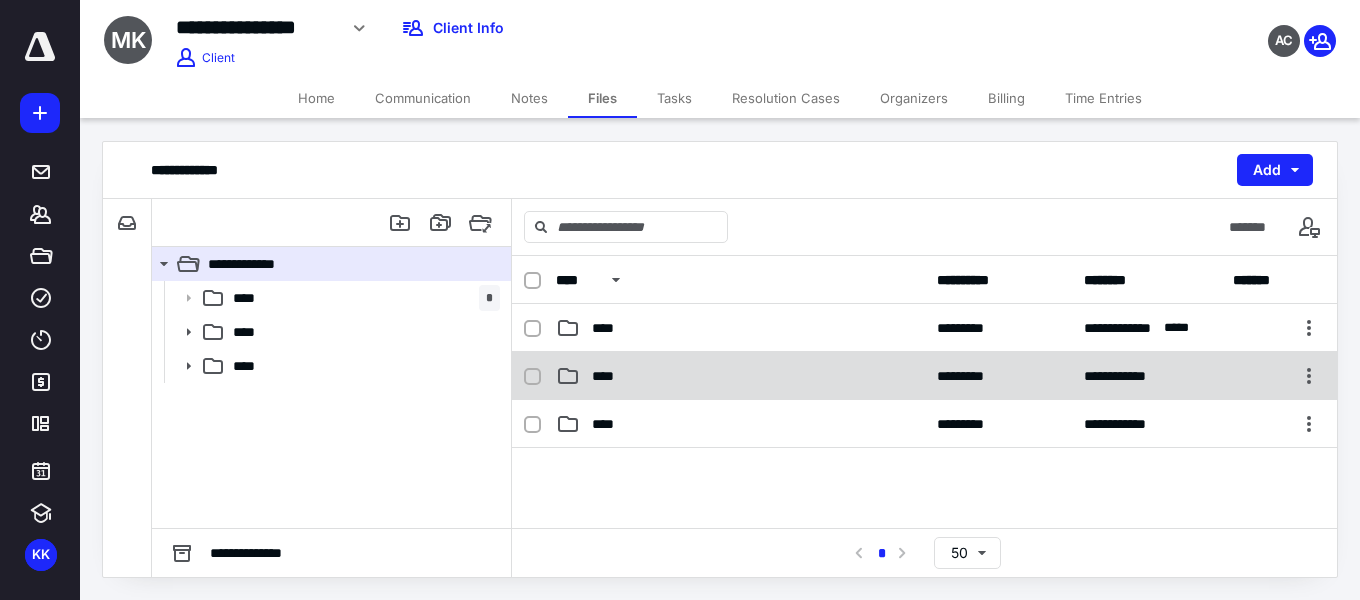 click on "****" at bounding box center [609, 376] 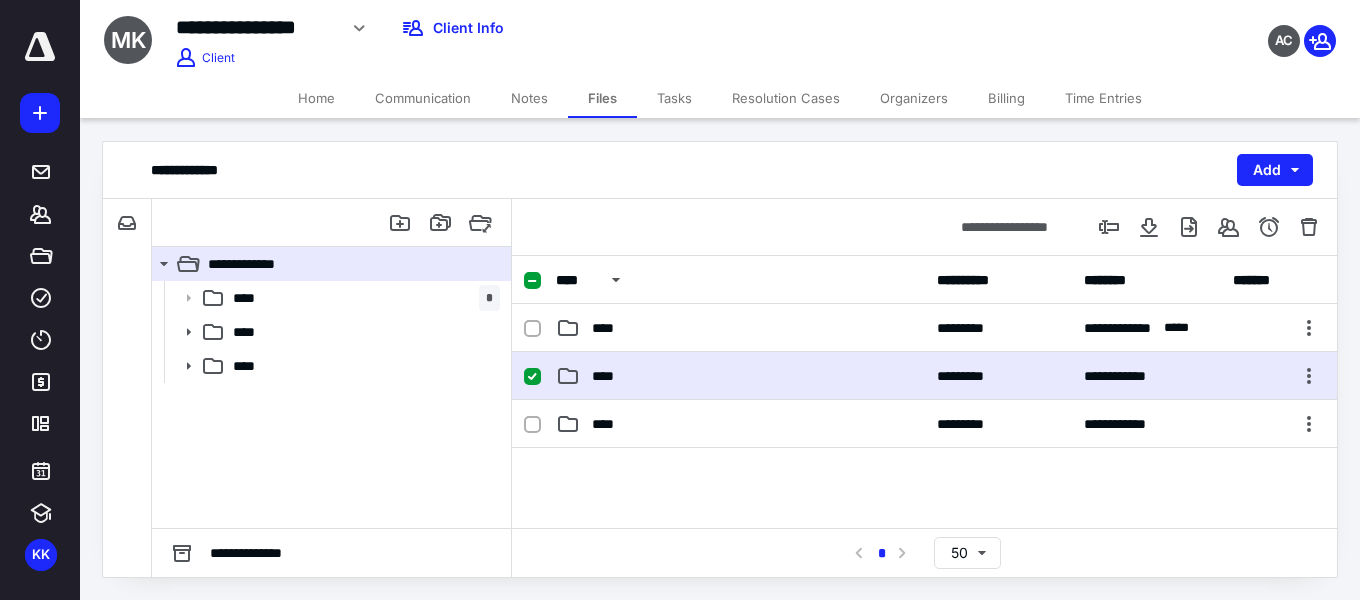 click on "****" at bounding box center (609, 376) 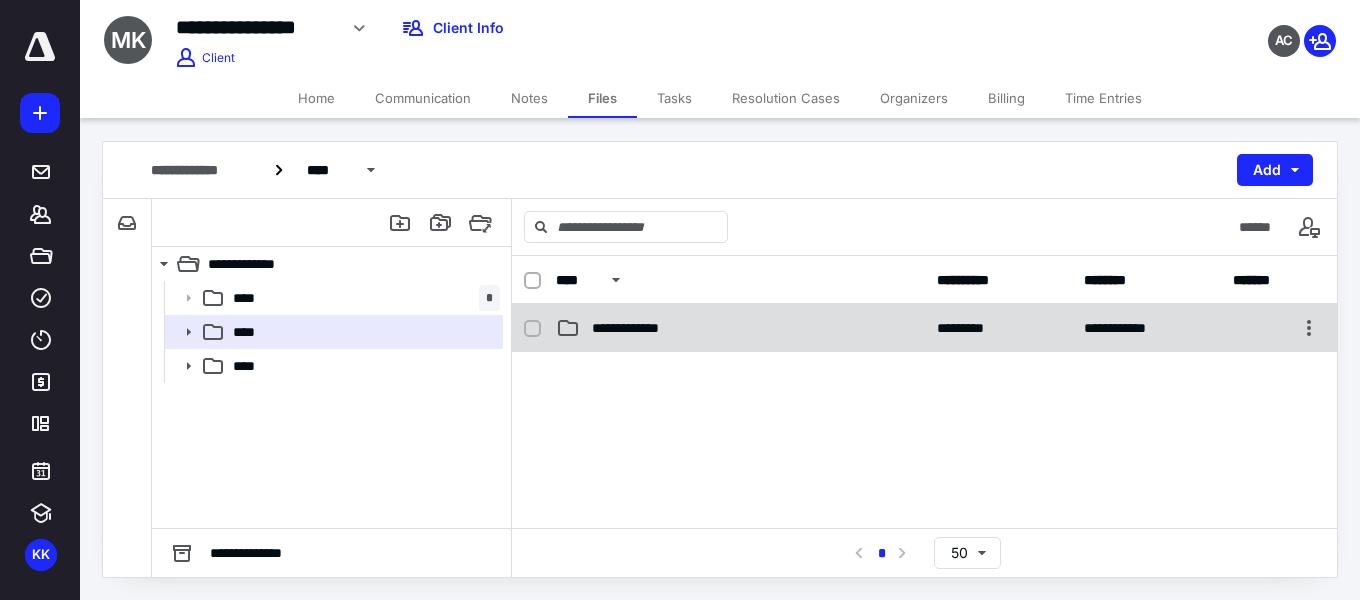 click on "**********" at bounding box center [643, 328] 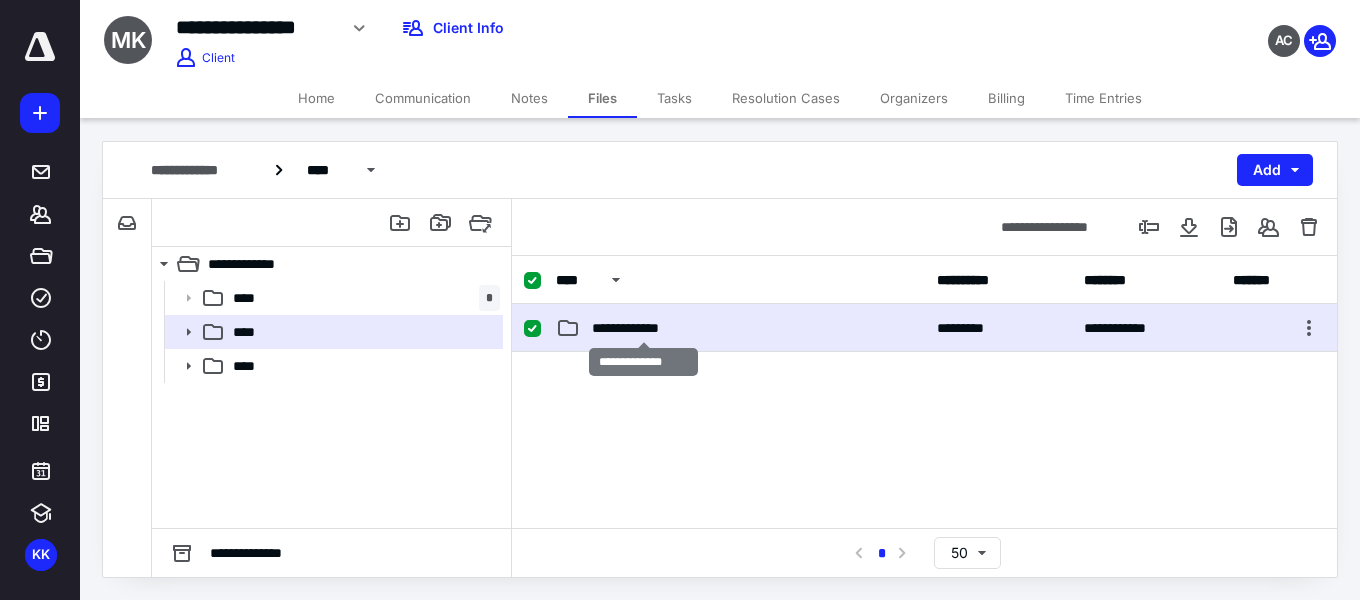 click on "**********" at bounding box center (643, 328) 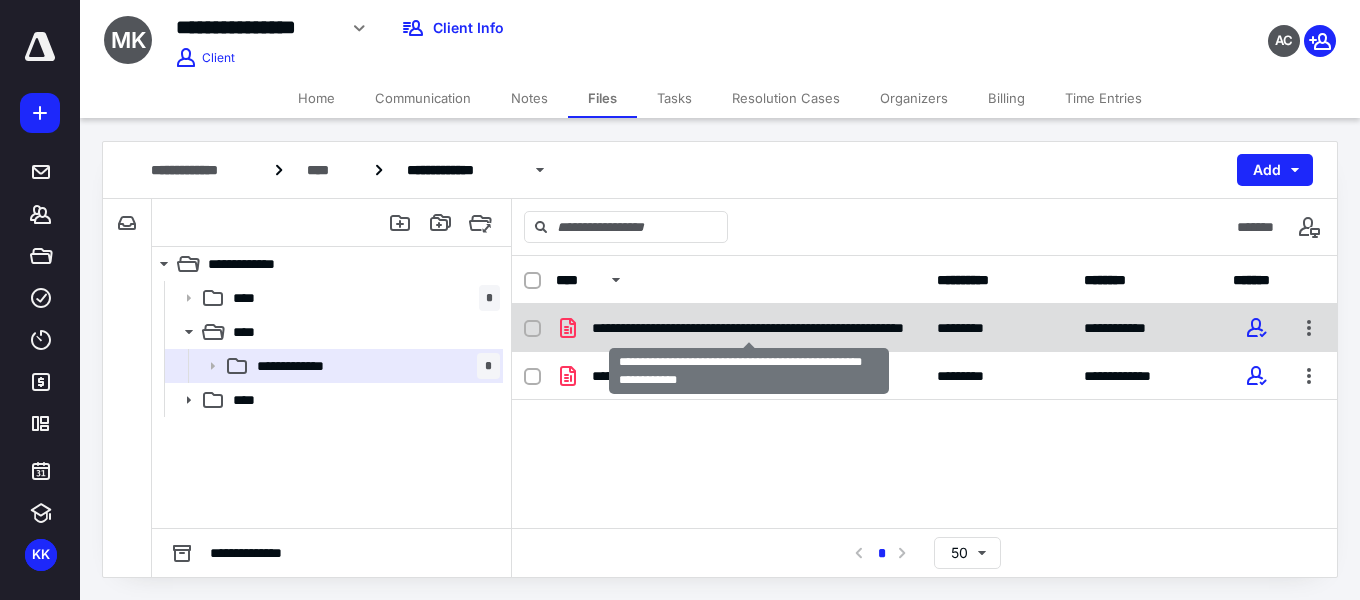 click on "**********" at bounding box center (748, 328) 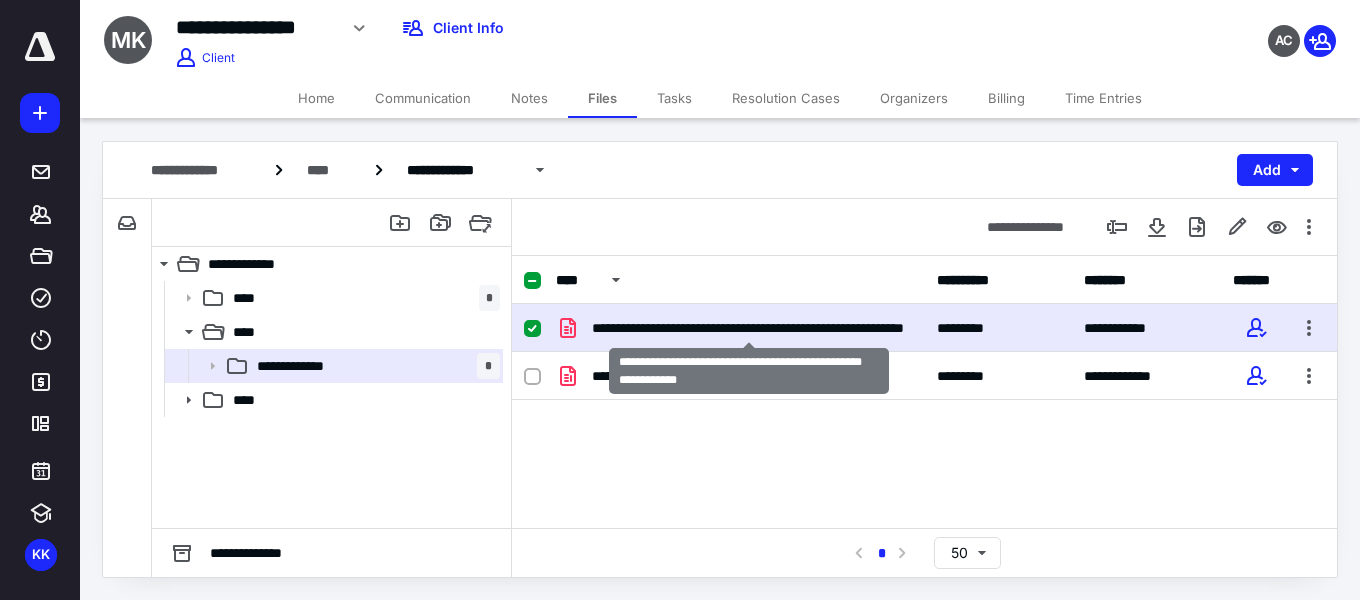 click on "**********" at bounding box center [748, 328] 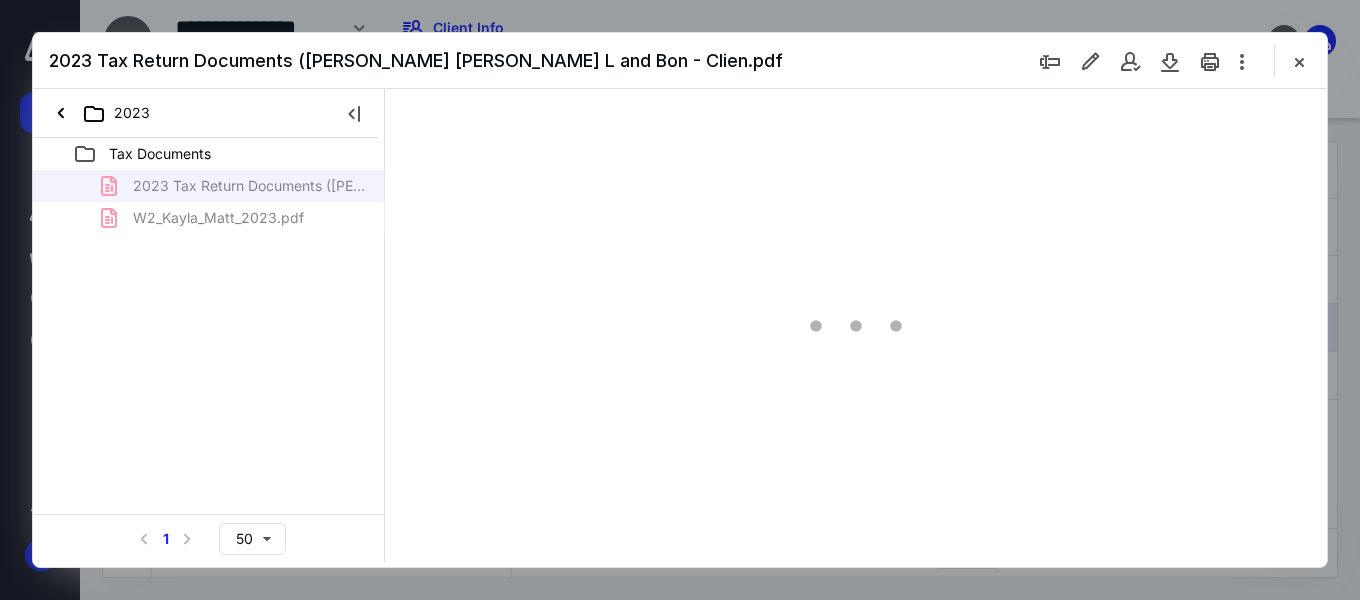 scroll, scrollTop: 0, scrollLeft: 0, axis: both 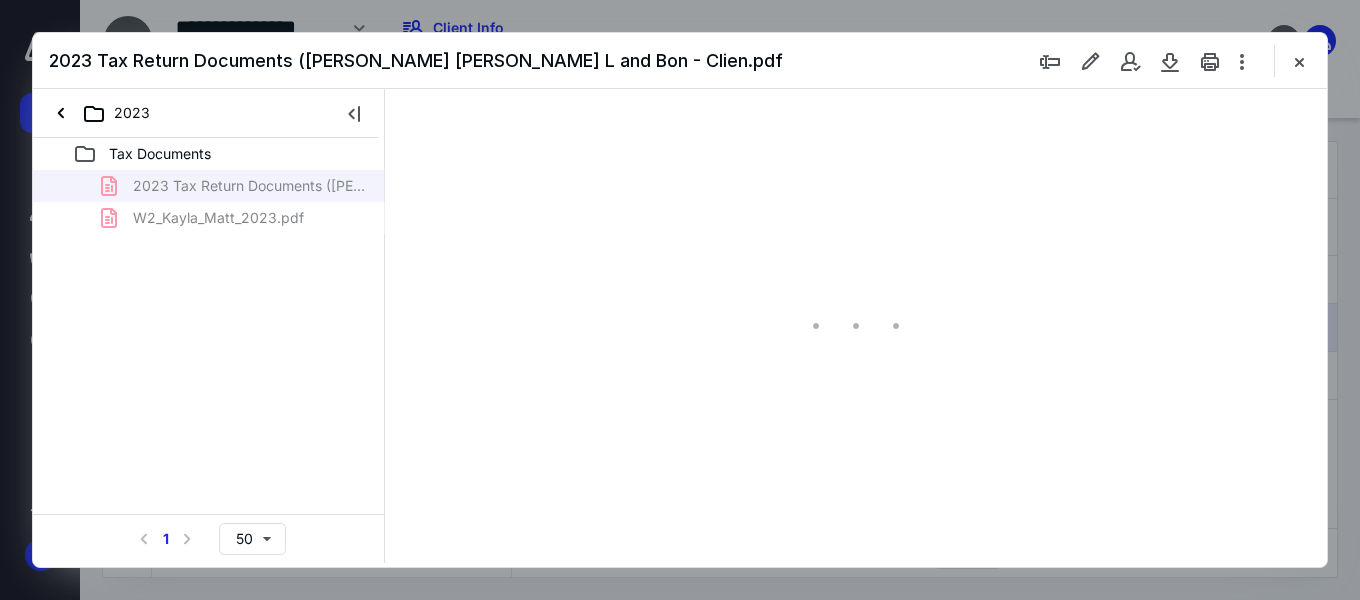 type on "151" 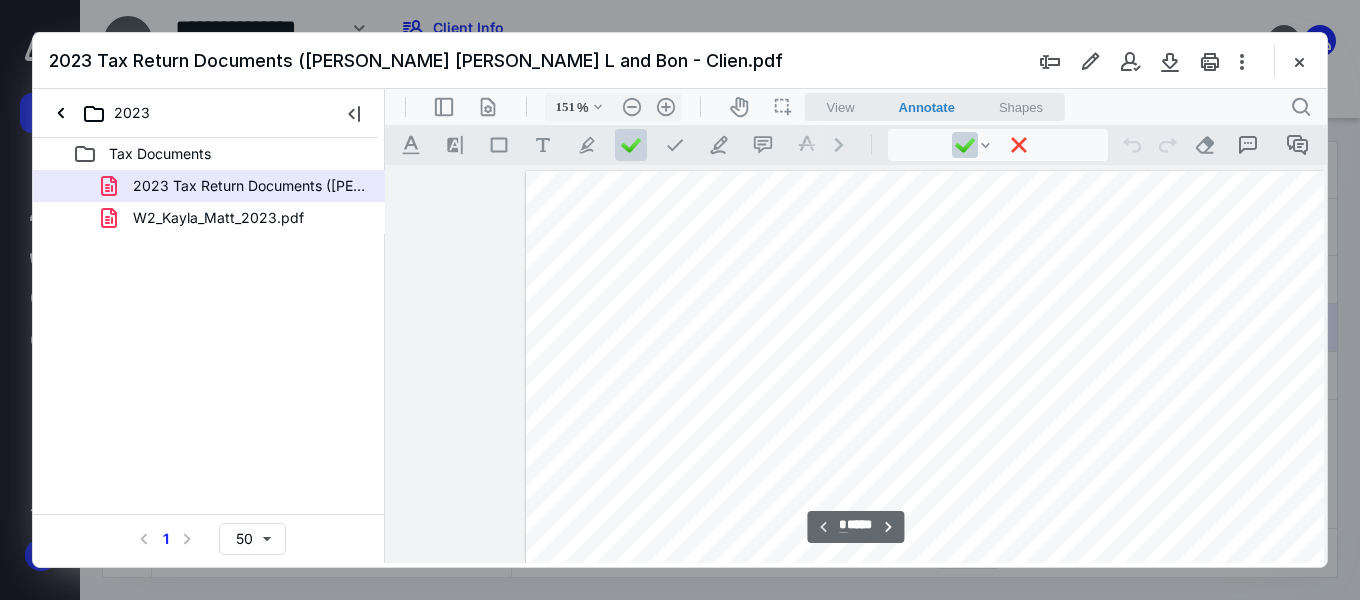 scroll, scrollTop: 82, scrollLeft: 133, axis: both 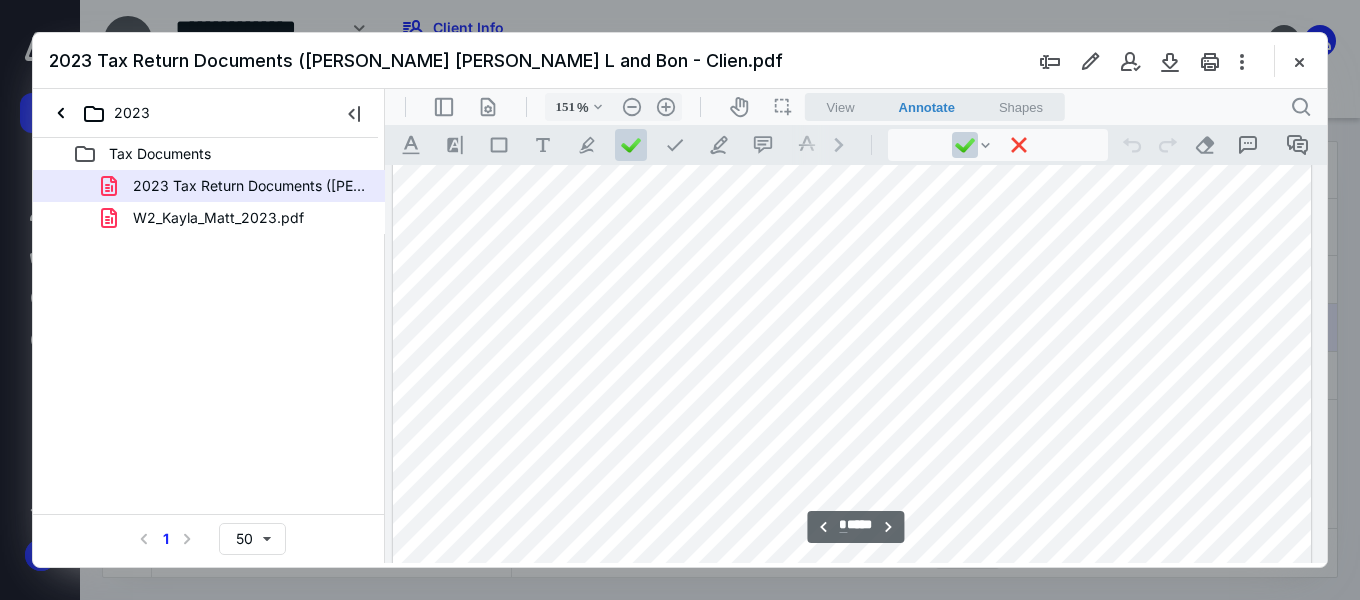 type on "*" 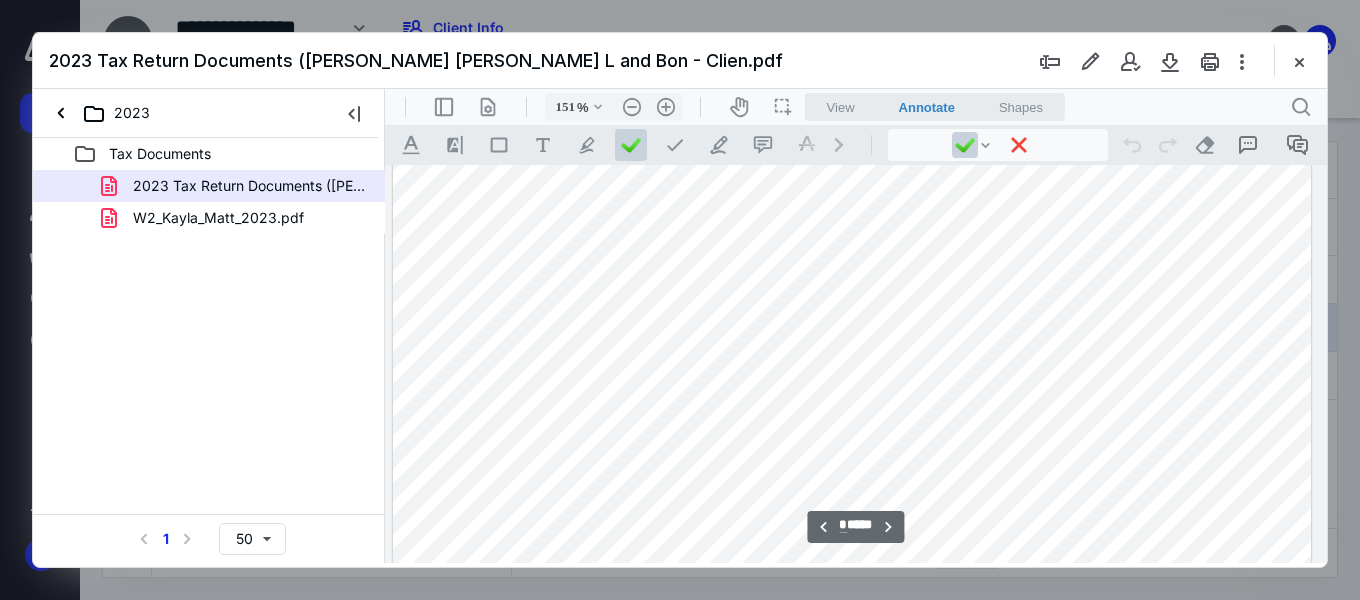 scroll, scrollTop: 3682, scrollLeft: 133, axis: both 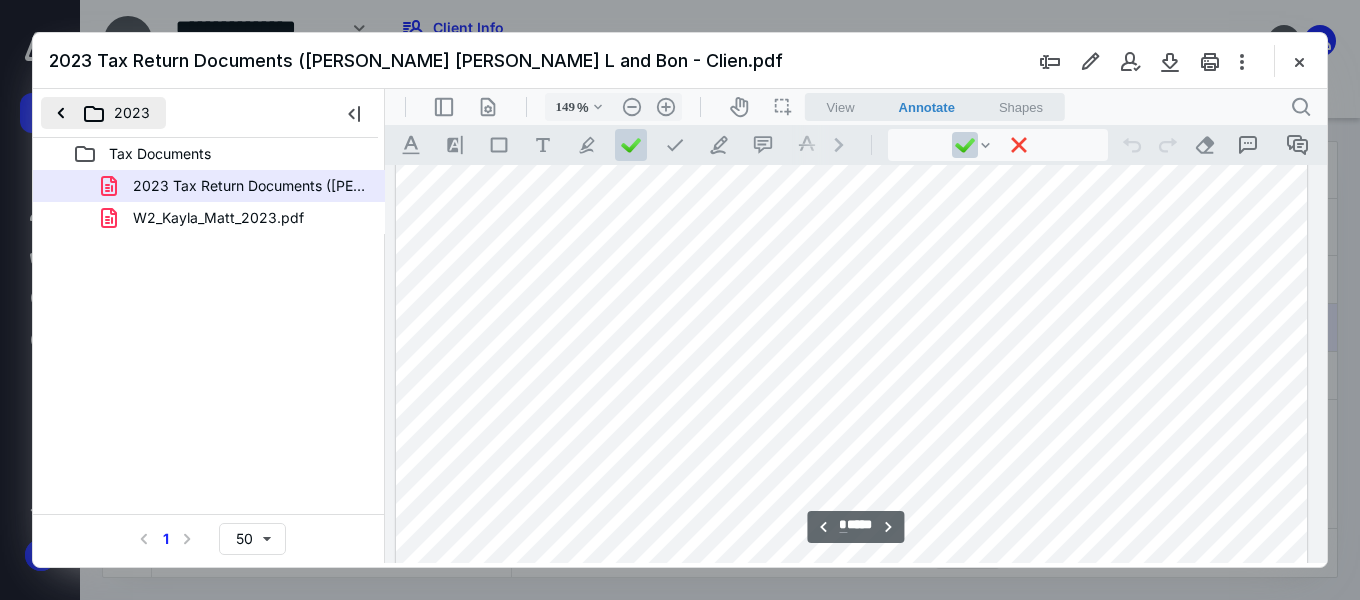 click on "2023" at bounding box center [103, 113] 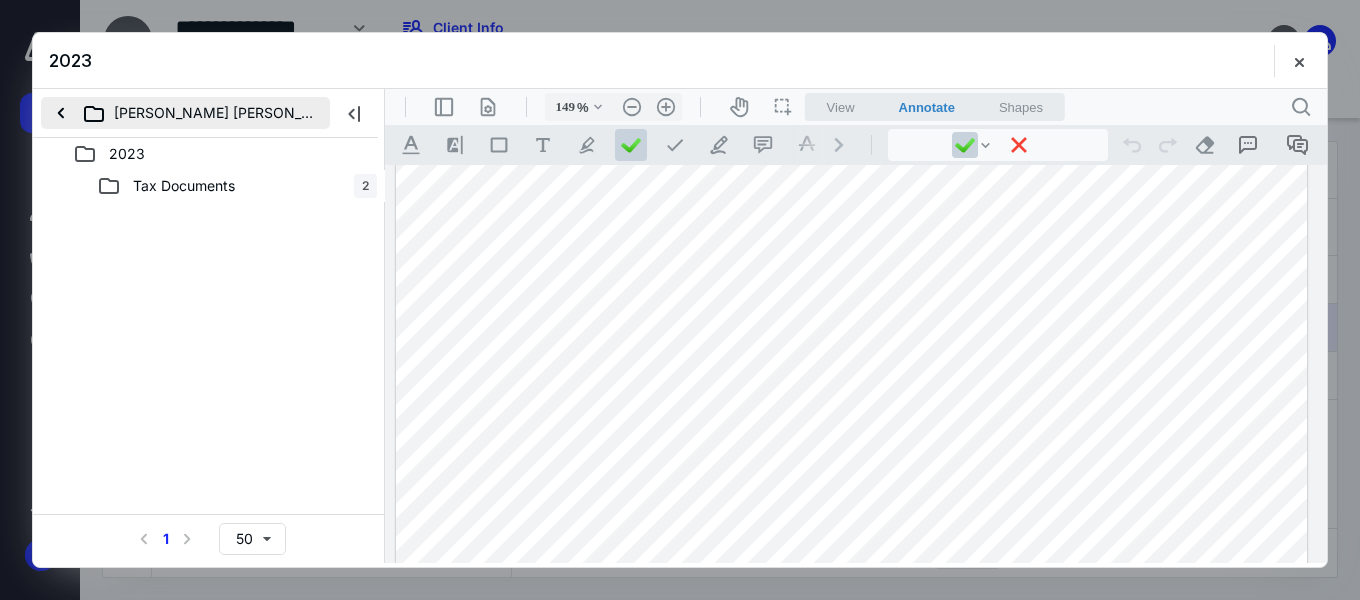 click on "[PERSON_NAME] [PERSON_NAME]" at bounding box center (185, 113) 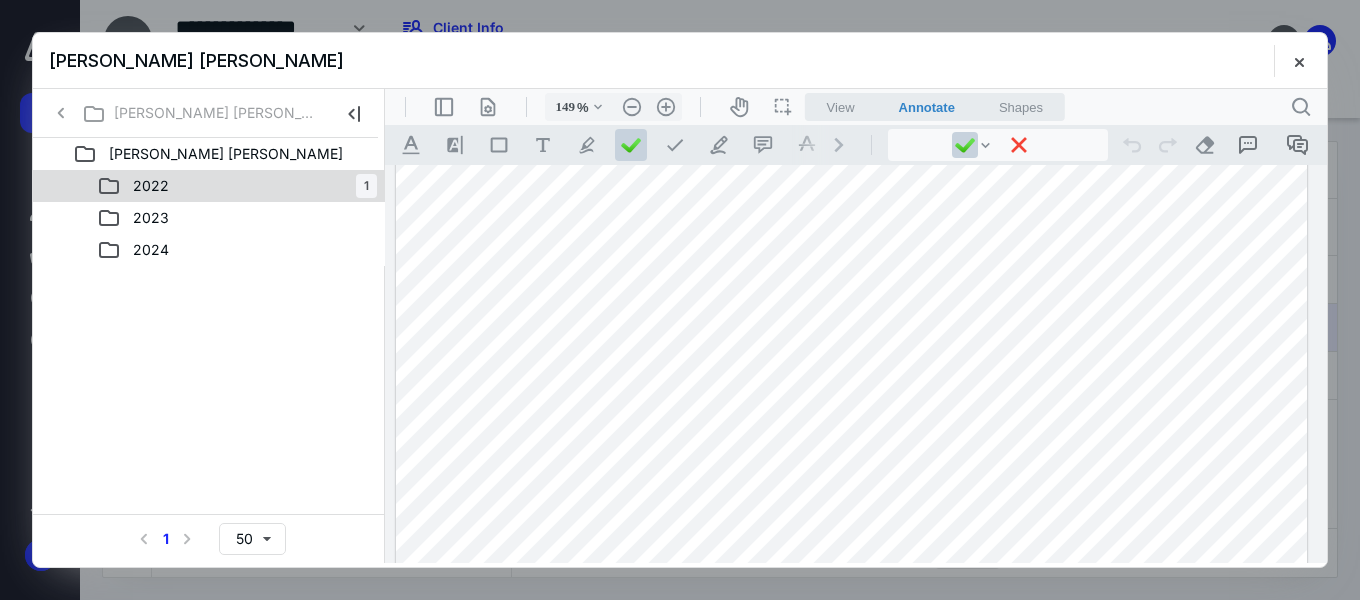 click on "2022" at bounding box center [151, 186] 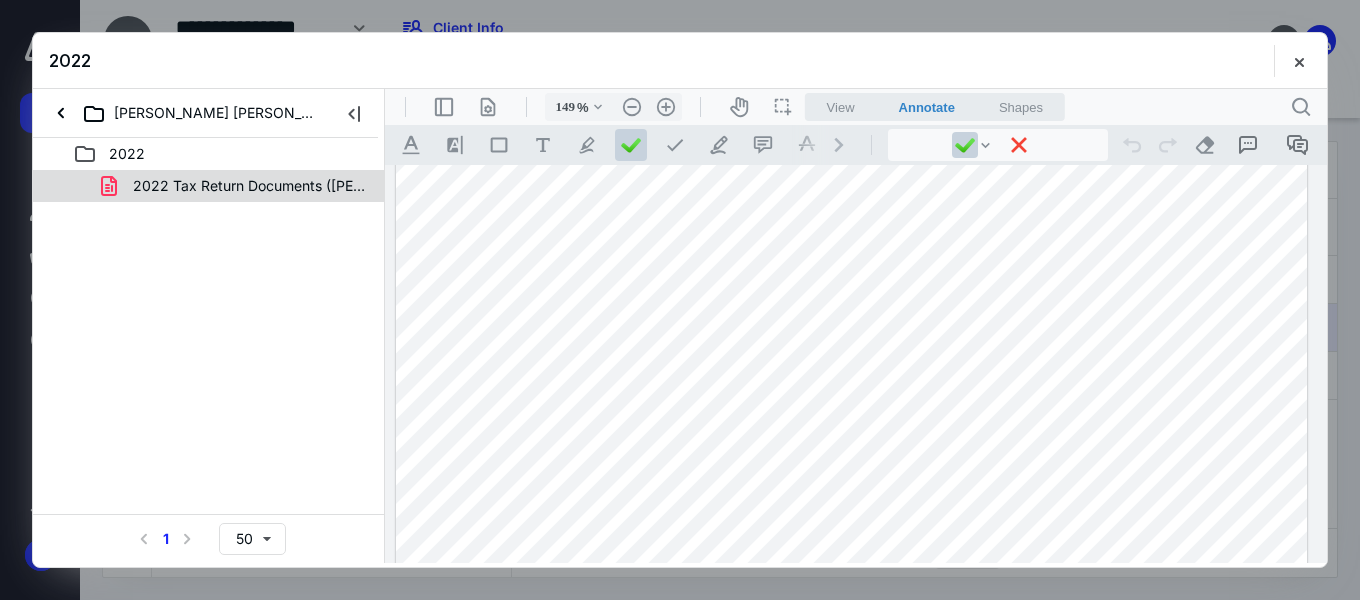 click on "2022 Tax Return Documents ([PERSON_NAME] [PERSON_NAME] L and Bon - Clien.pdf" at bounding box center [249, 186] 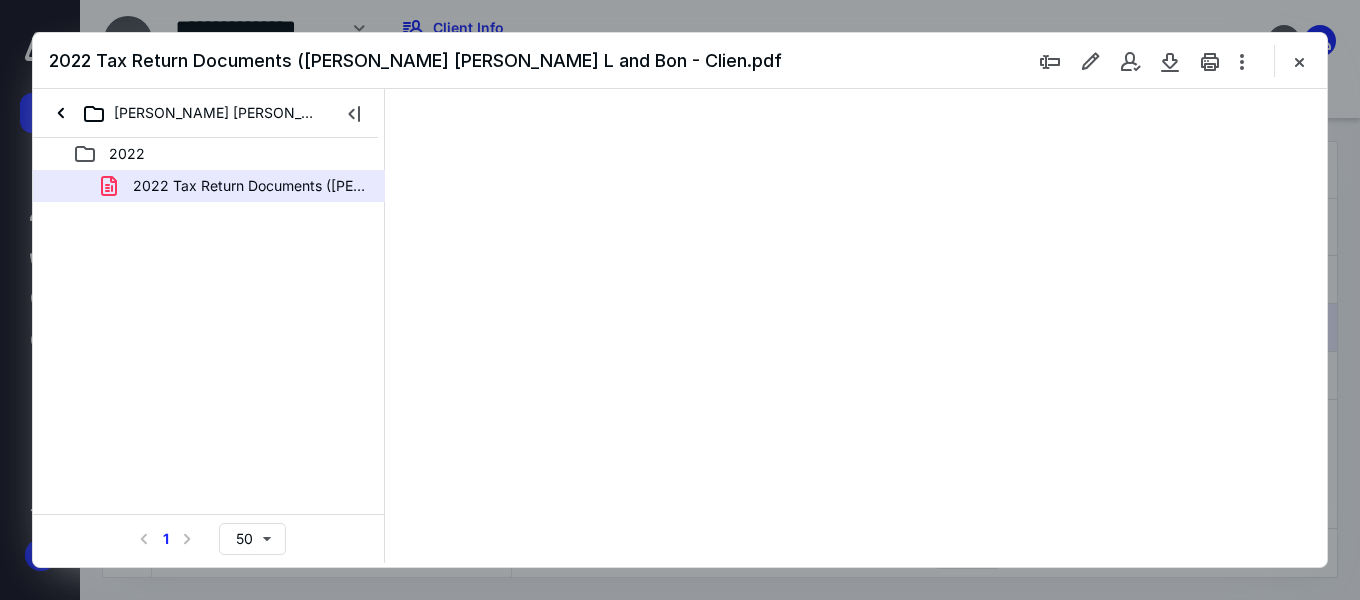 type on "151" 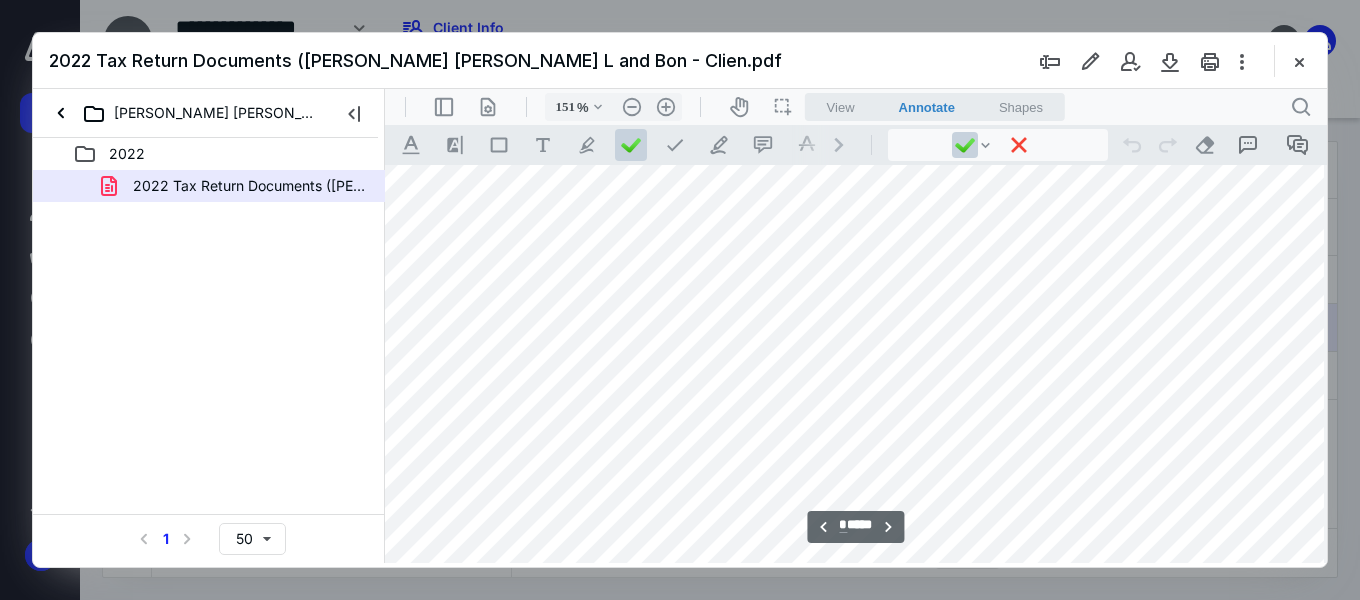 scroll, scrollTop: 8382, scrollLeft: 133, axis: both 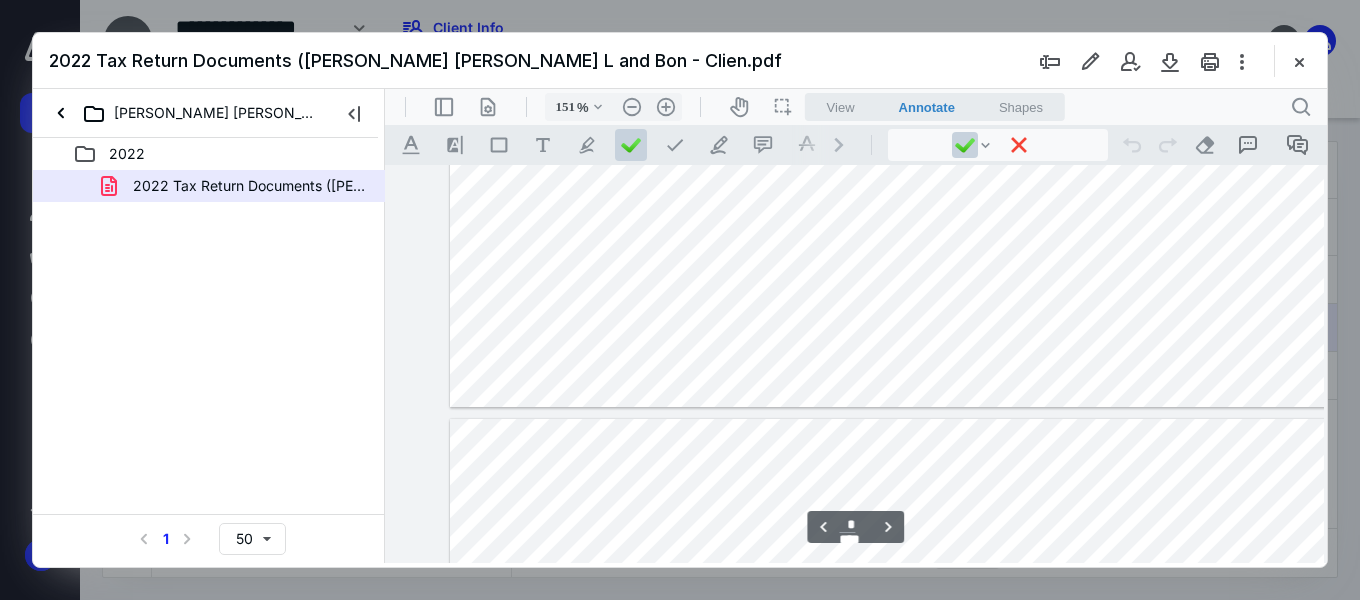 type on "**" 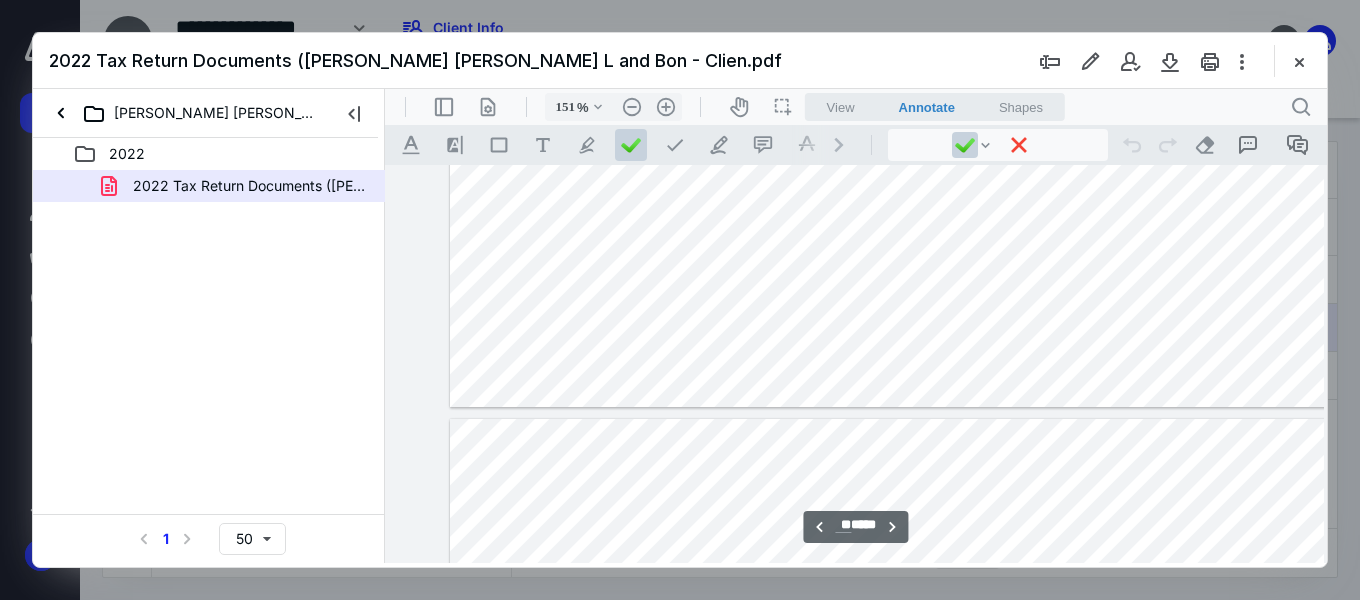 scroll, scrollTop: 10682, scrollLeft: 76, axis: both 